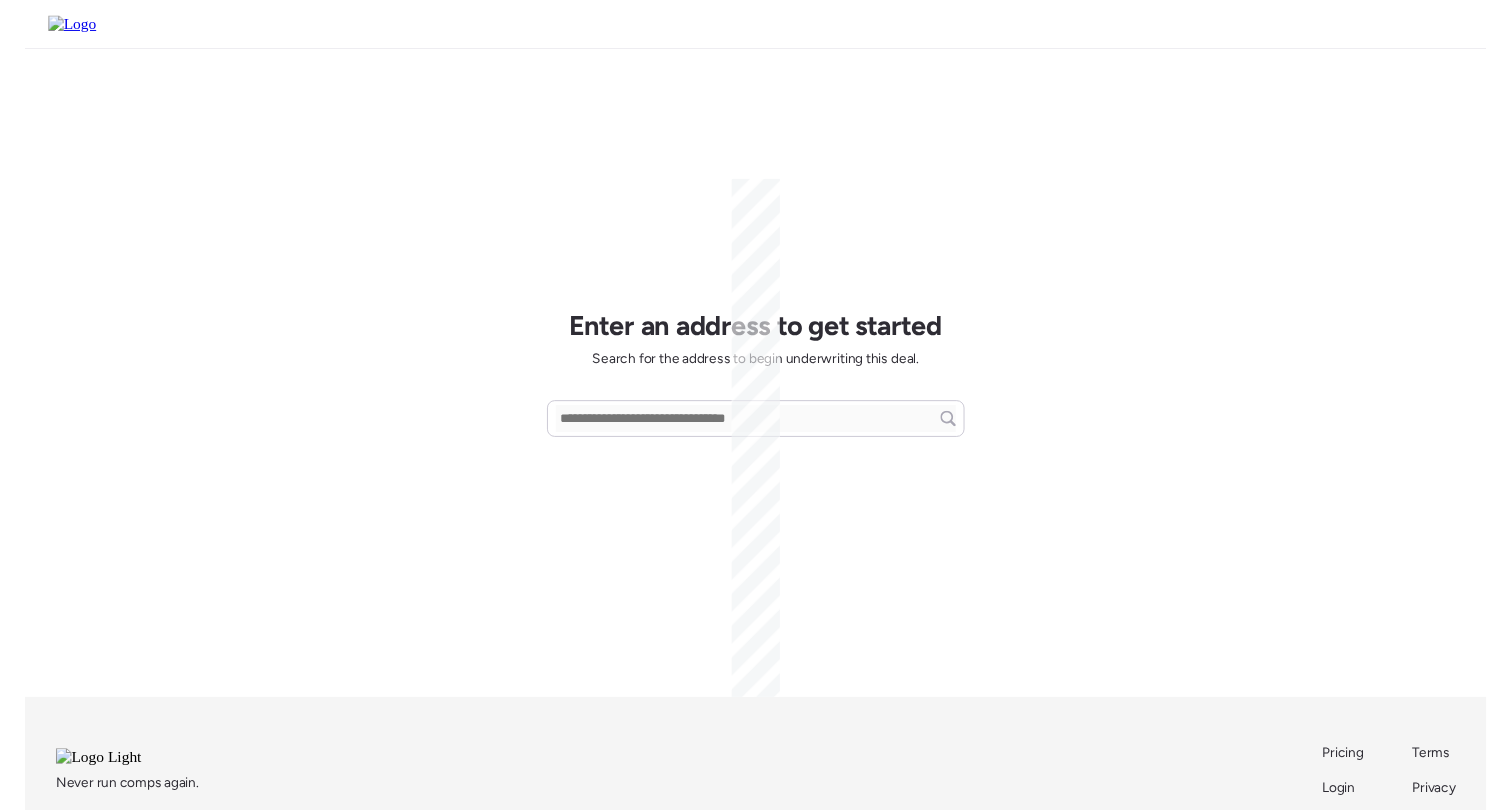 scroll, scrollTop: 0, scrollLeft: 0, axis: both 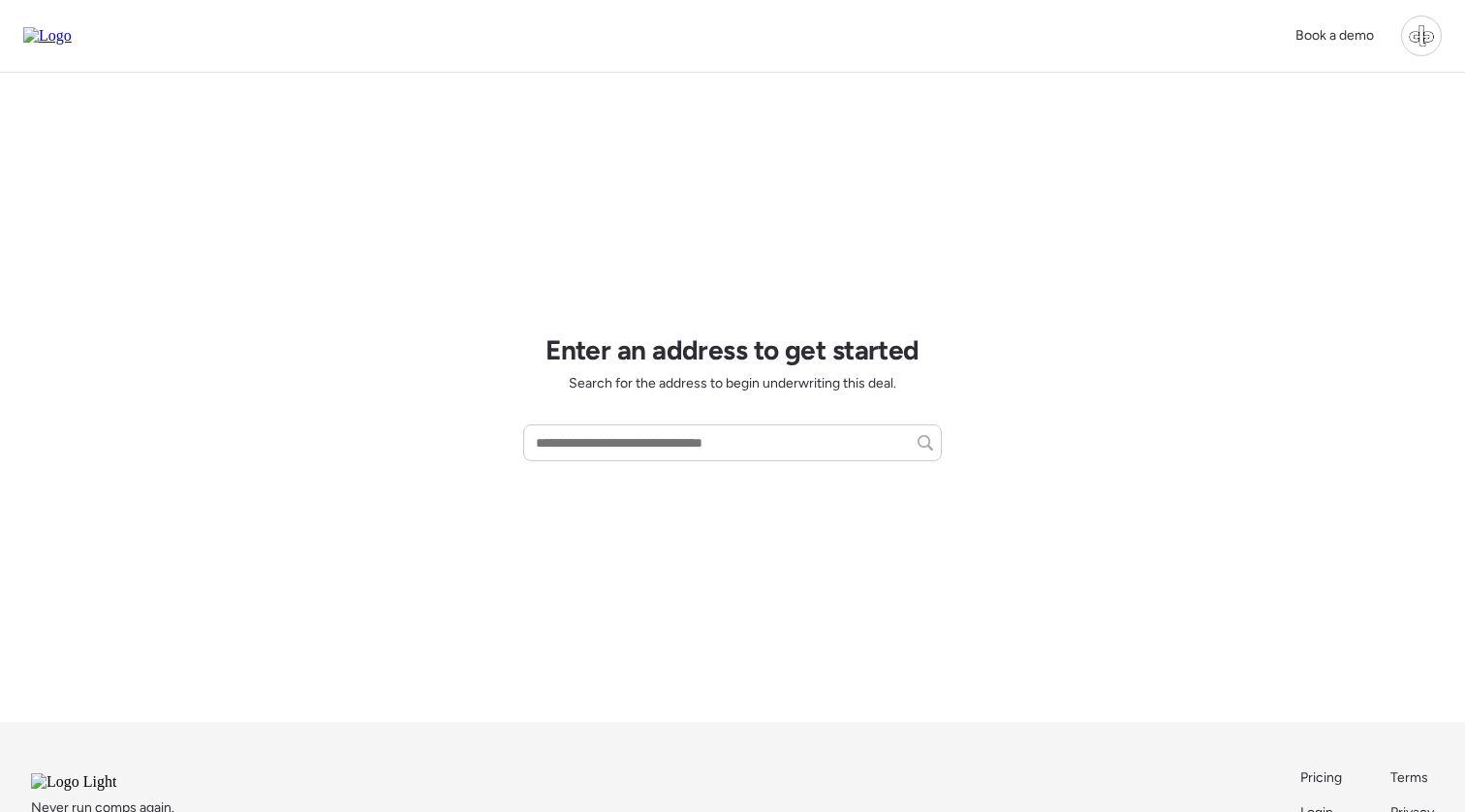 click at bounding box center (1421, 36) 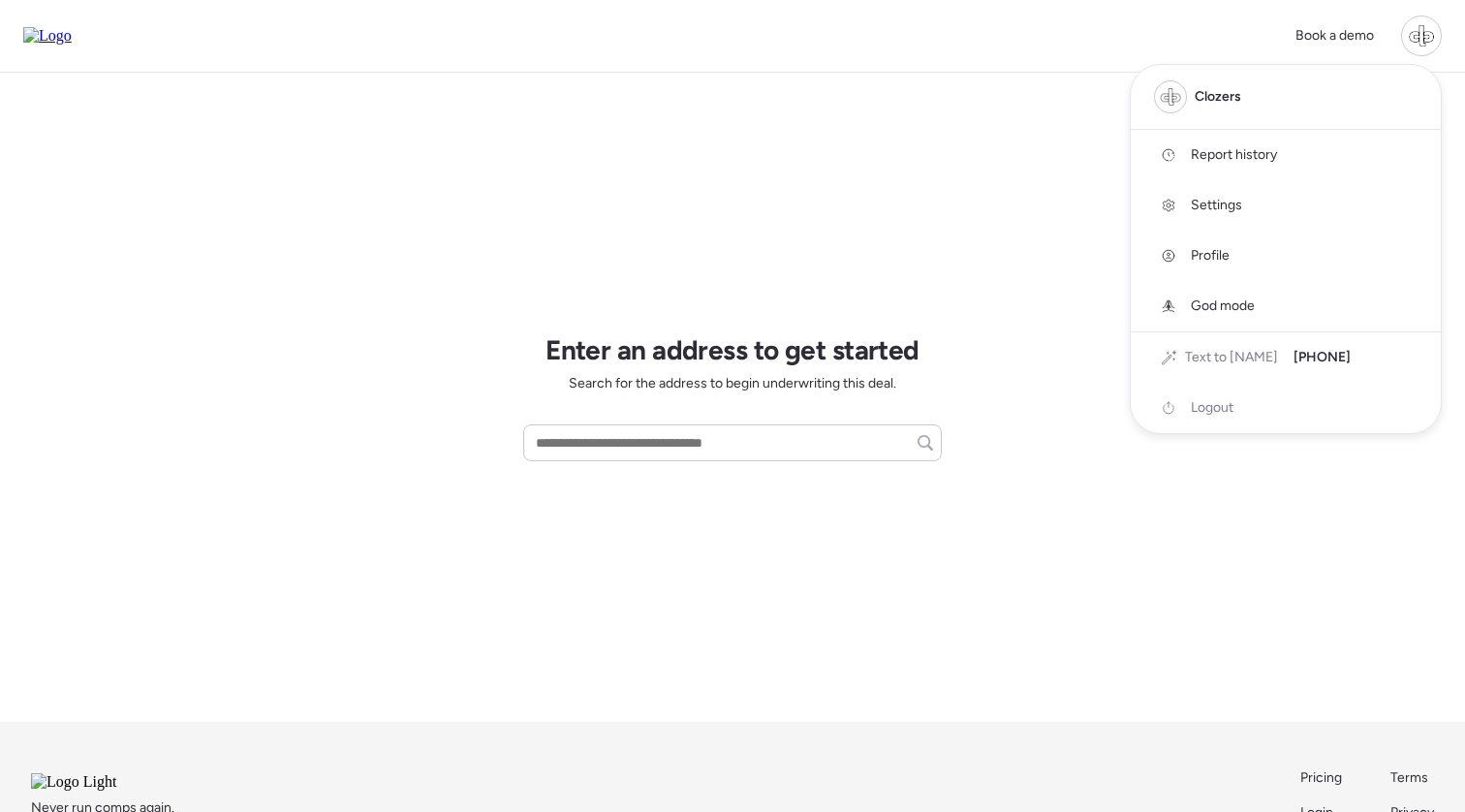 click on "Report history" at bounding box center (1233, 155) 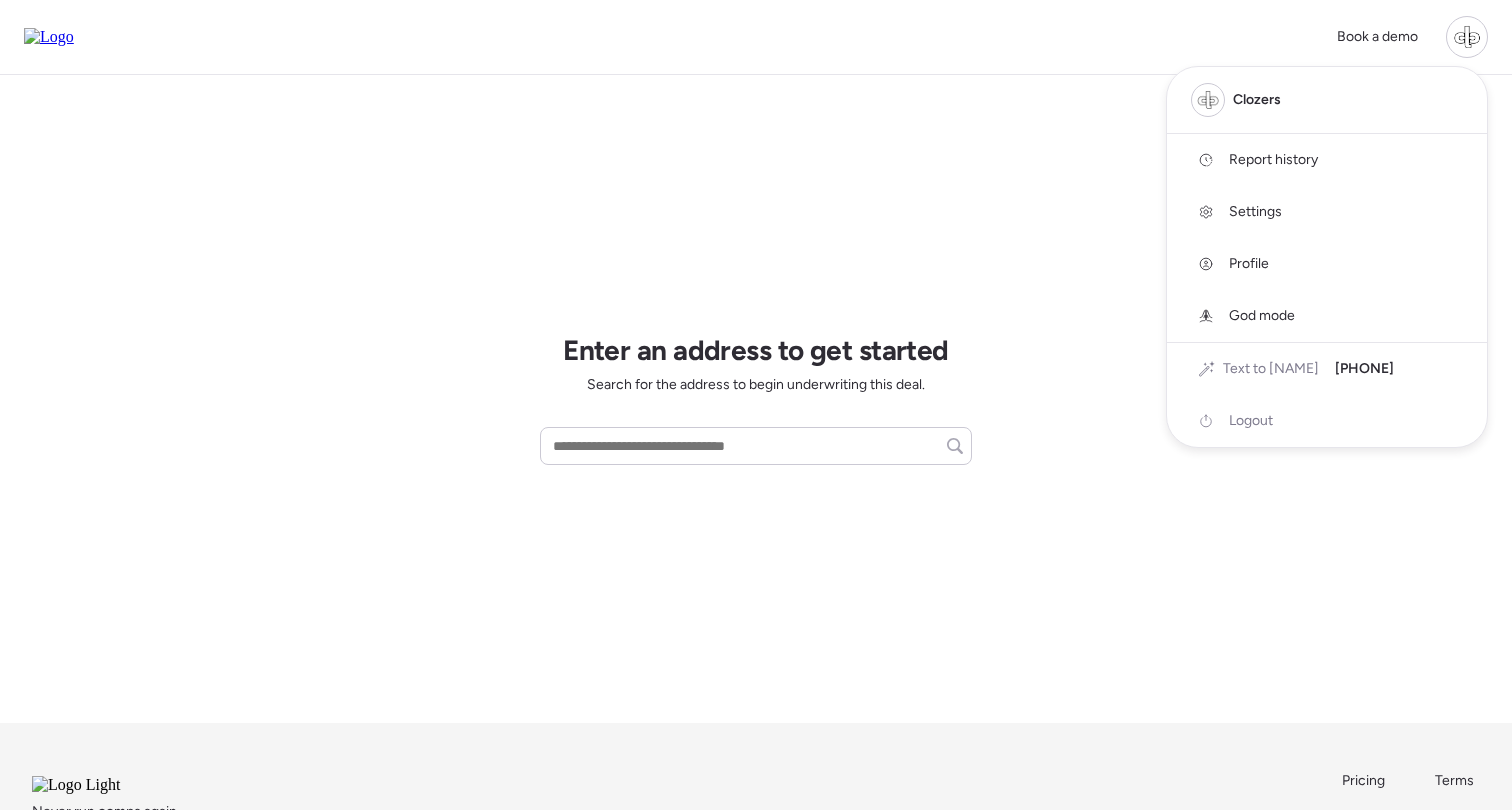 click at bounding box center [756, 349] 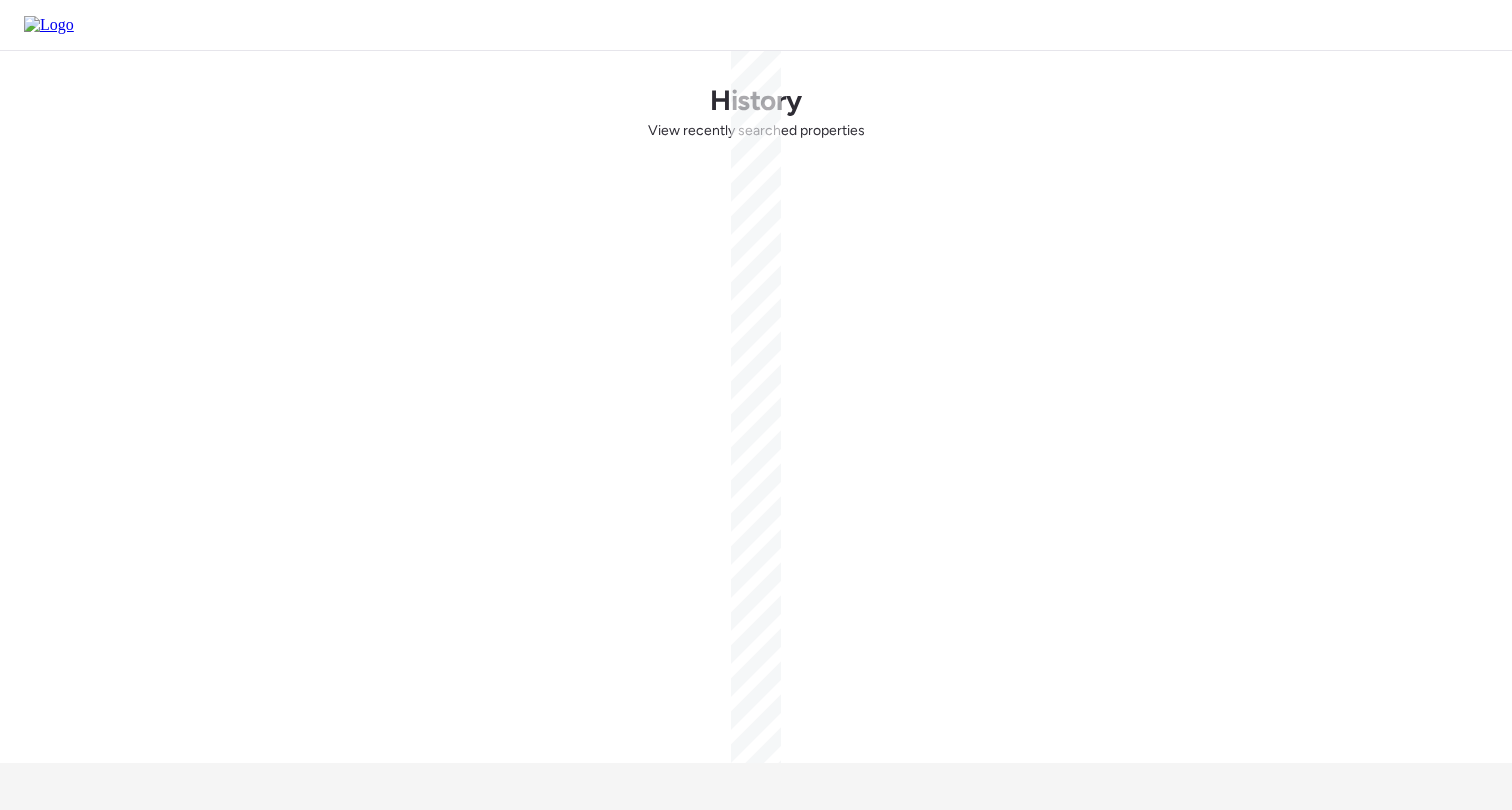 scroll, scrollTop: 0, scrollLeft: 0, axis: both 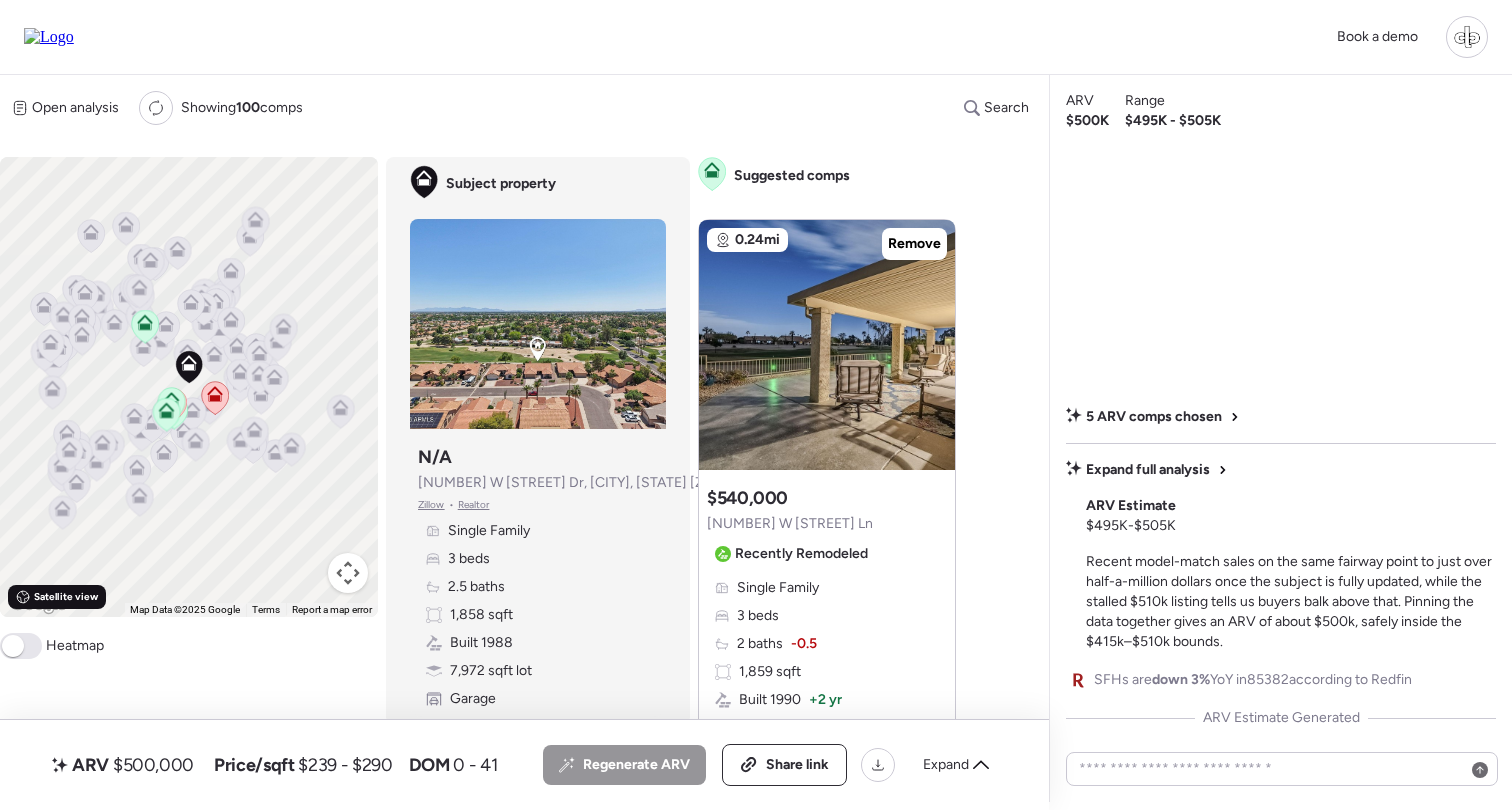 click on "Satellite view" at bounding box center [66, 597] 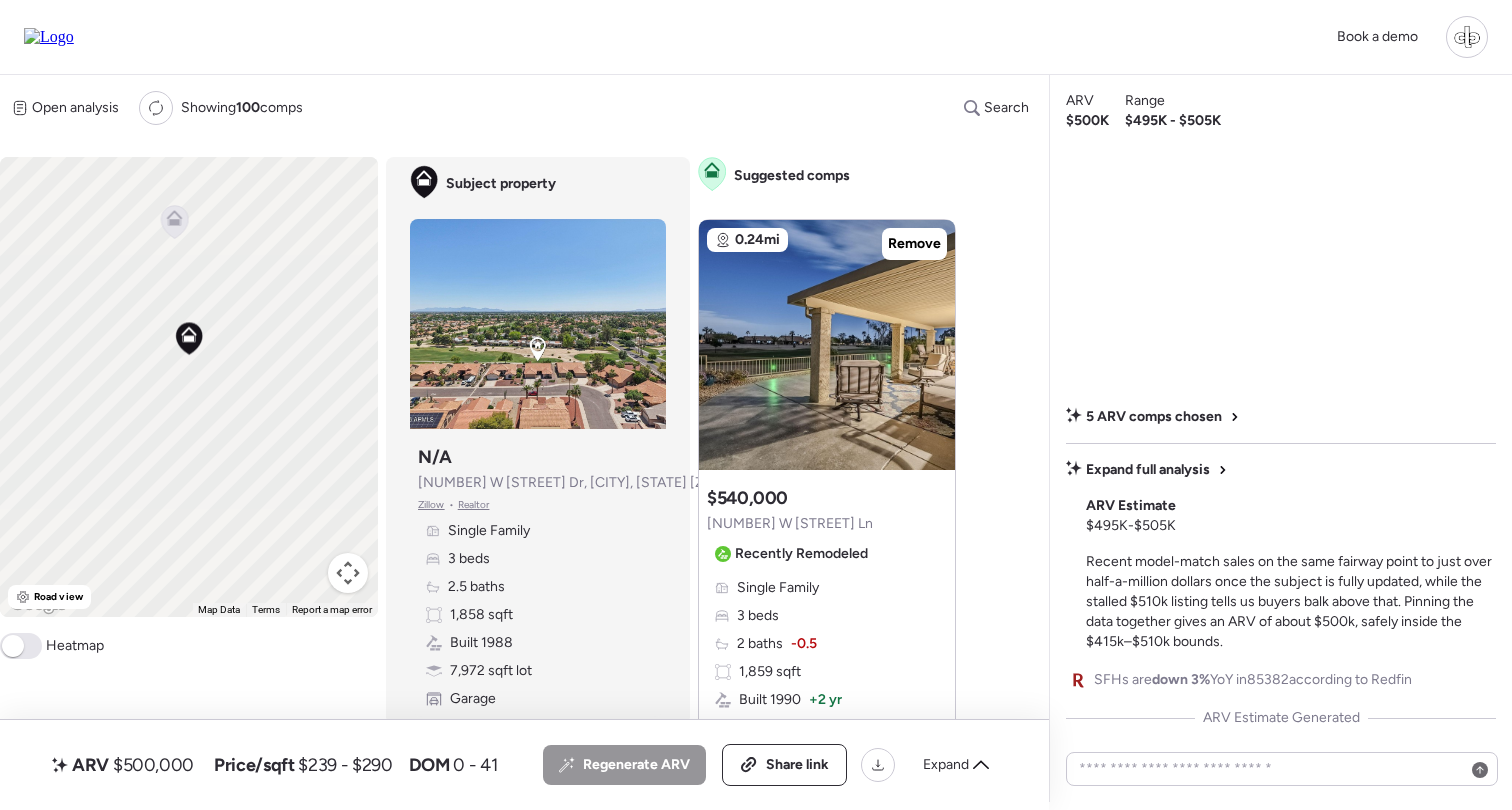 drag, startPoint x: 200, startPoint y: 403, endPoint x: 181, endPoint y: 403, distance: 19 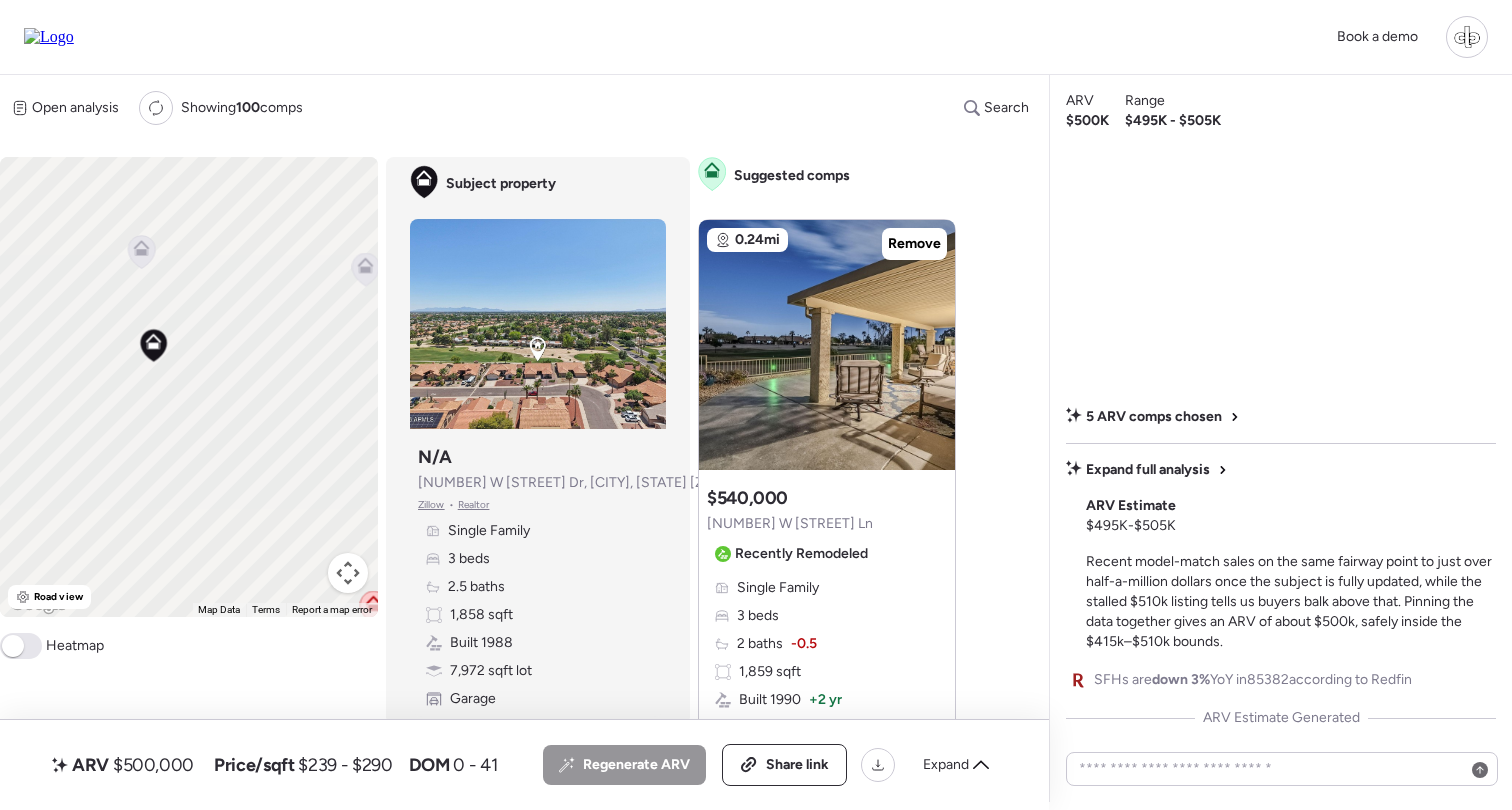 drag, startPoint x: 220, startPoint y: 440, endPoint x: 186, endPoint y: 432, distance: 34.928497 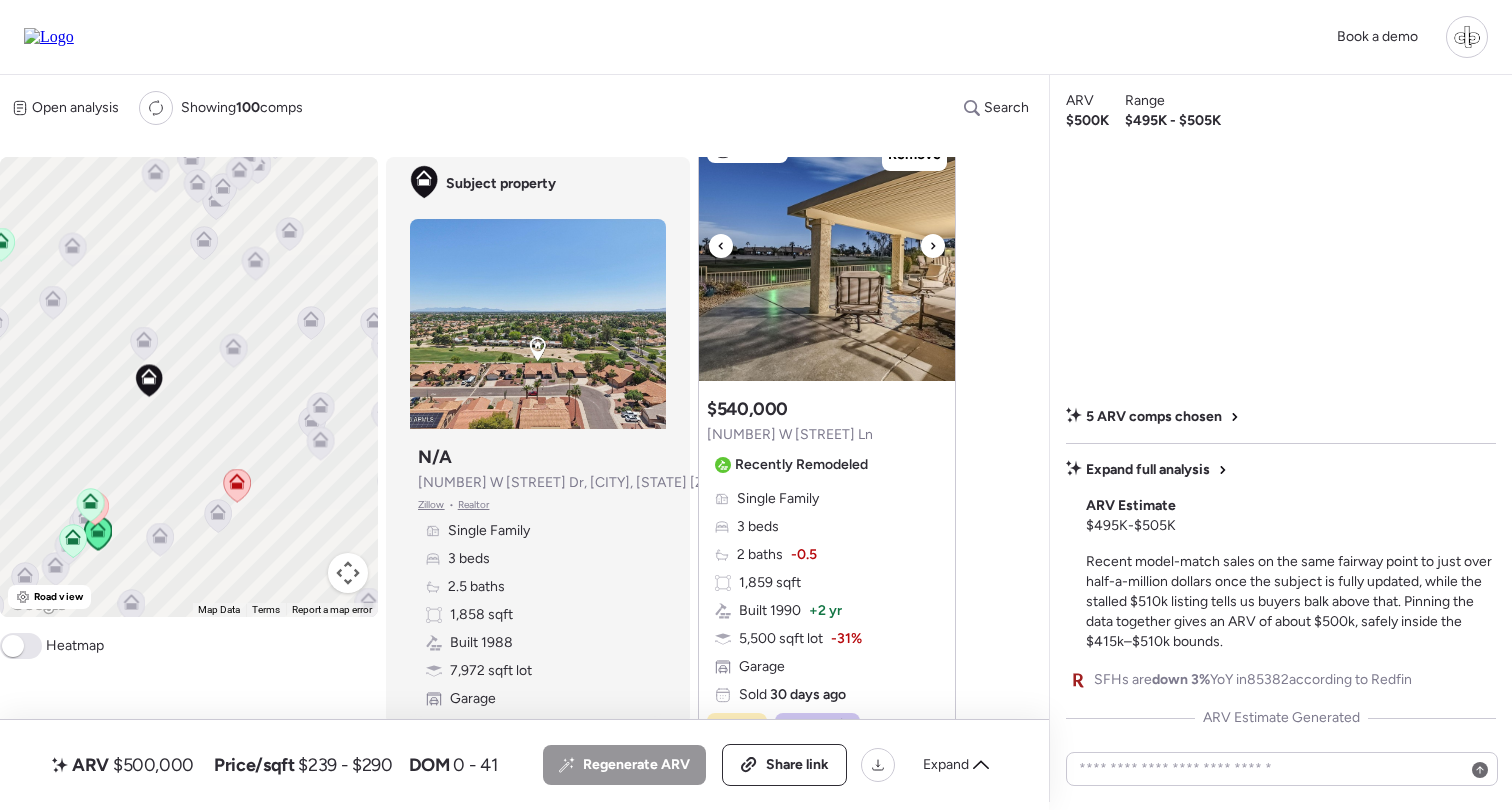 scroll, scrollTop: 88, scrollLeft: 0, axis: vertical 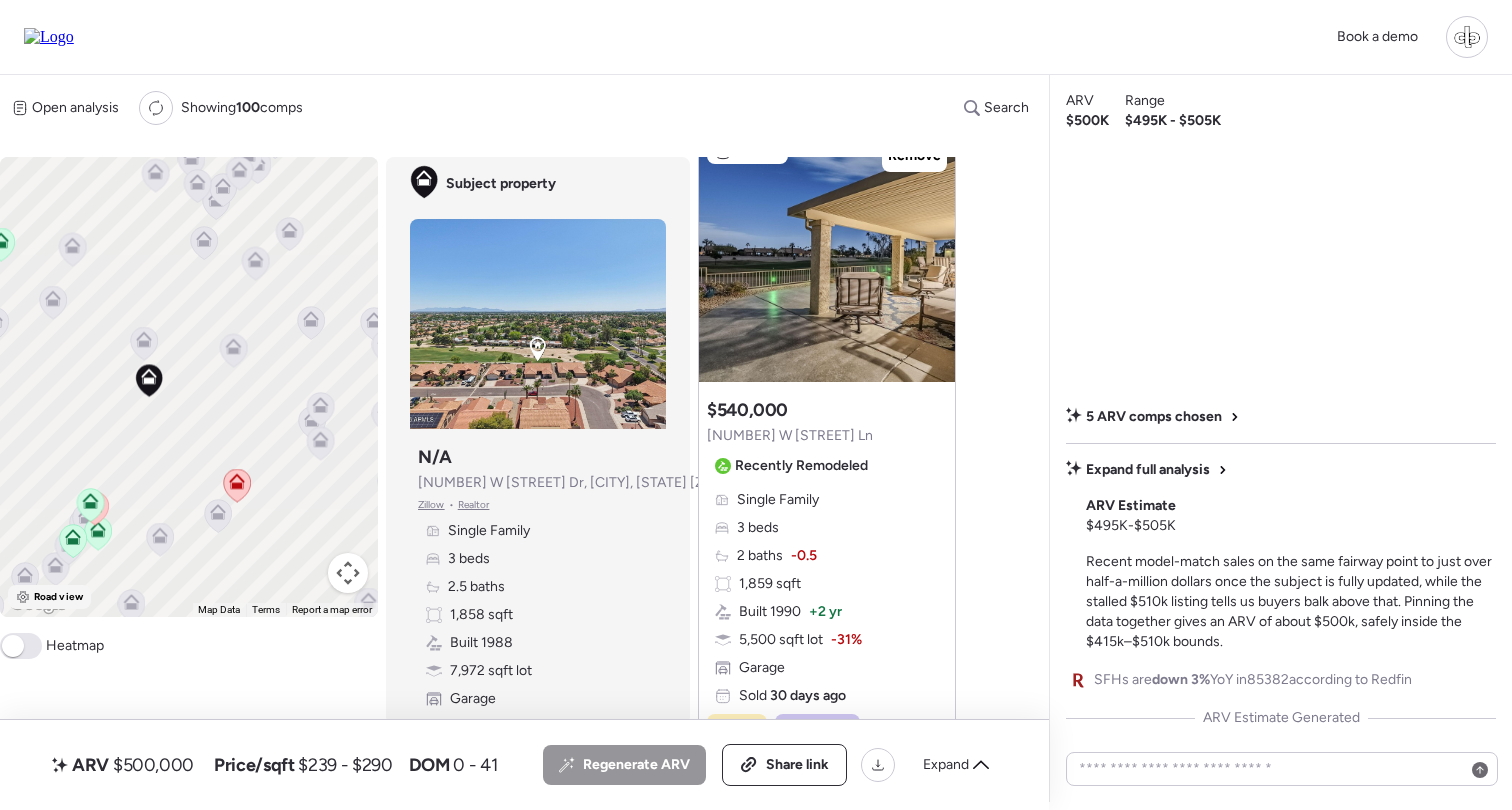 click on "Road view" at bounding box center [58, 597] 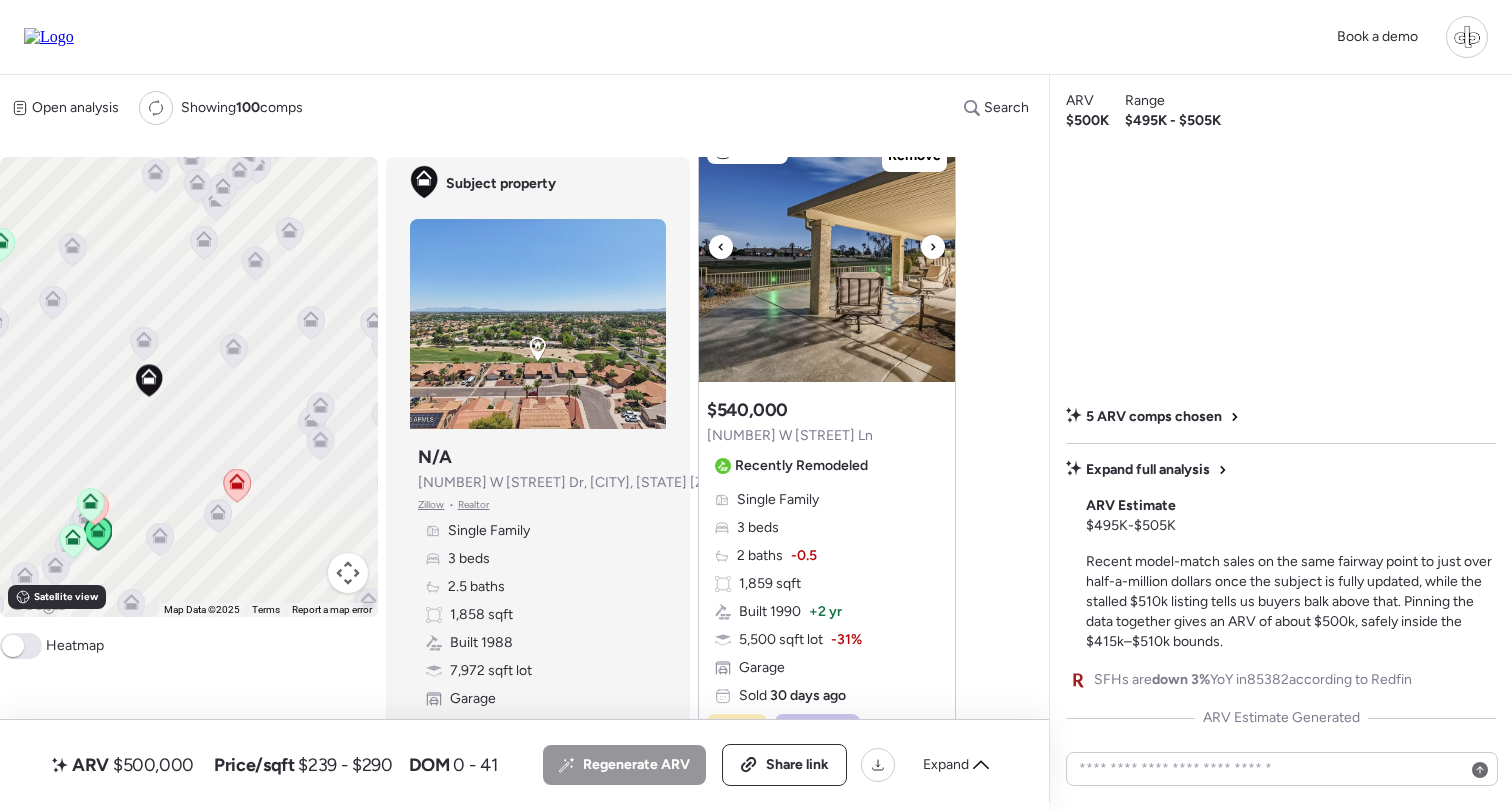 click at bounding box center [827, 257] 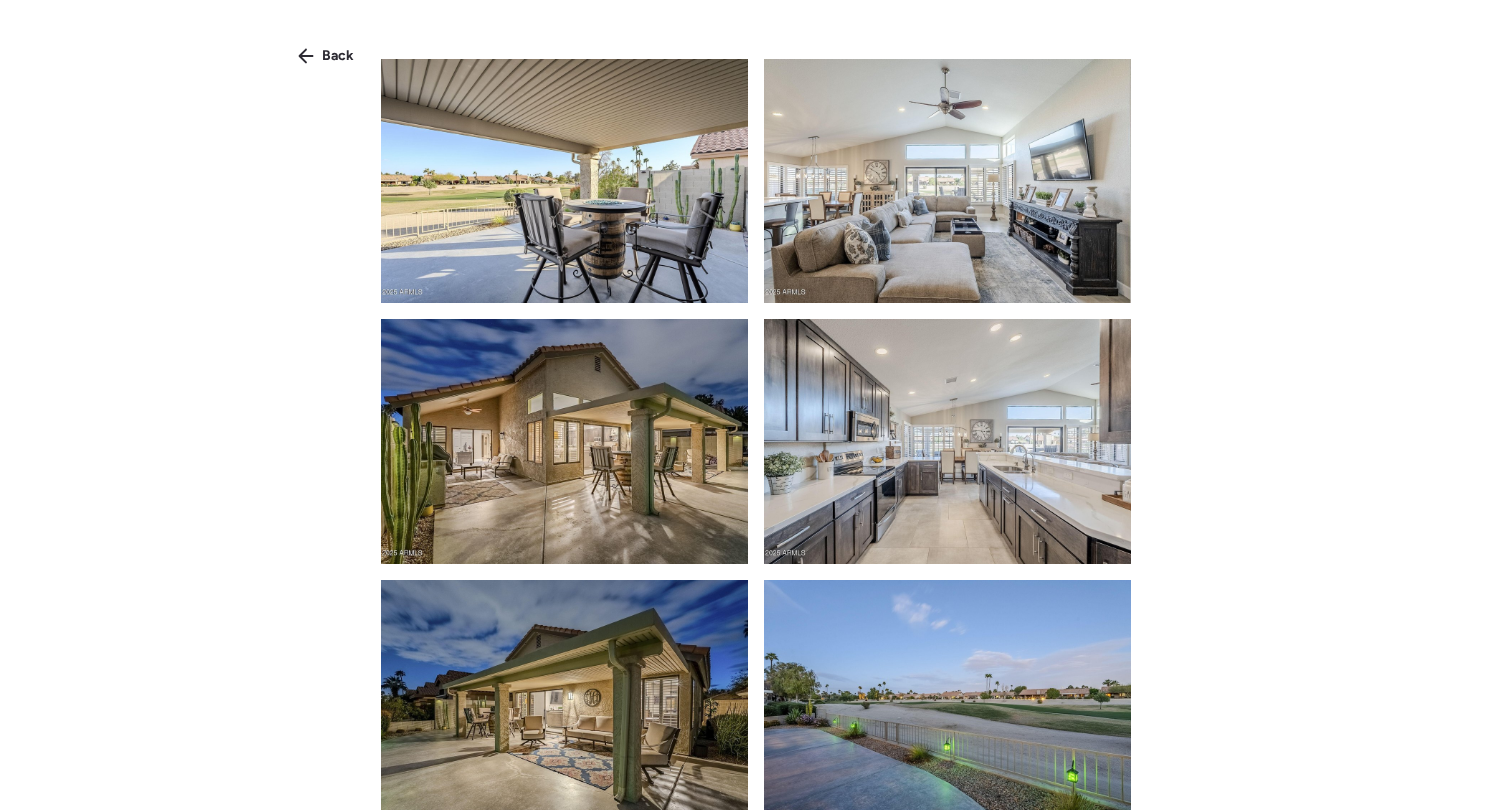 scroll, scrollTop: 528, scrollLeft: 0, axis: vertical 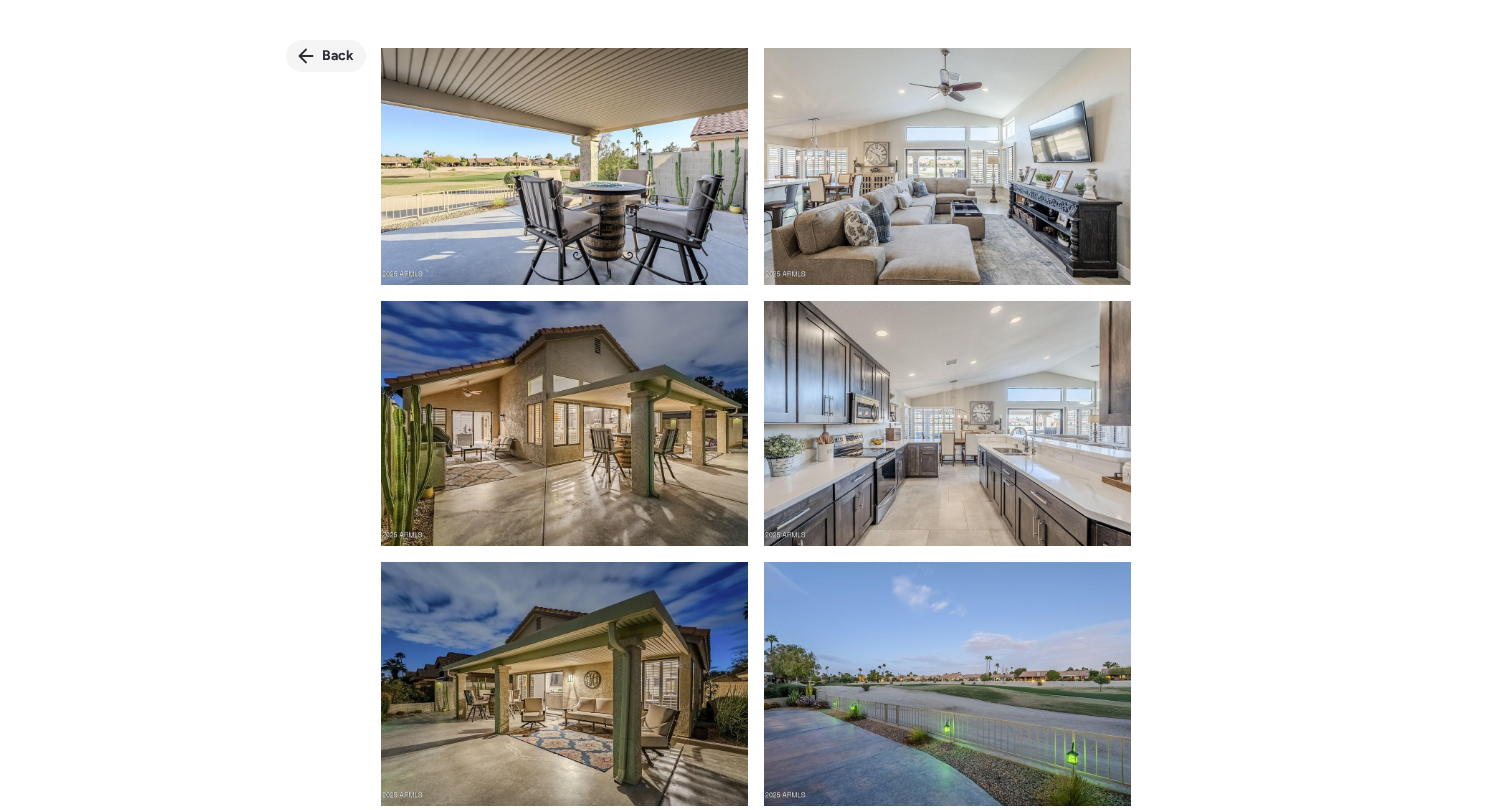 click on "Back" at bounding box center [326, 56] 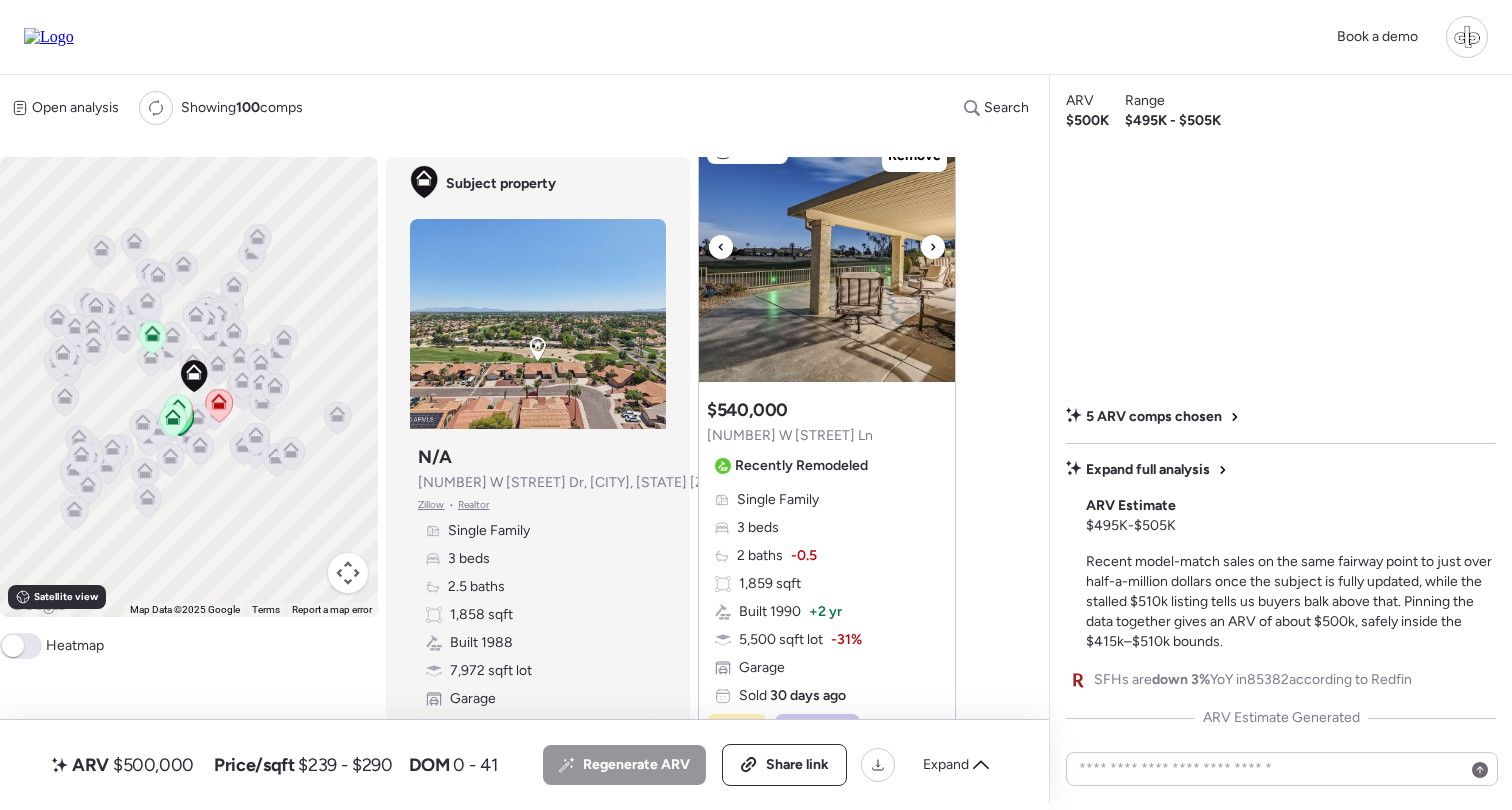 scroll, scrollTop: 15, scrollLeft: 0, axis: vertical 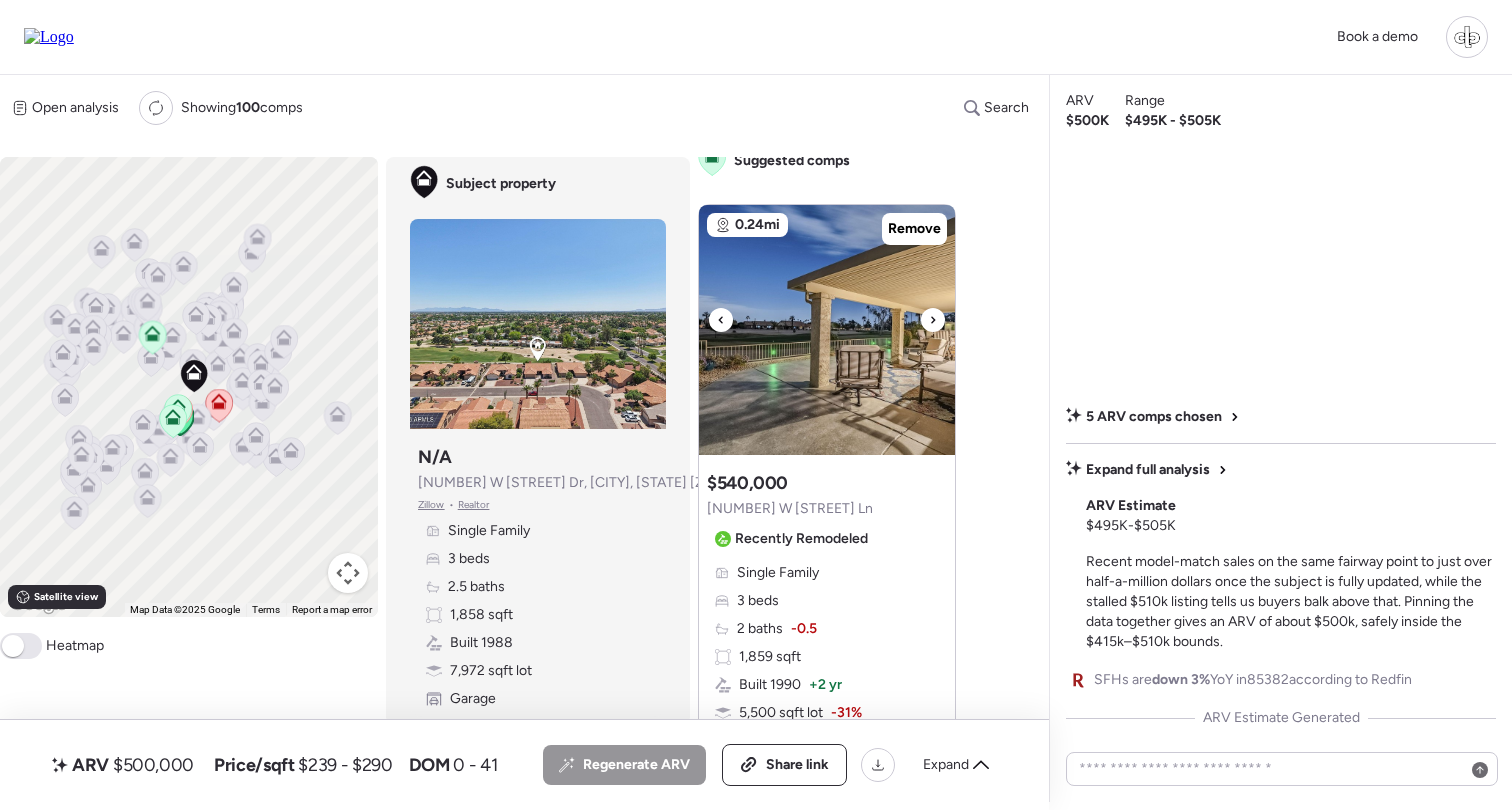 click at bounding box center [827, 330] 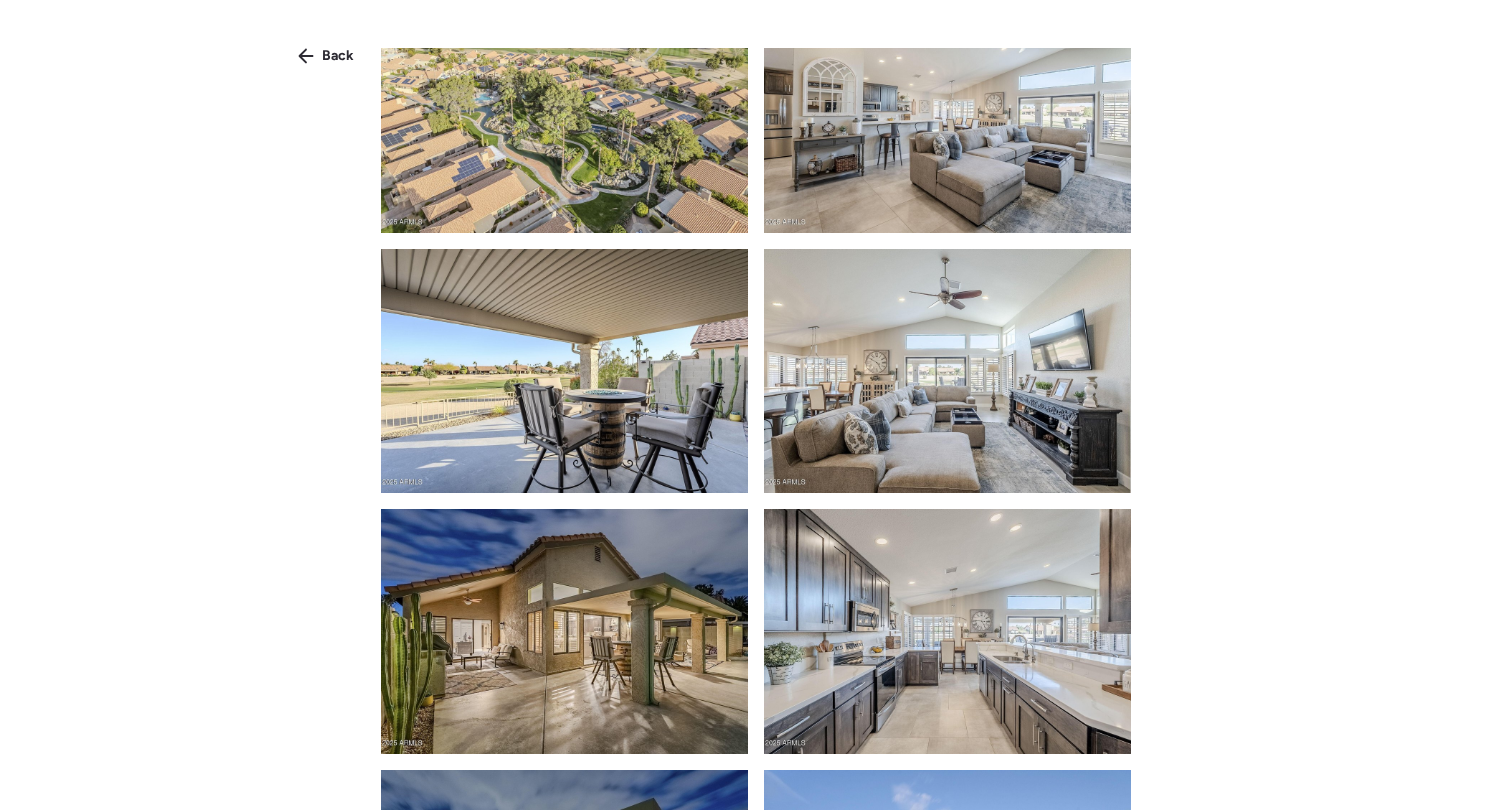 scroll, scrollTop: 351, scrollLeft: 0, axis: vertical 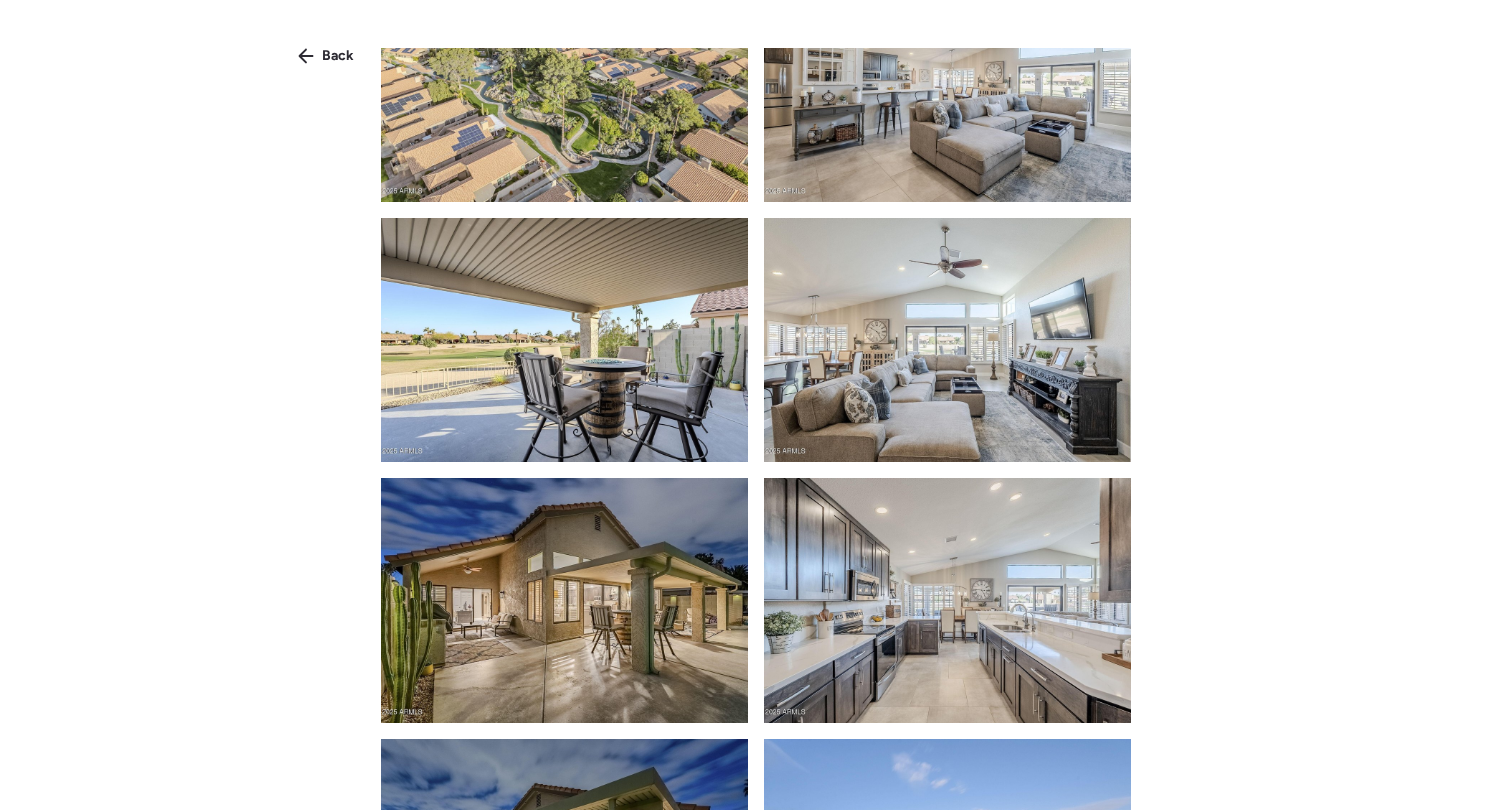 click at bounding box center (947, 340) 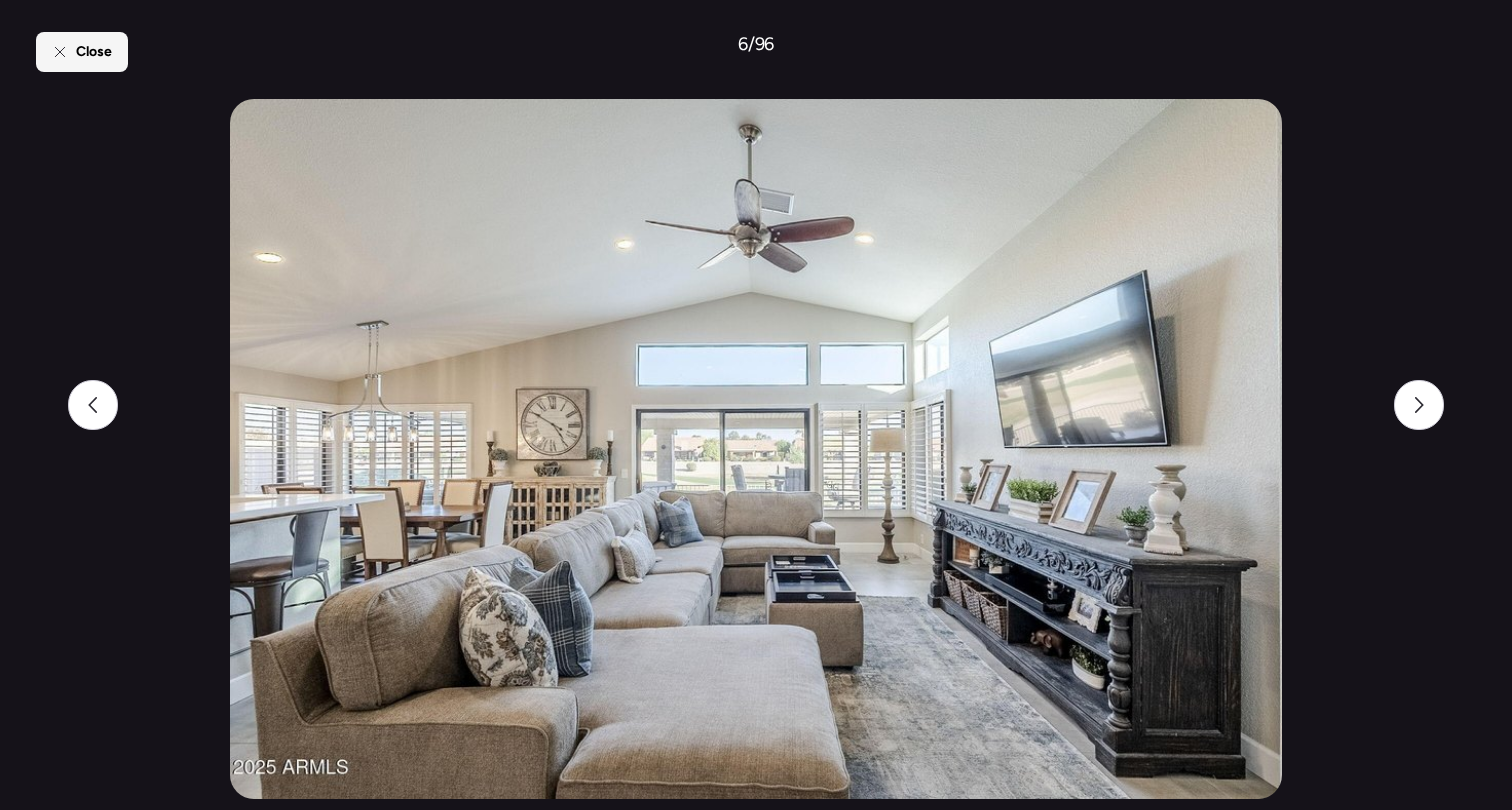 click on "Close" at bounding box center [94, 52] 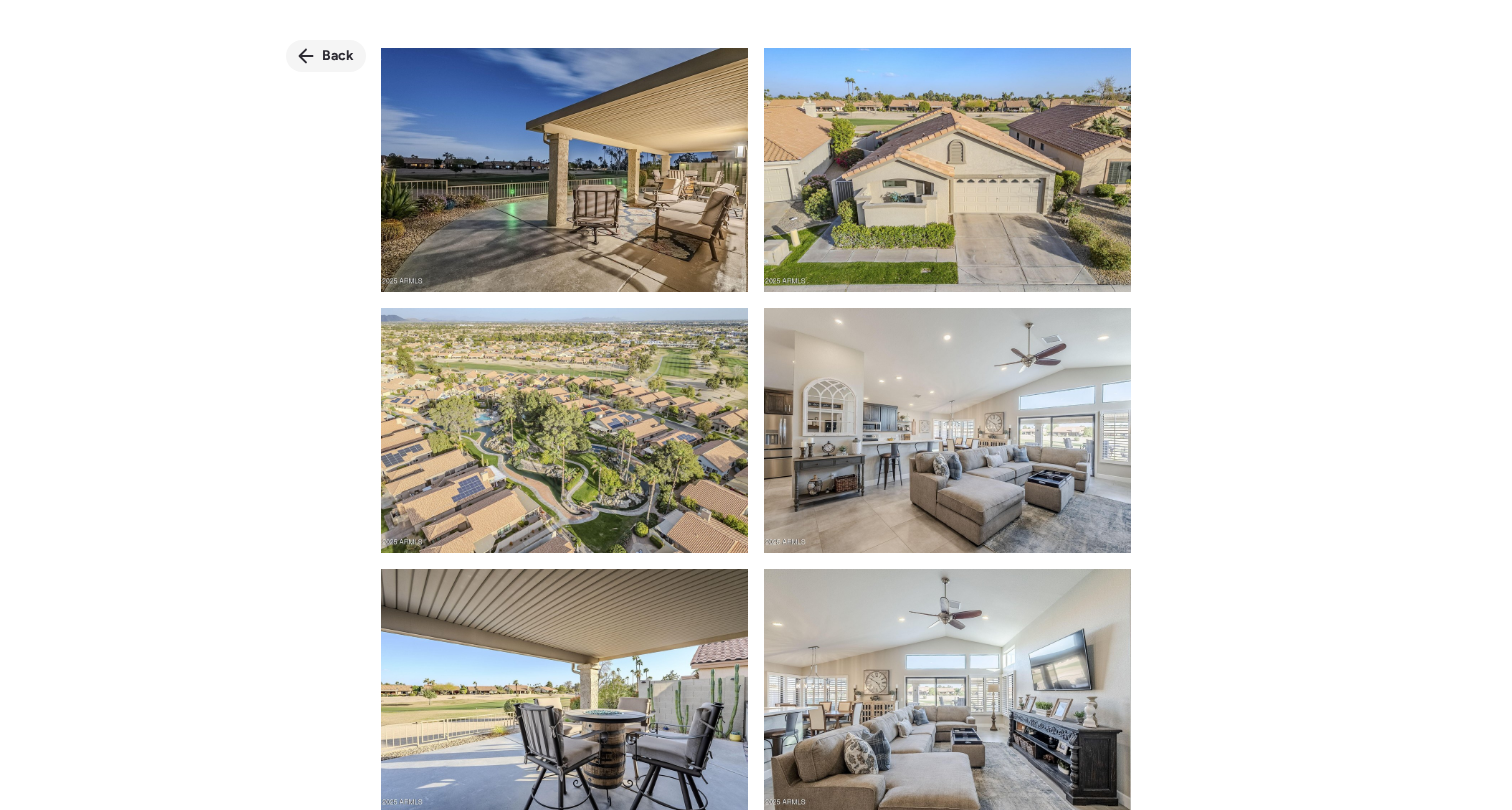 click on "Back" at bounding box center (326, 56) 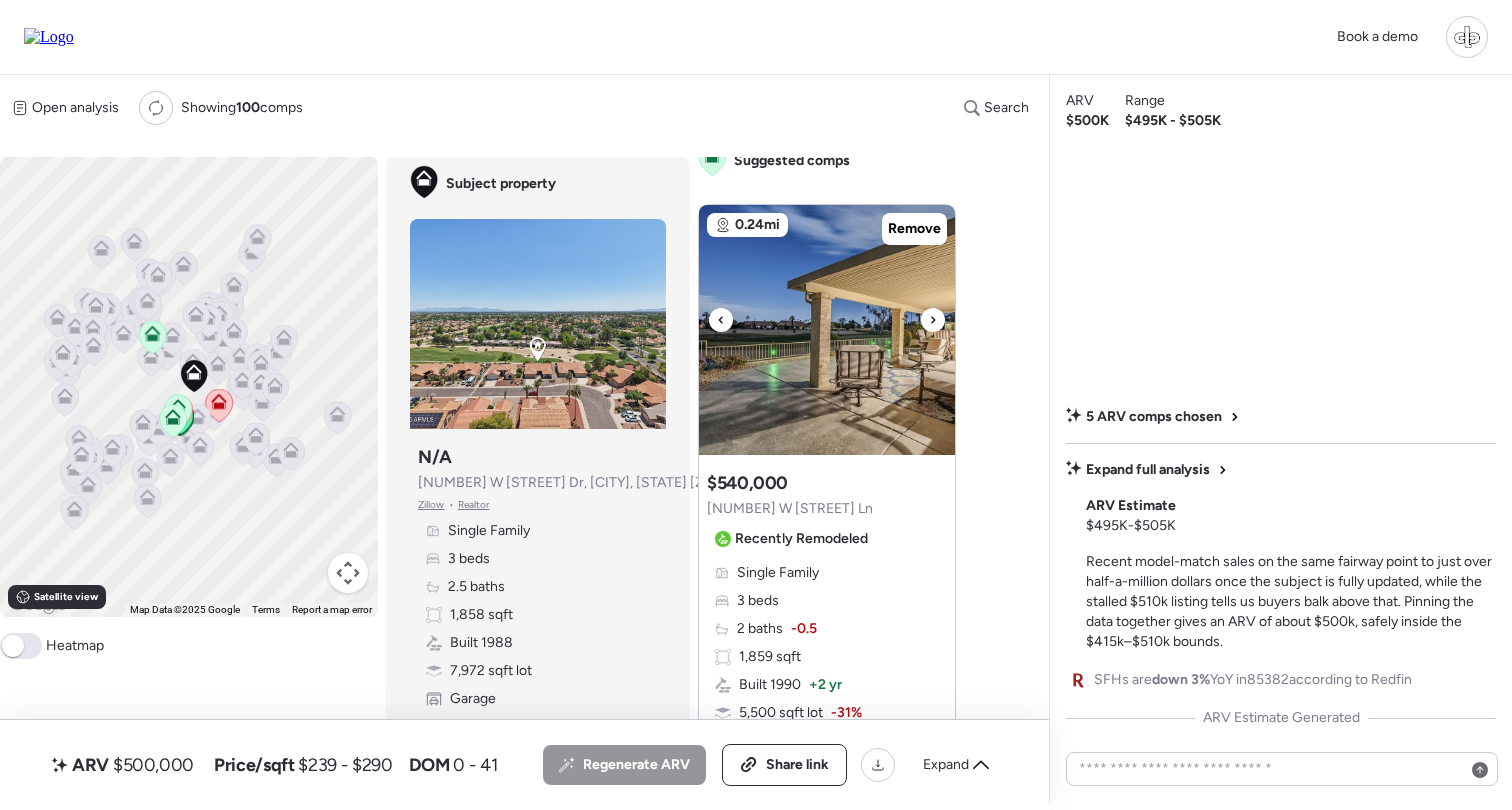 scroll, scrollTop: 0, scrollLeft: 0, axis: both 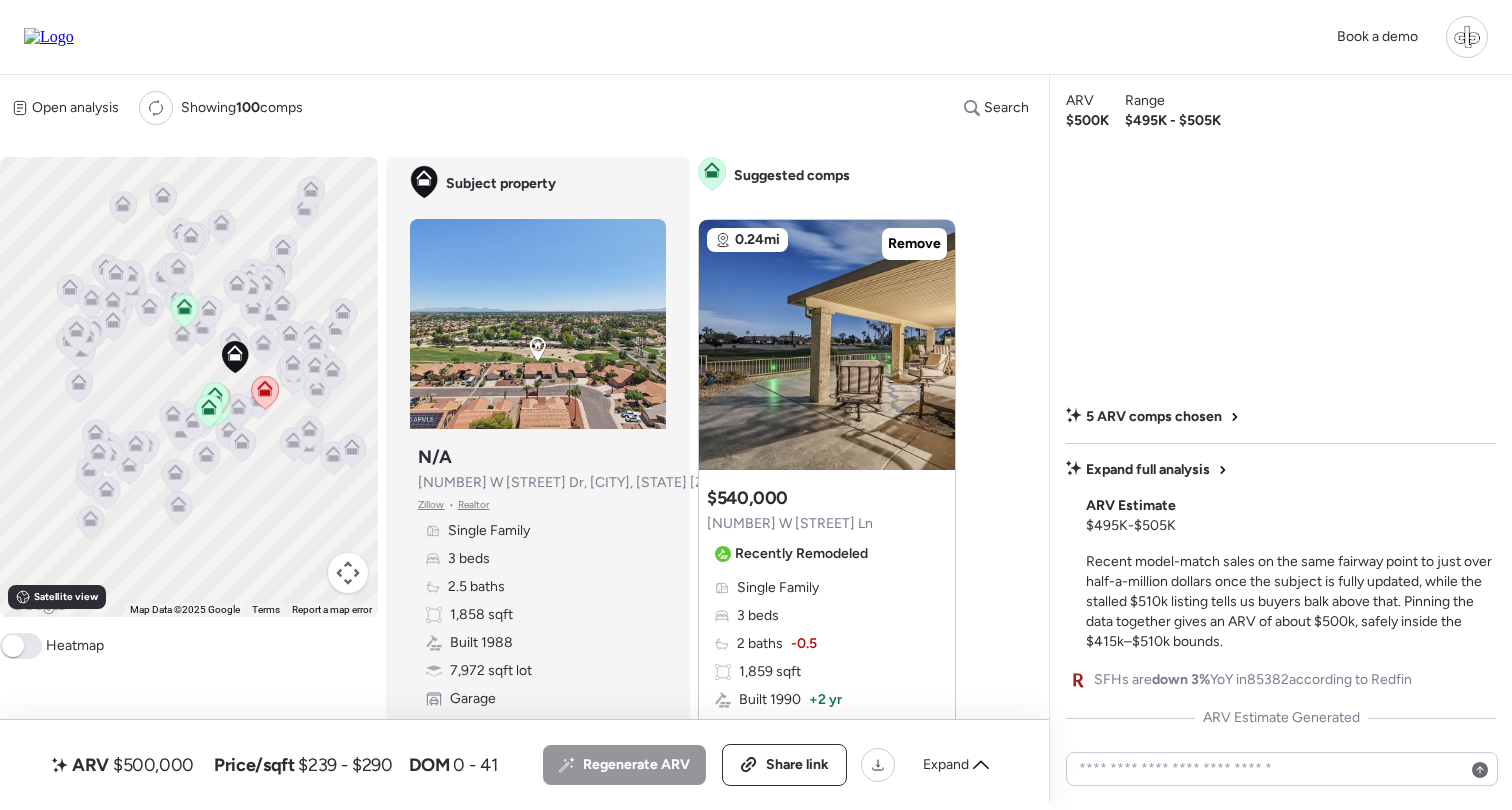 click on "$500,000" at bounding box center [153, 765] 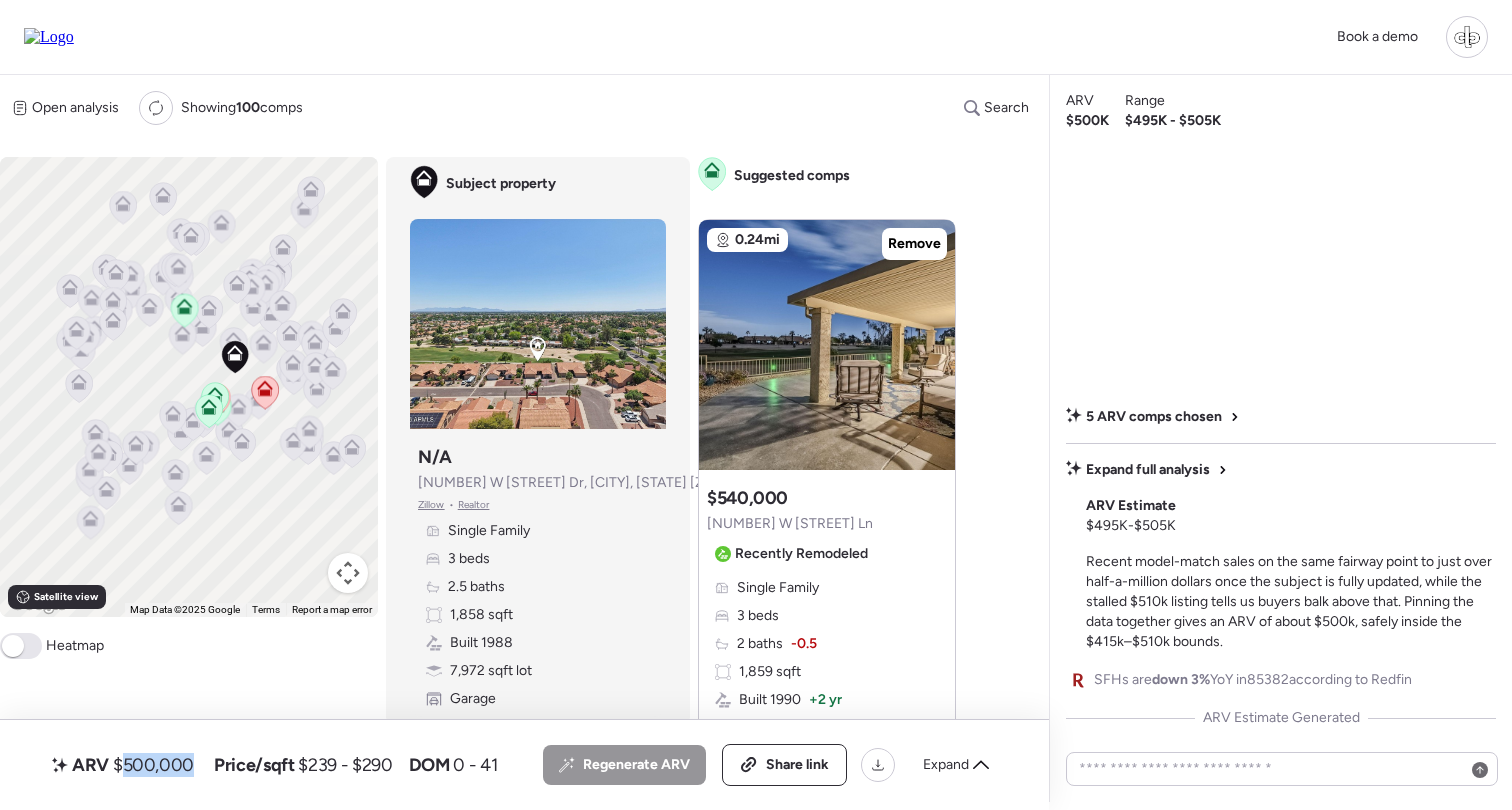 click on "$500,000" at bounding box center (153, 765) 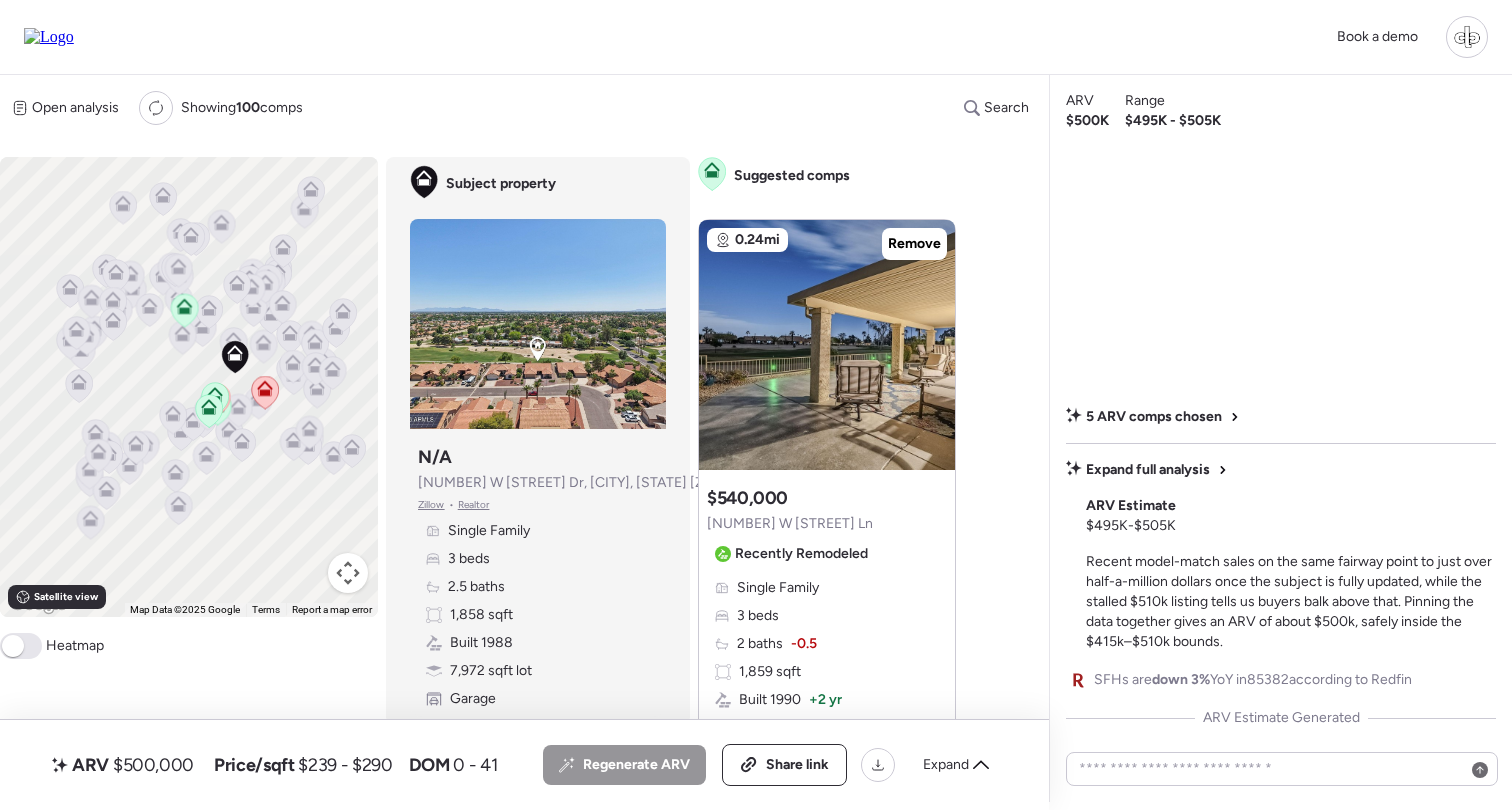 click on "Open analysis Re-run report Showing  100  comps Search Comps list Analysis To activate drag with keyboard, press Alt + Enter. Once in keyboard drag state, use the arrow keys to move the marker. To complete the drag, press the Enter key. To cancel, press Escape. Keyboard shortcuts Map Data Map Data ©2025 Google Map data ©2025 Google 500 m  Click to toggle between metric and imperial units Terms Report a map error Satellite view A B+ B B- C+ C C- D Heatmap Subject property Subject property N/A 9263 W Oraibi Dr Zillow • Realtor Single Family 3 beds 2.5 baths 1,858 sqft Built 1988 7,972 sqft lot Garage Suggested comps 0.24mi Remove Suggested comp $540,000 9409 W Taro Ln Recently Remodeled Single Family 3 beds 2 baths -0.5 1,859 sqft Built 1990 + 2 yr 5,500 sqft lot -31% Garage Sold   30 days ago Sold Non-flip Non-flip Excellent condition comp, but not remodeled specifically for re-sale. 23 days until pending Apr 06, 2025 Listed $575,000 Apr 10, 2025 Last price change $559,900 23 days until pending Pending" at bounding box center (520, 439) 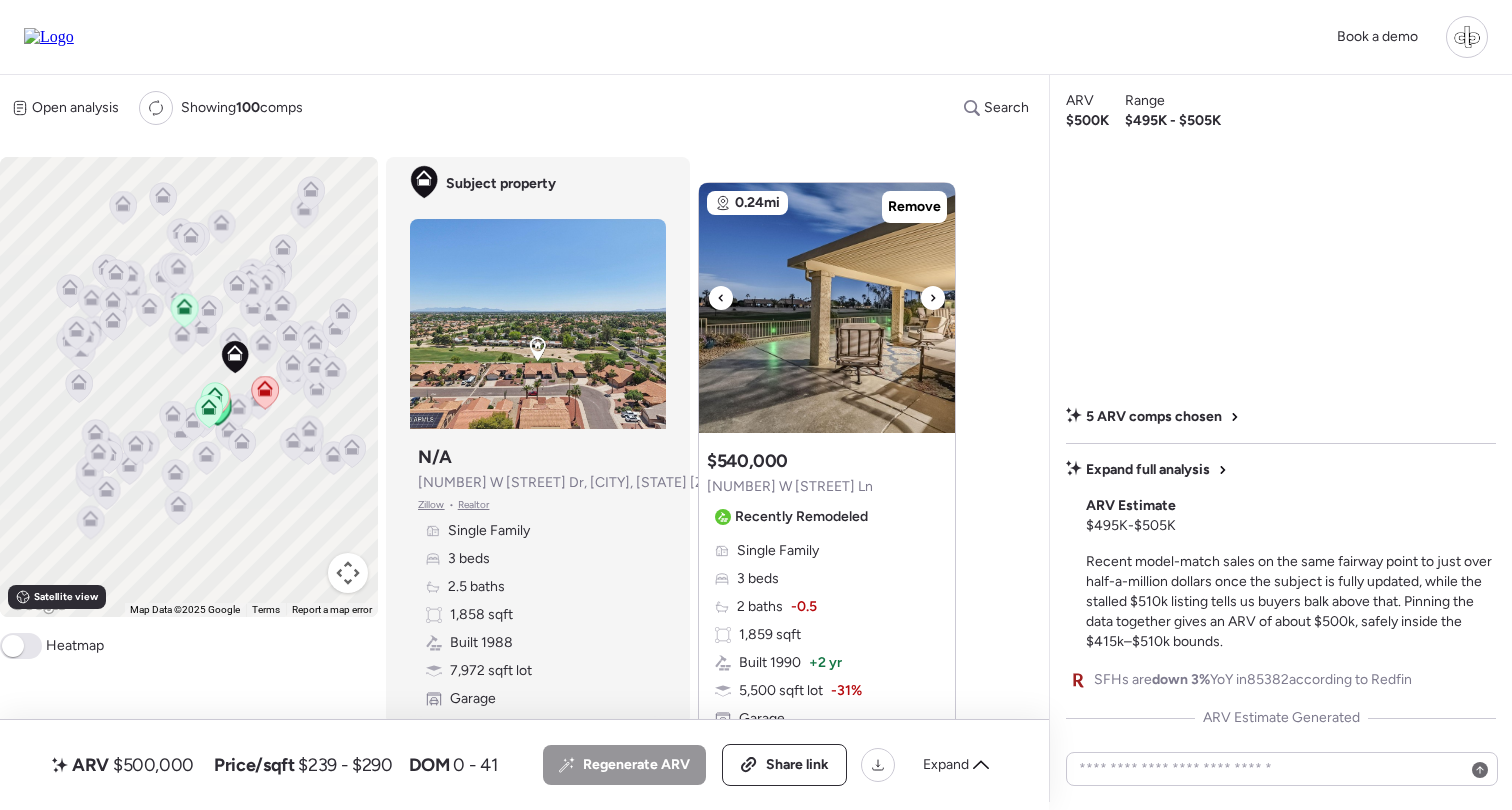 scroll, scrollTop: 26, scrollLeft: 0, axis: vertical 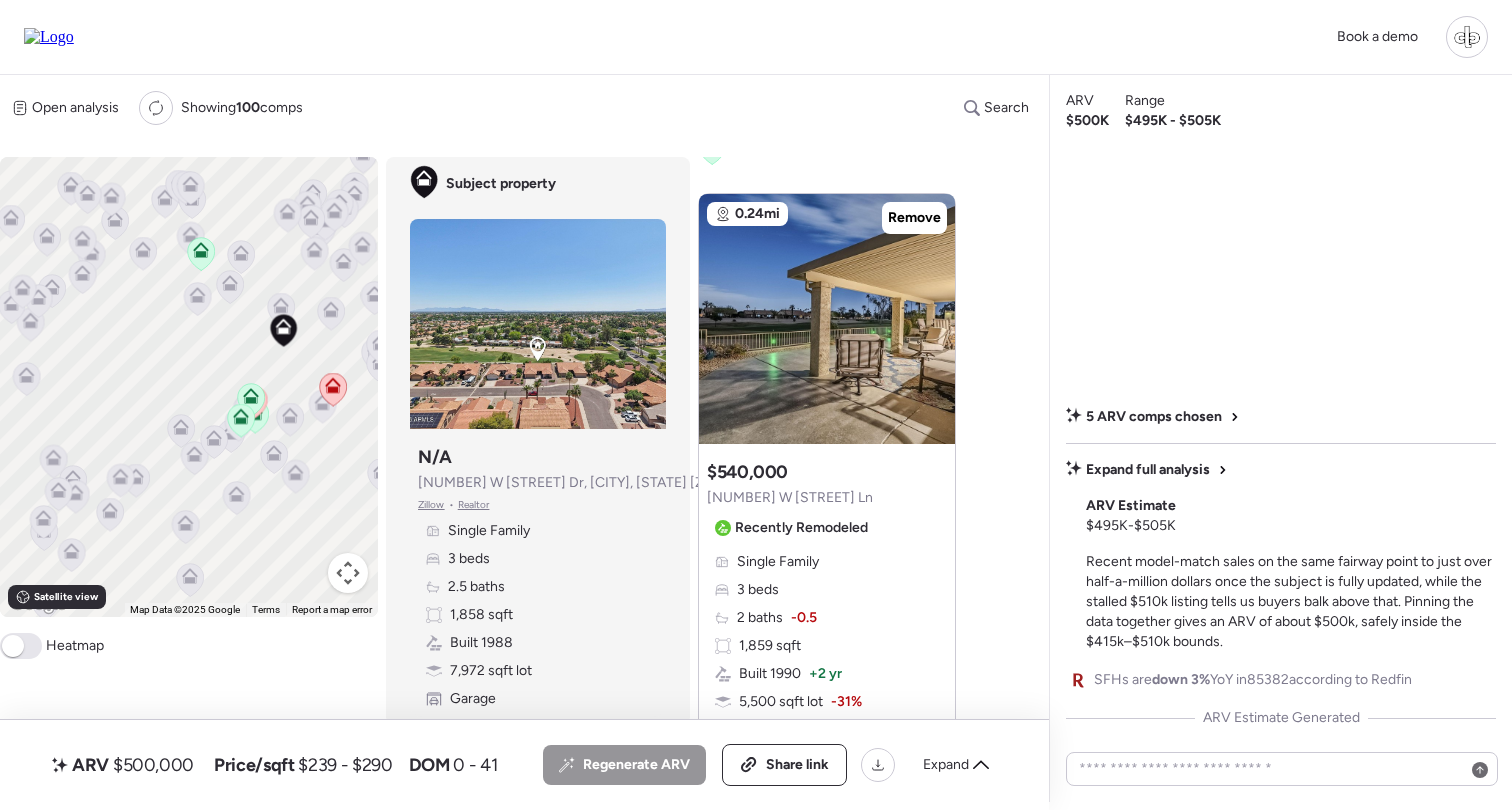 click 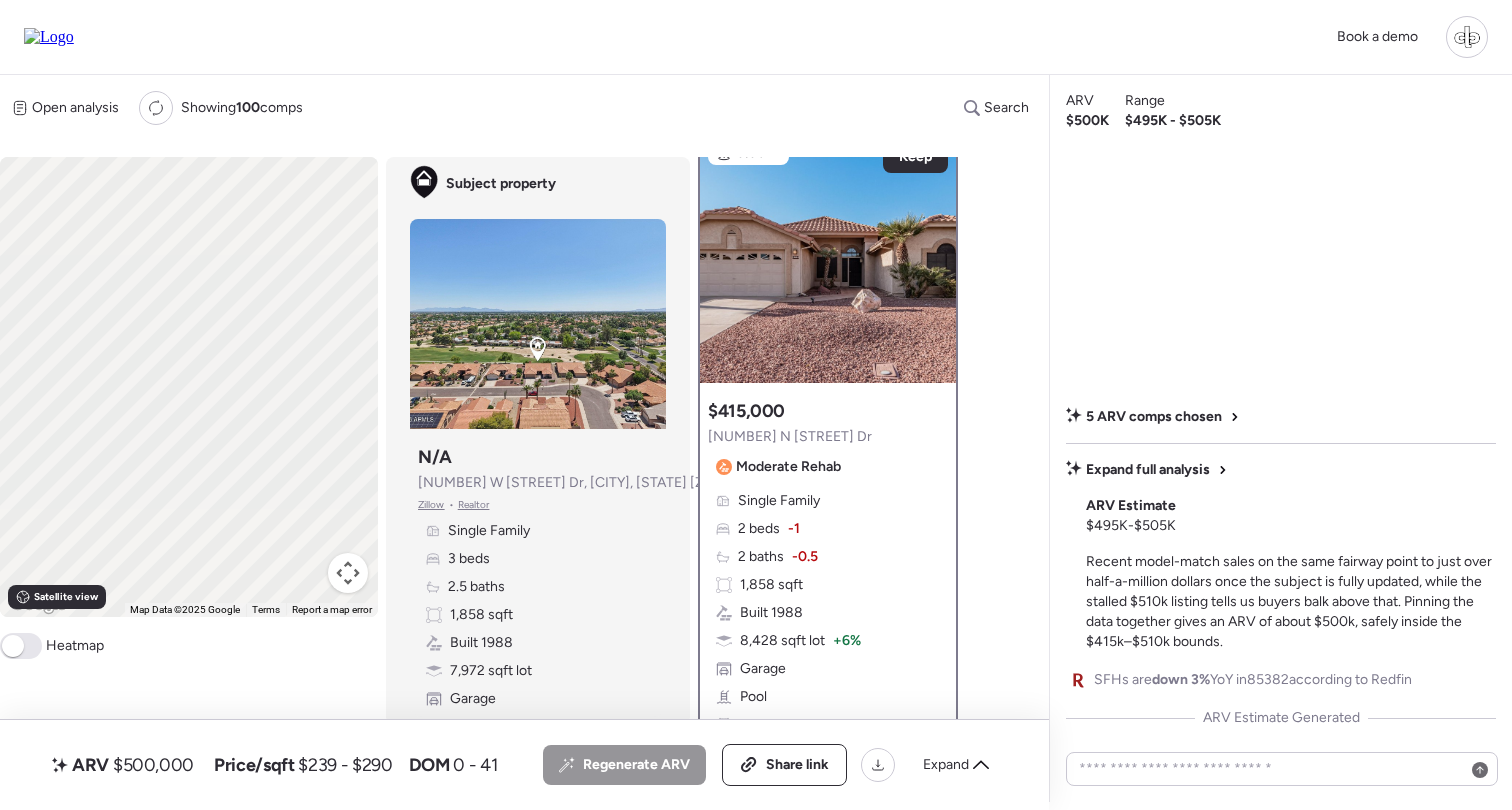 scroll, scrollTop: 0, scrollLeft: 0, axis: both 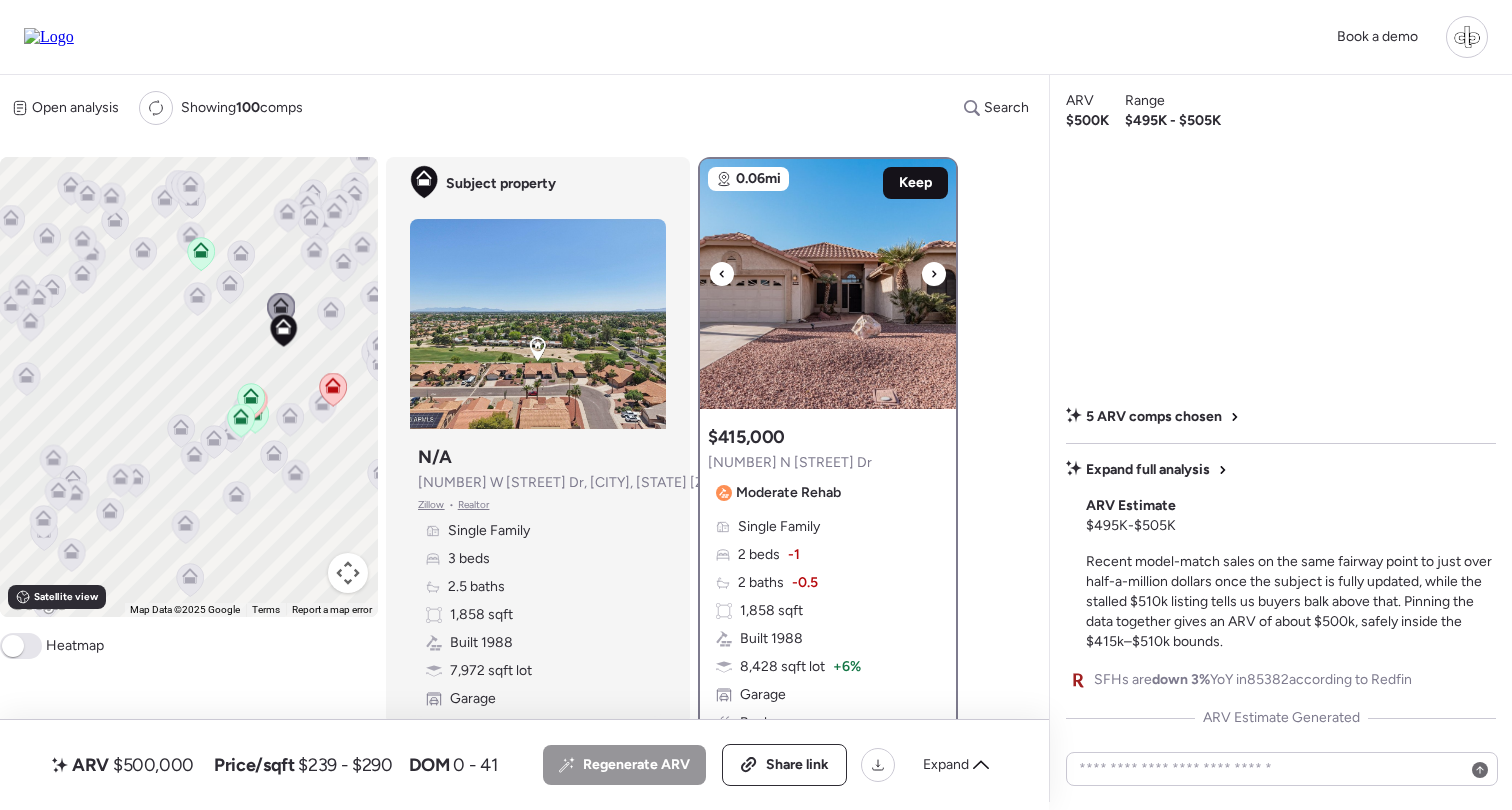 click on "Keep" at bounding box center [915, 183] 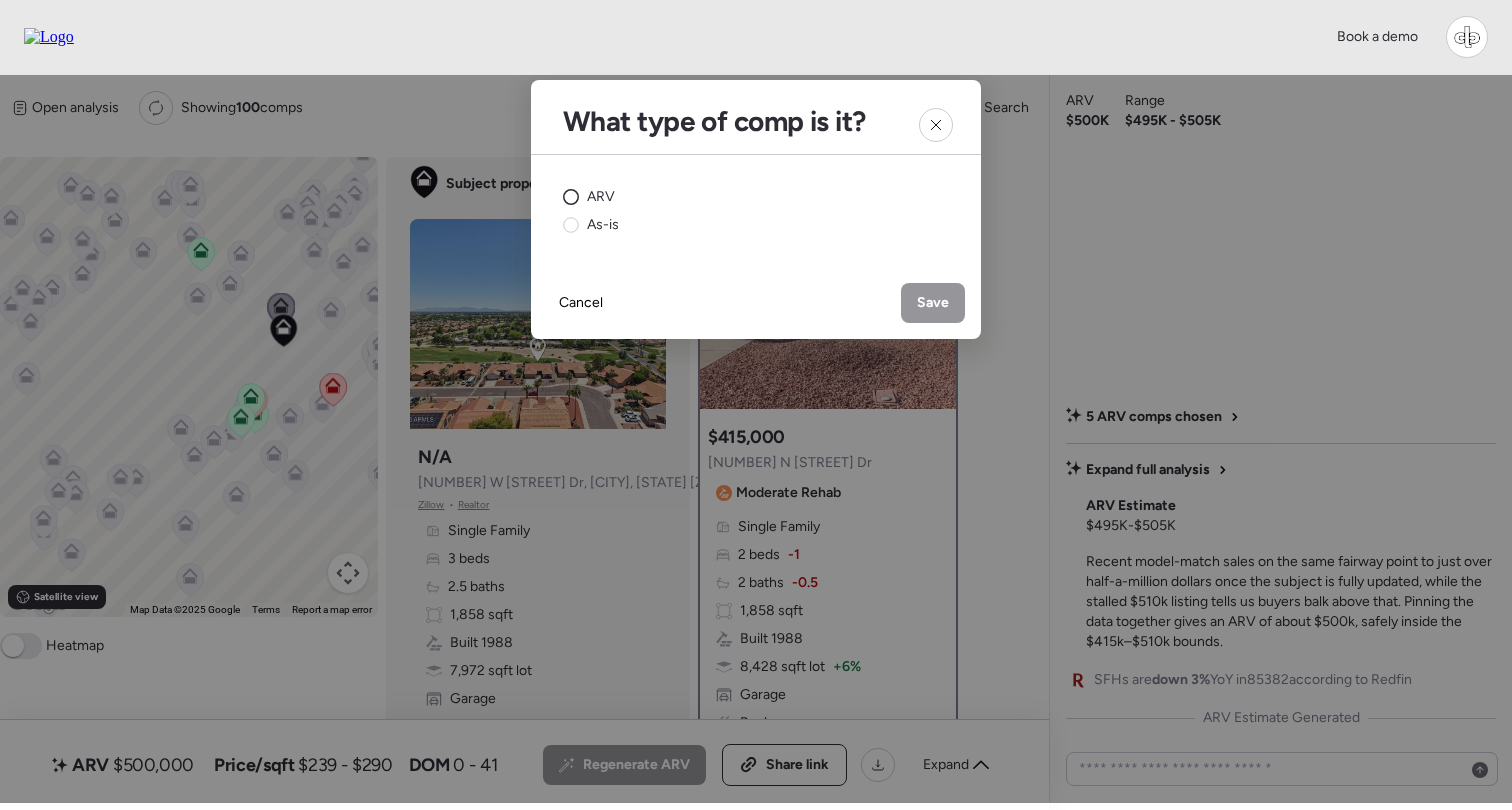 click on "ARV" at bounding box center (601, 197) 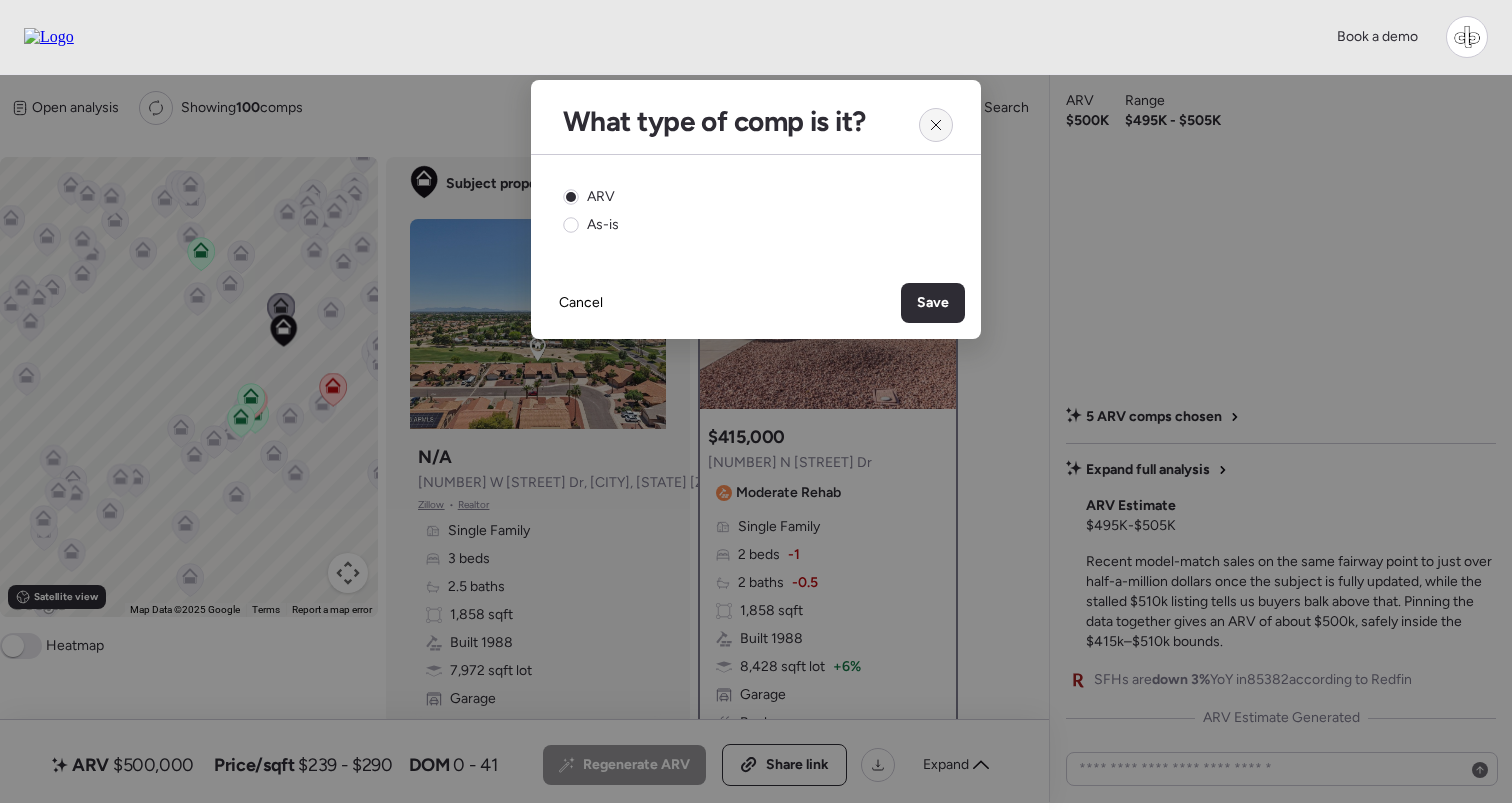 click 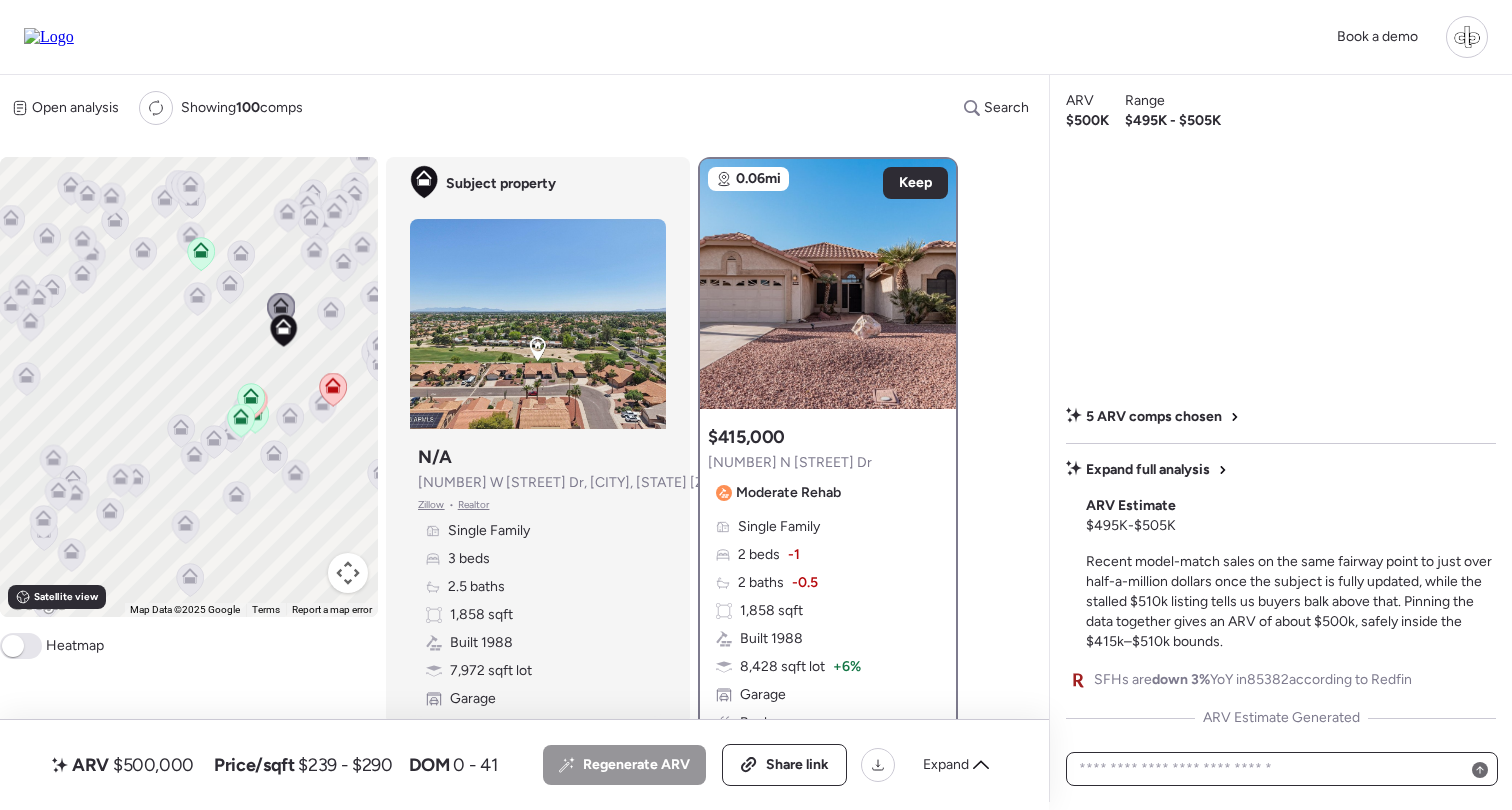 click at bounding box center [1282, 769] 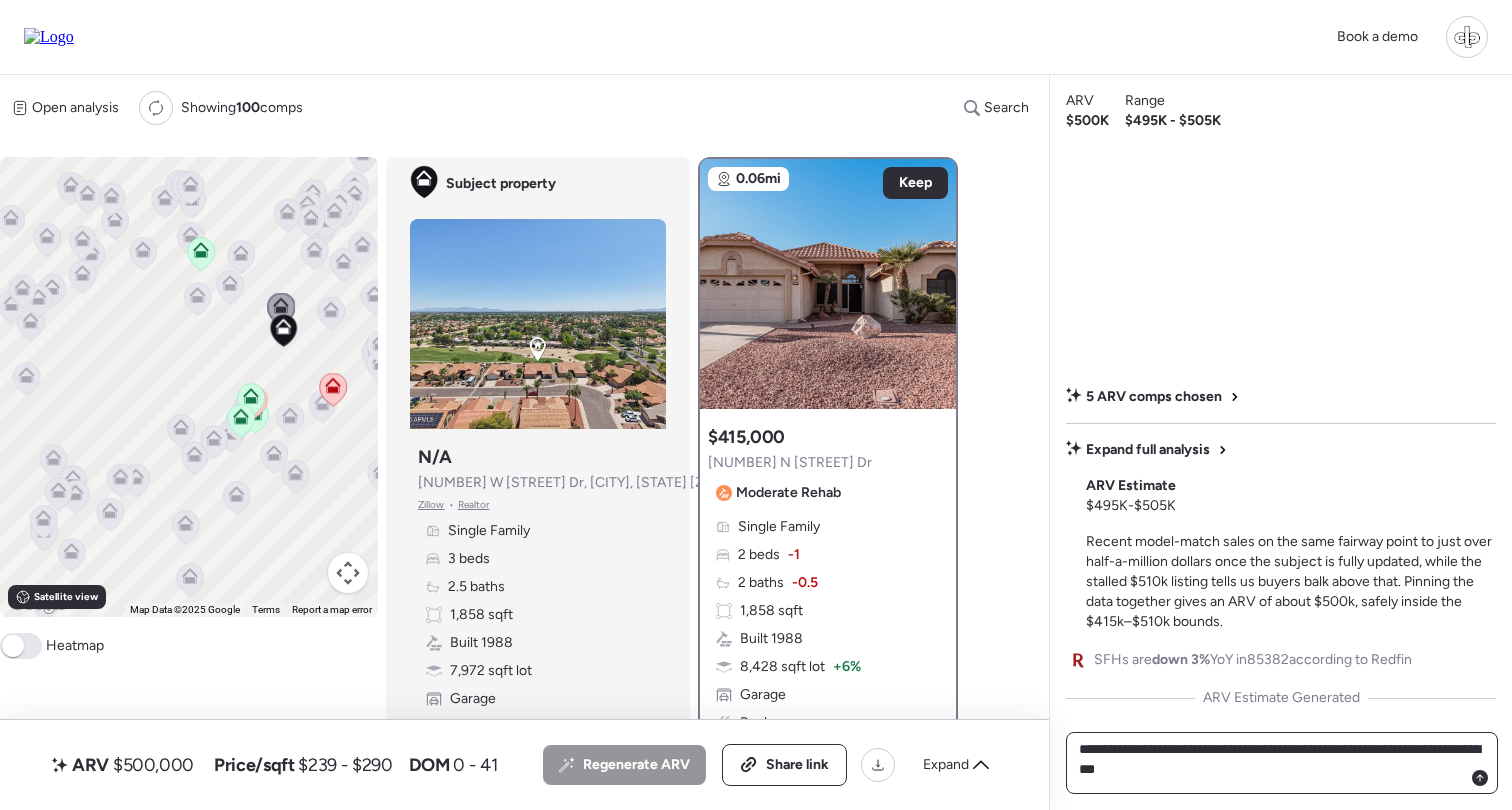 type on "**********" 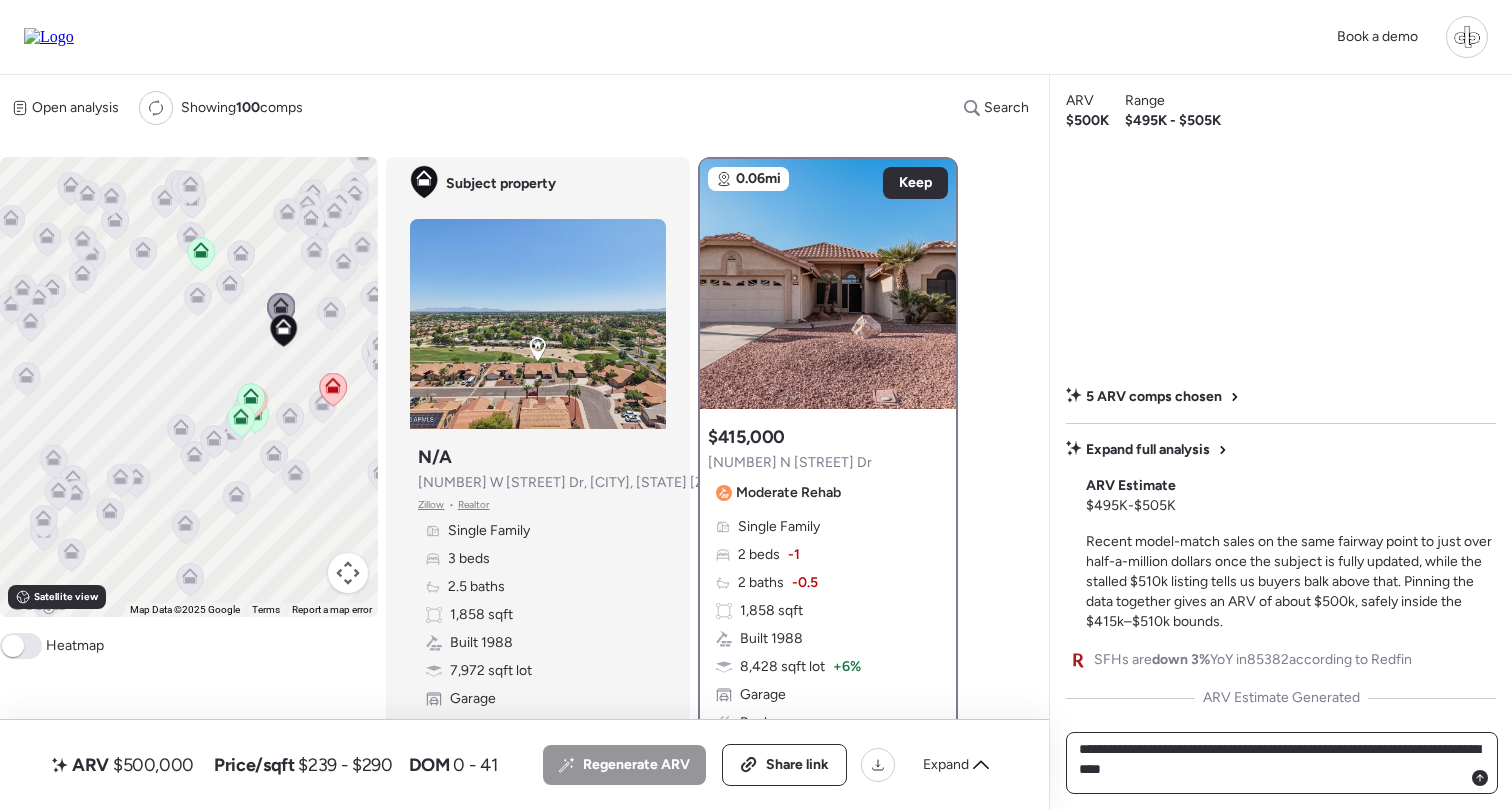 type 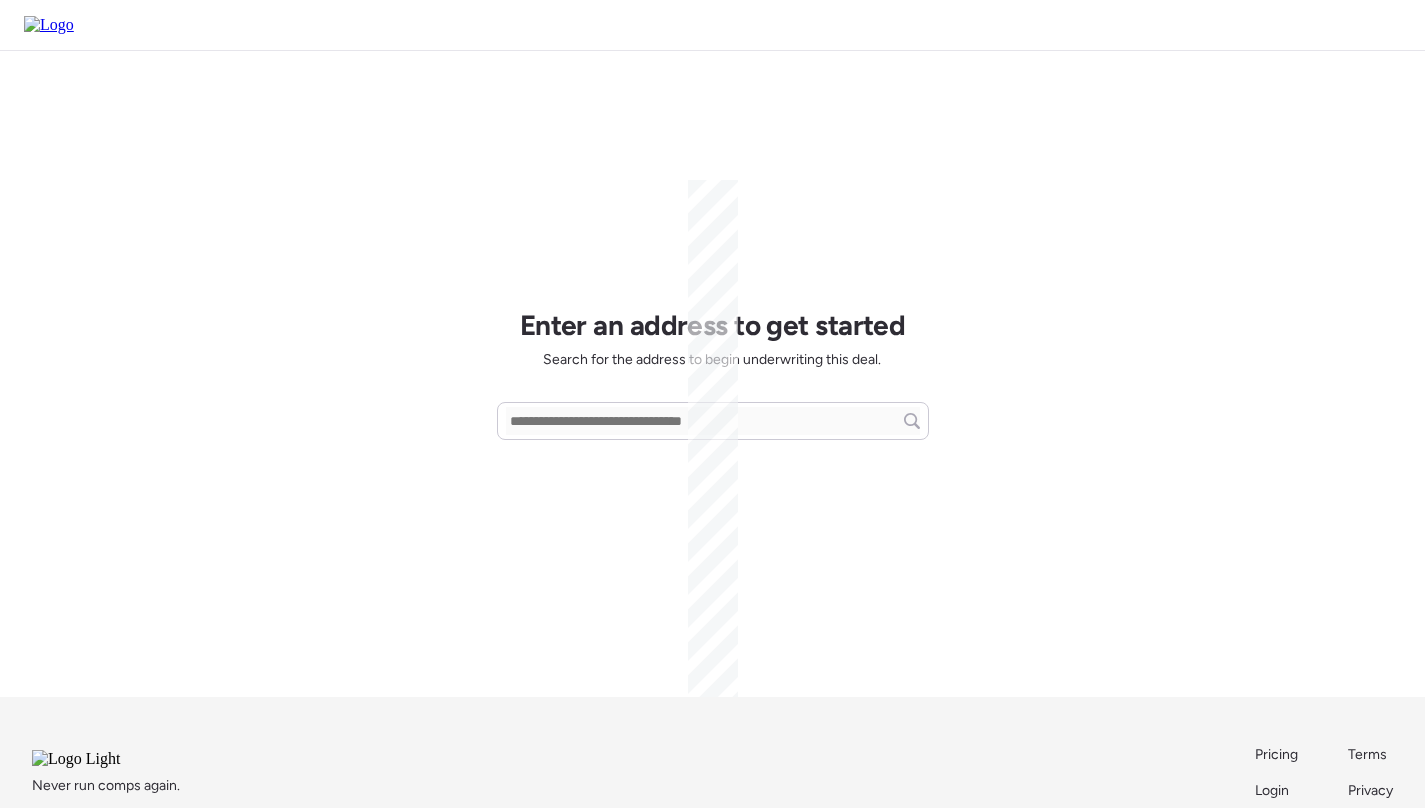 scroll, scrollTop: 0, scrollLeft: 0, axis: both 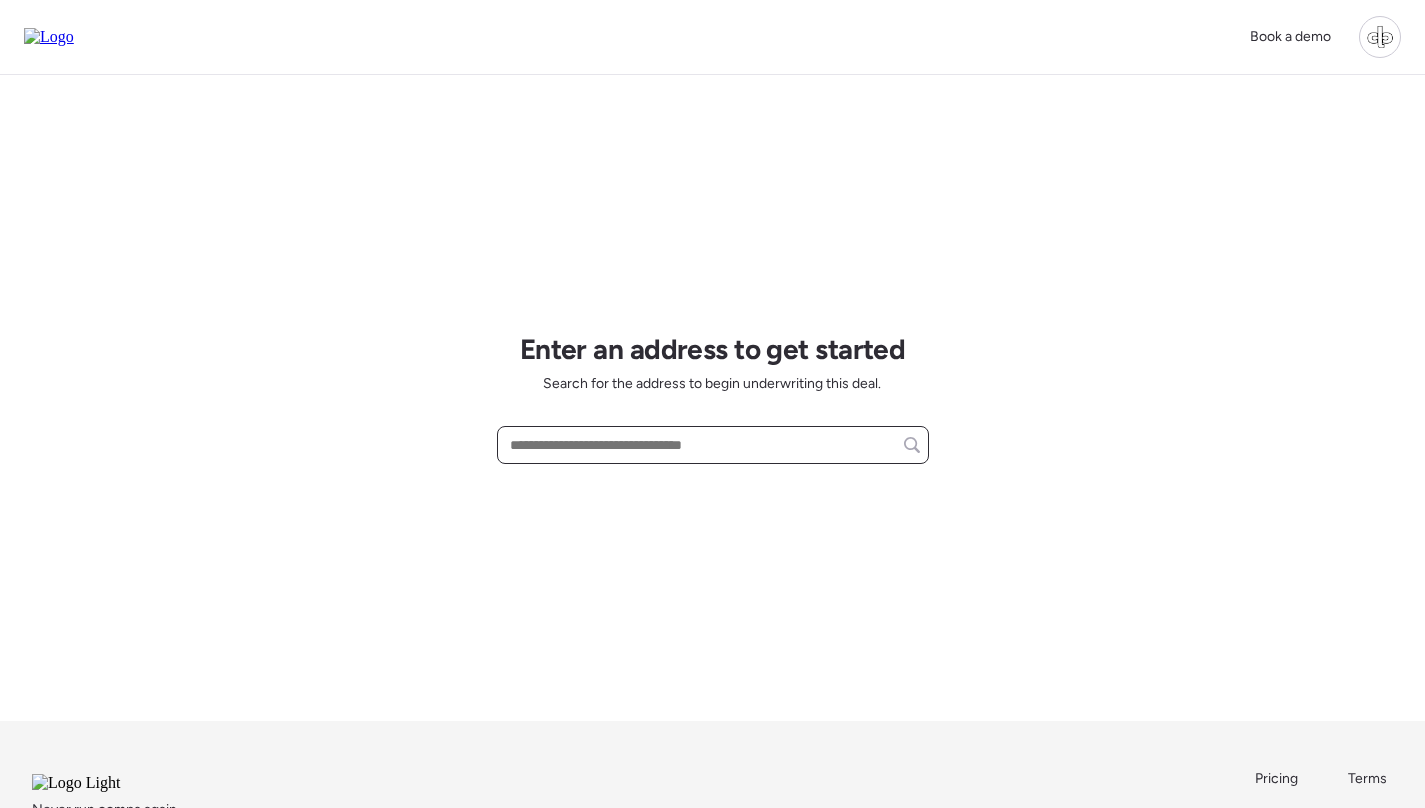 click at bounding box center [713, 445] 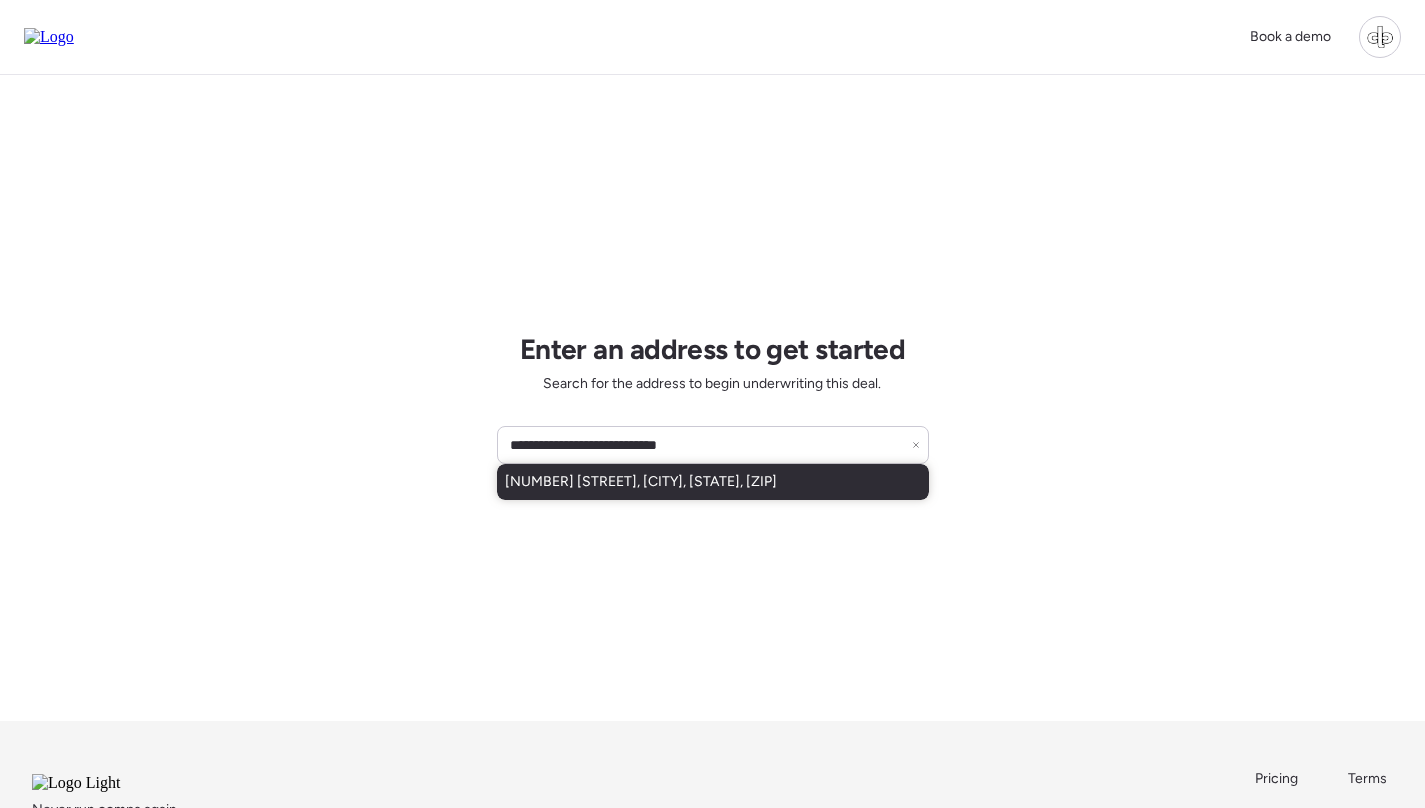 click on "[NUMBER] [STREET], [CITY], [STATE], [ZIP]" at bounding box center [641, 482] 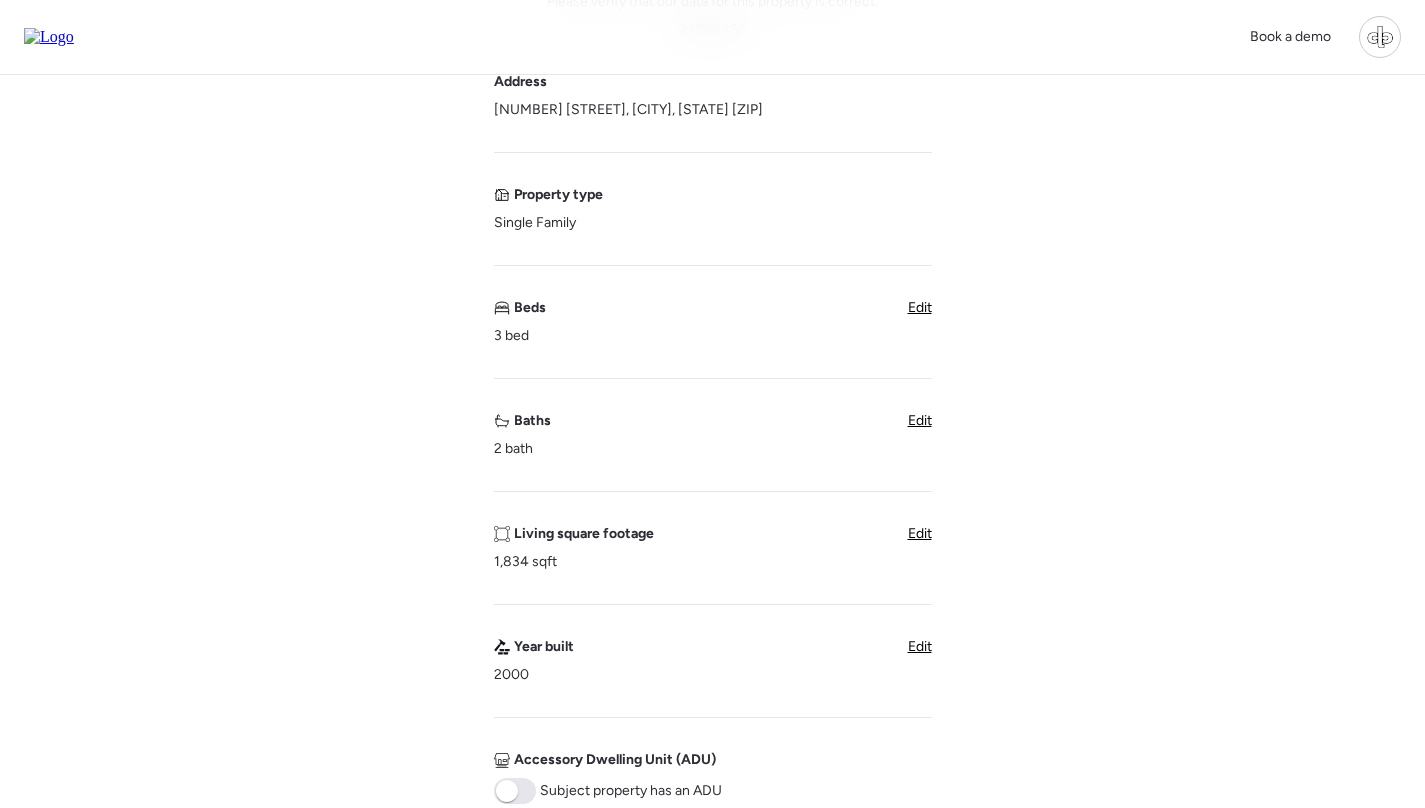 scroll, scrollTop: 152, scrollLeft: 0, axis: vertical 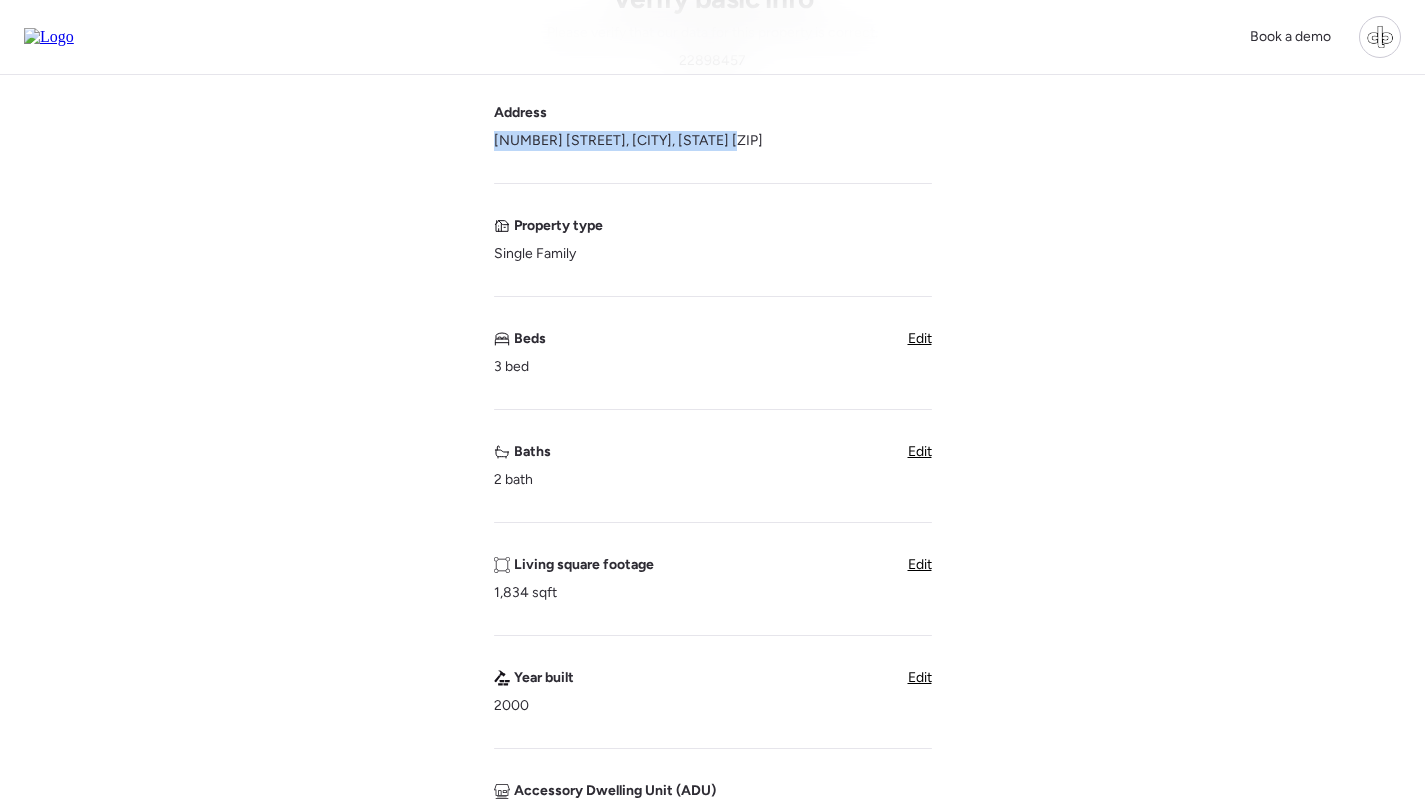 drag, startPoint x: 488, startPoint y: 133, endPoint x: 743, endPoint y: 140, distance: 255.09605 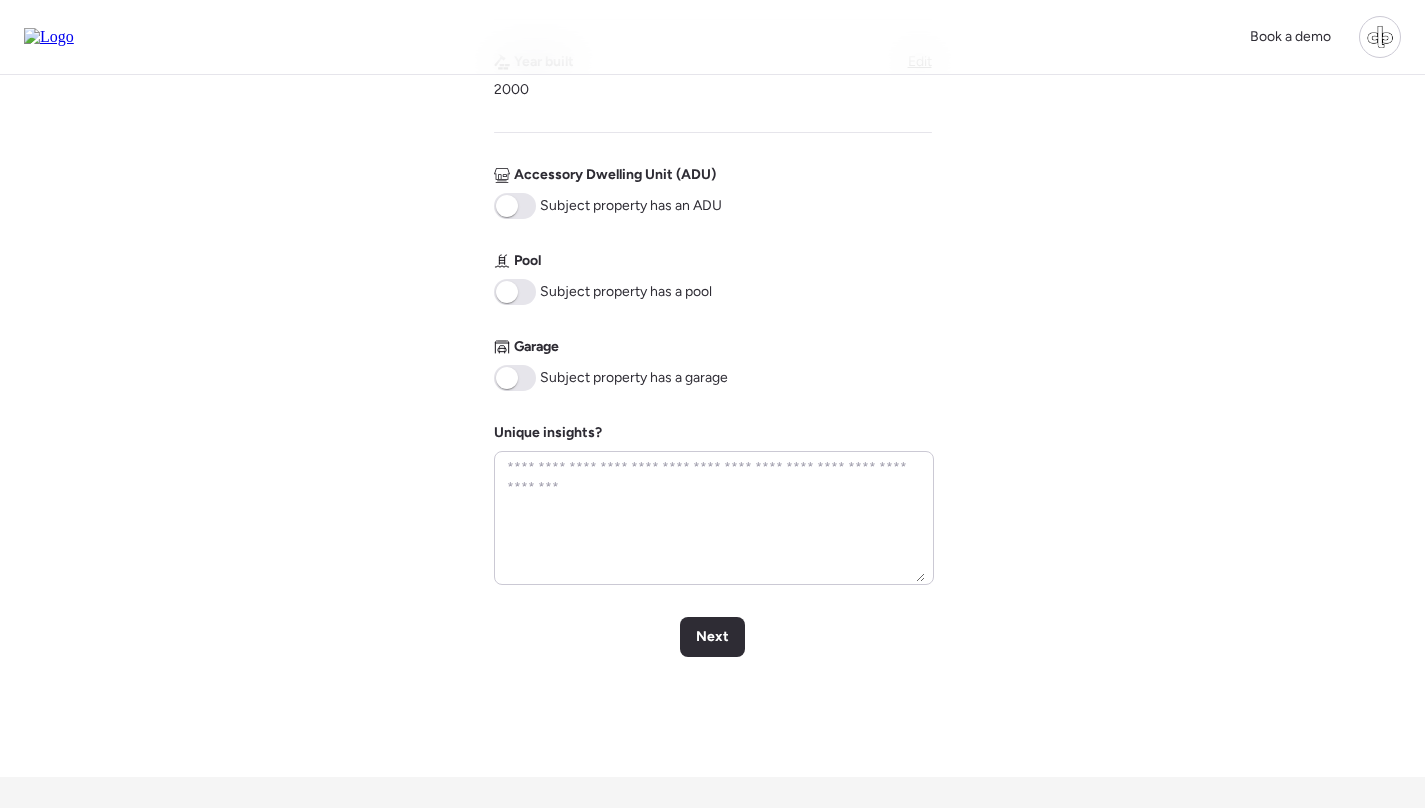 drag, startPoint x: 402, startPoint y: 424, endPoint x: 425, endPoint y: 418, distance: 23.769728 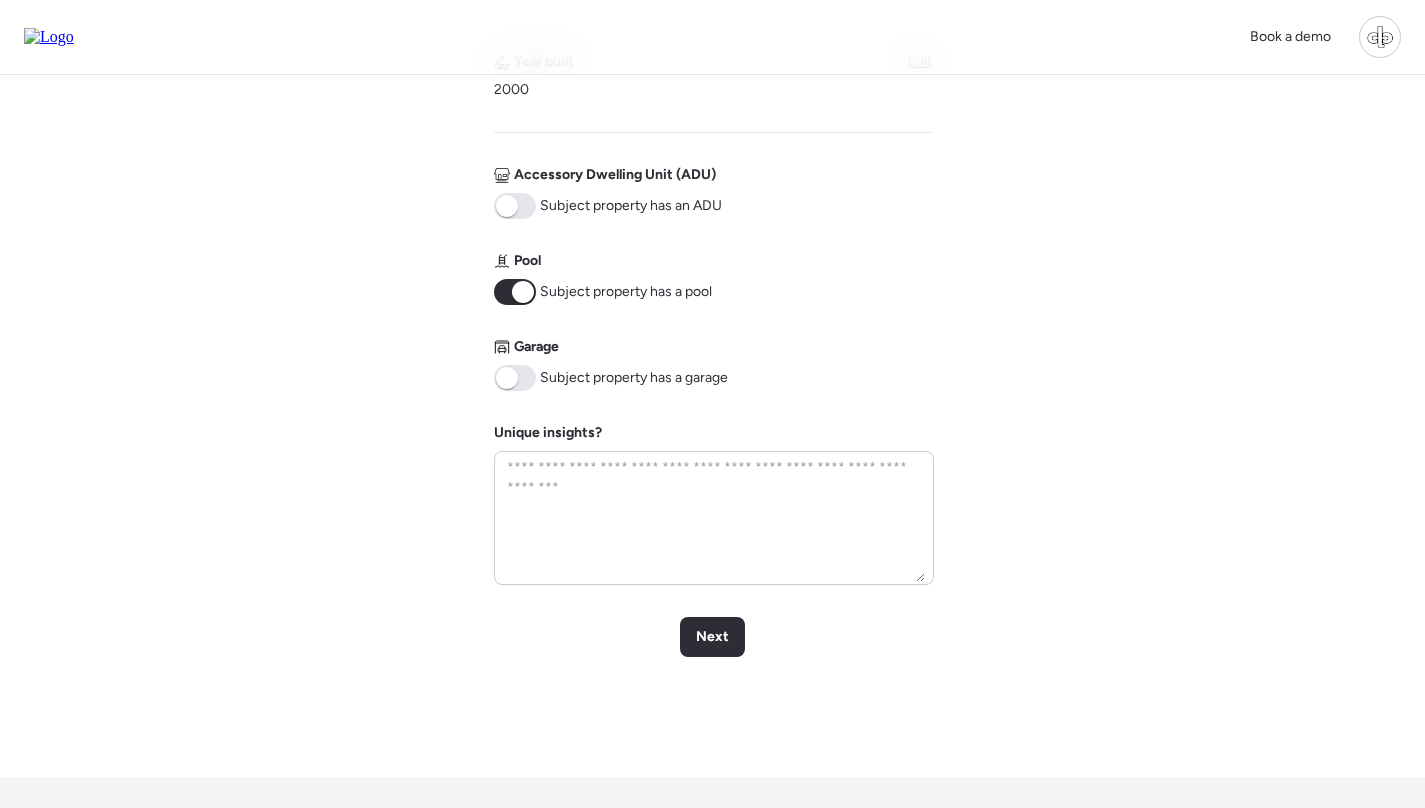 click at bounding box center [507, 378] 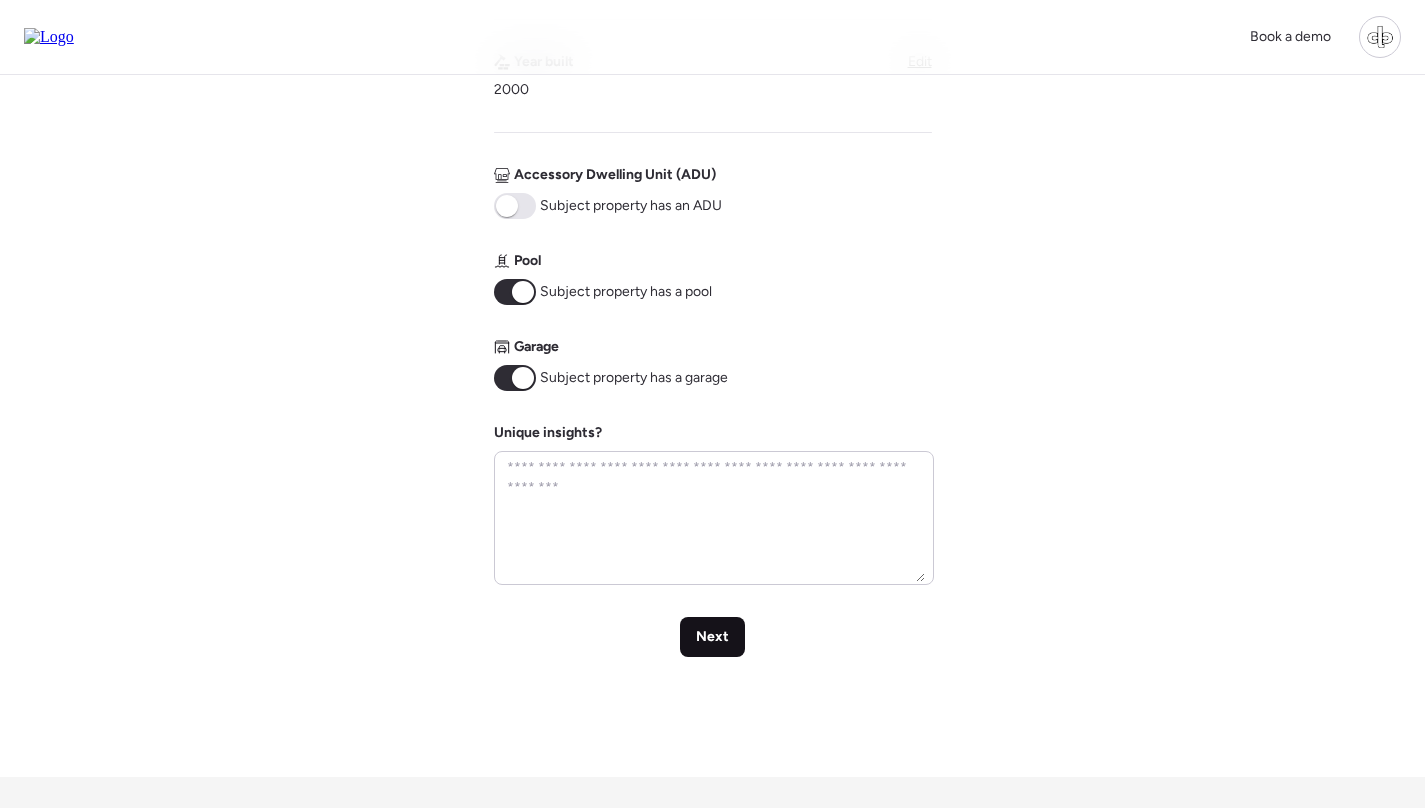 click on "Next" at bounding box center [712, 637] 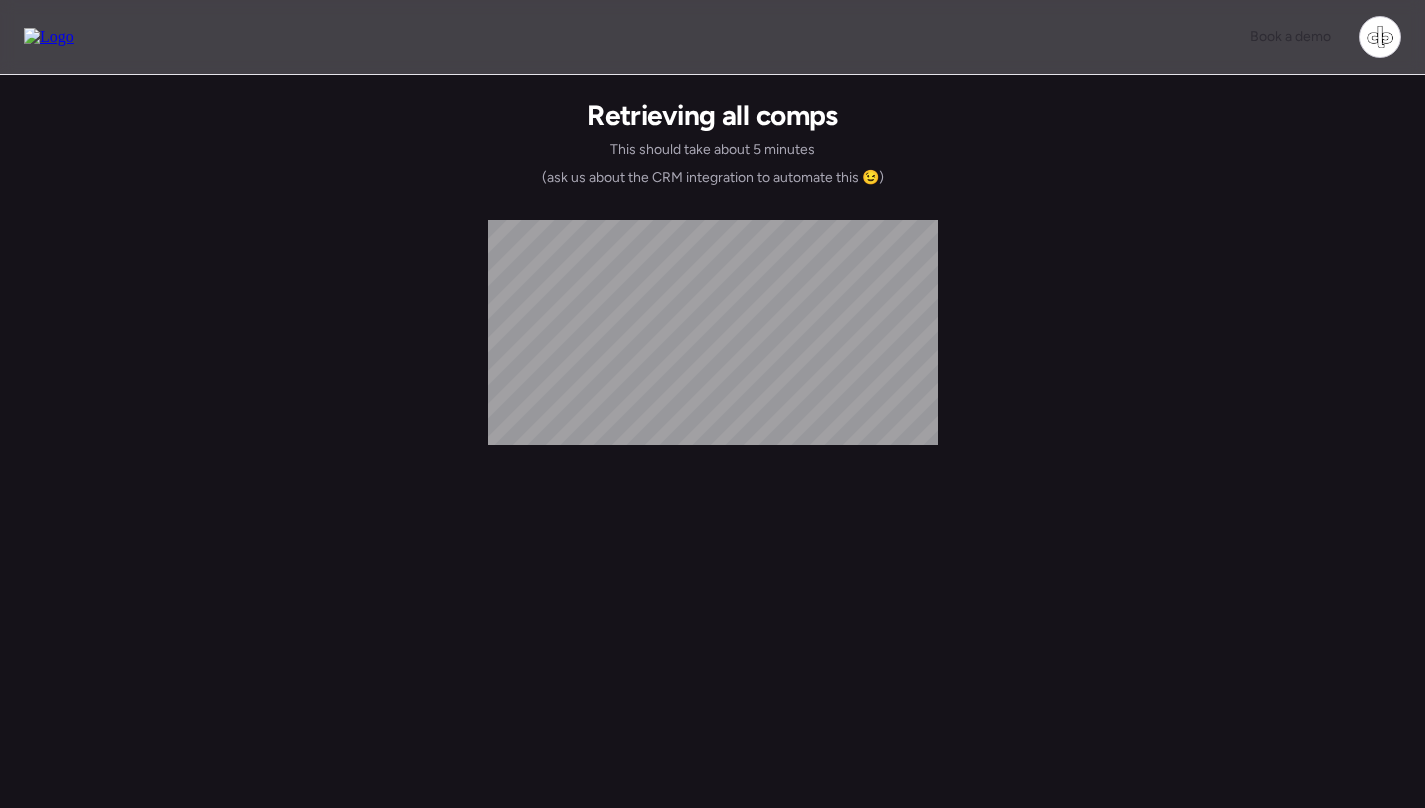 scroll, scrollTop: 0, scrollLeft: 0, axis: both 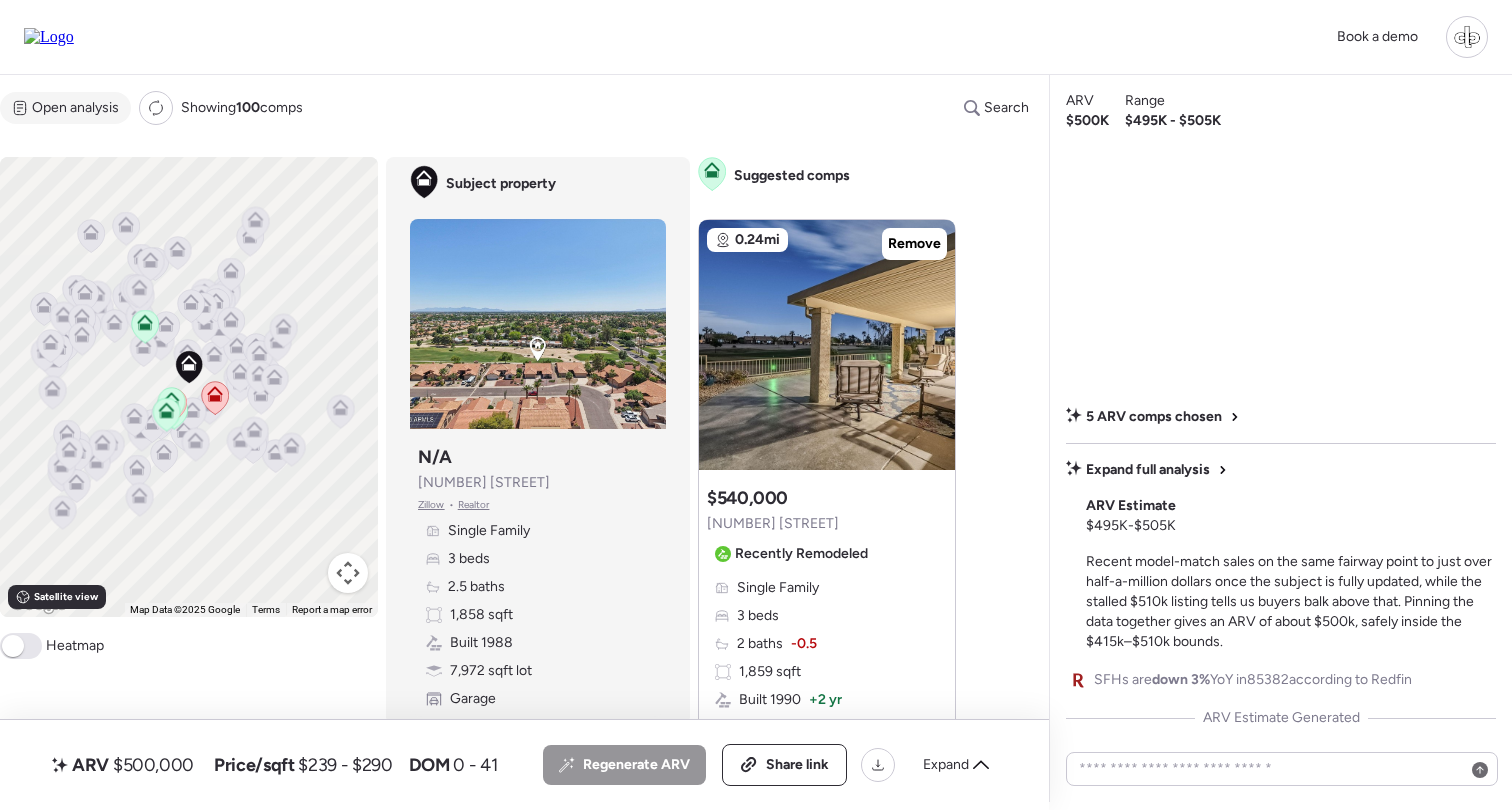 click on "Open analysis" at bounding box center (65, 108) 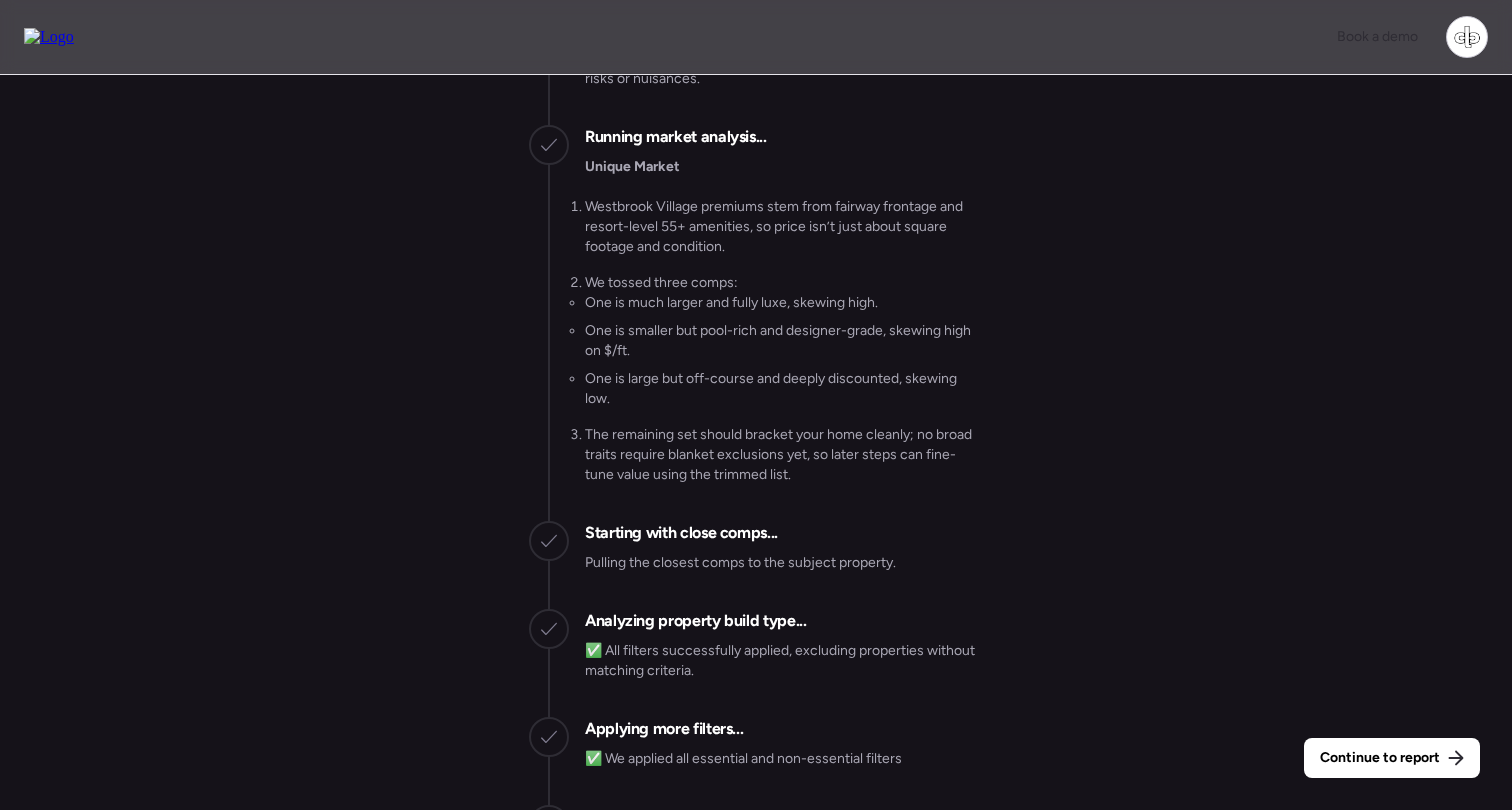 scroll, scrollTop: -3112, scrollLeft: 0, axis: vertical 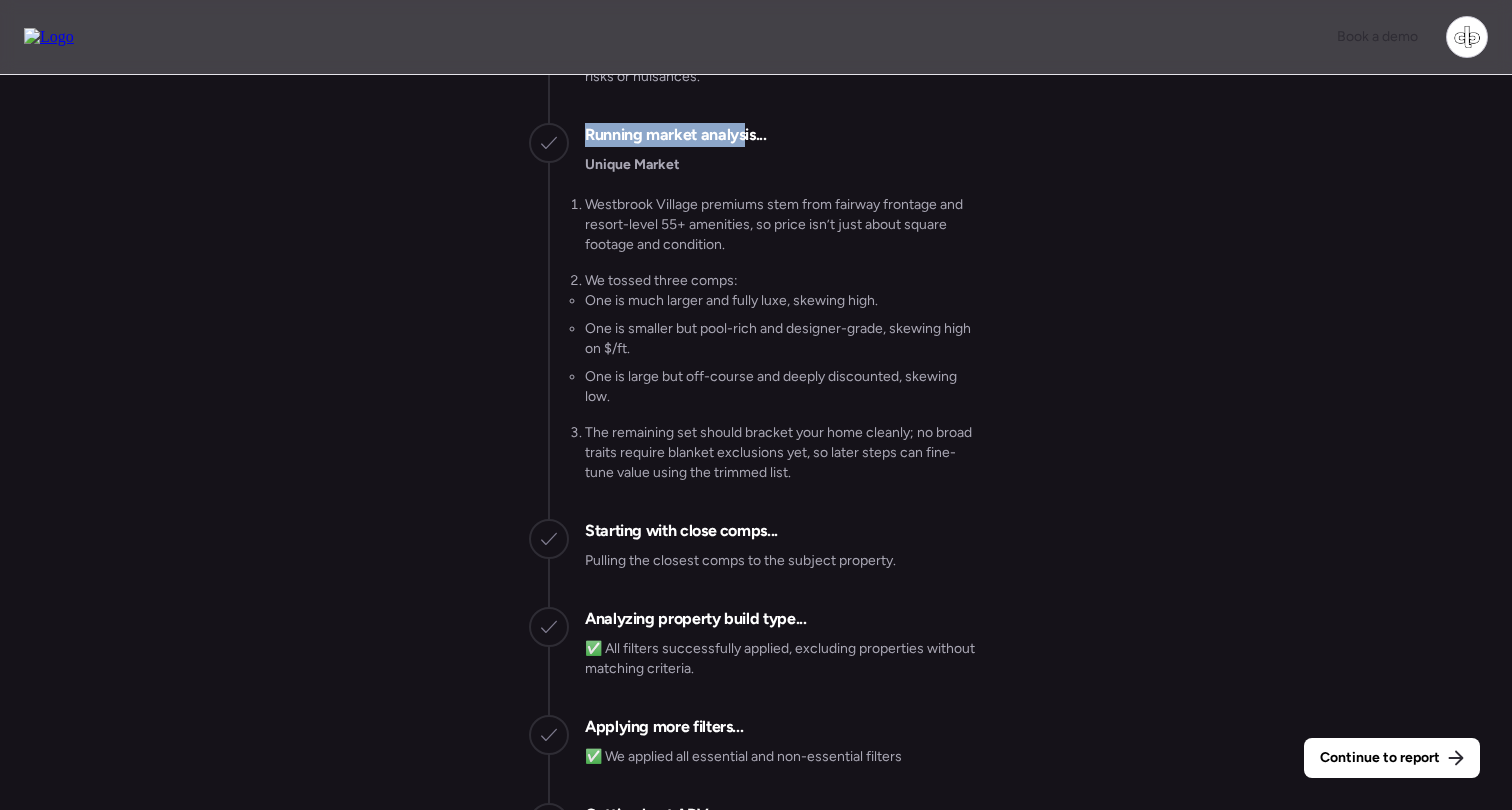 drag, startPoint x: 589, startPoint y: 190, endPoint x: 746, endPoint y: 187, distance: 157.02866 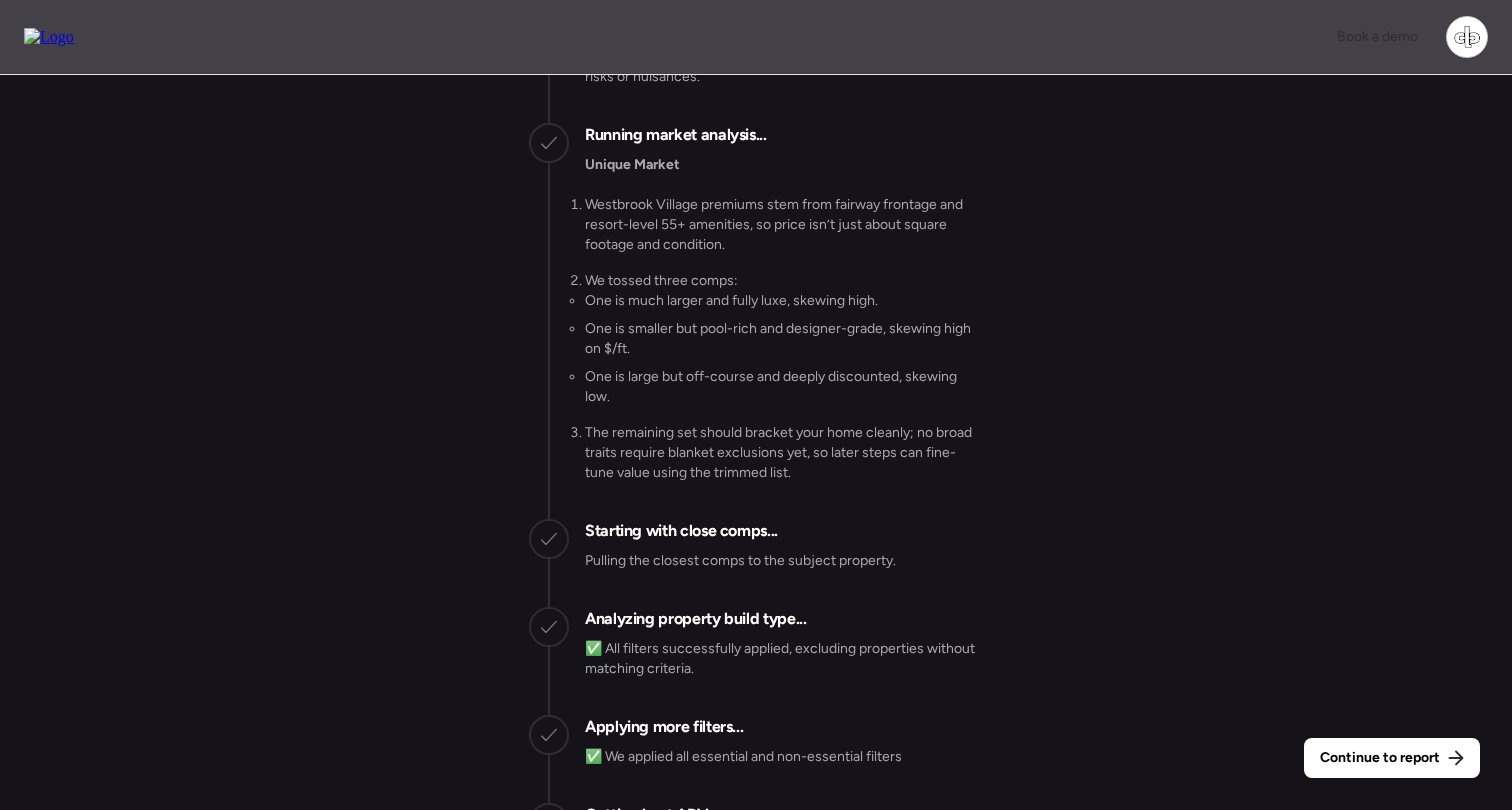 scroll, scrollTop: -3075, scrollLeft: 0, axis: vertical 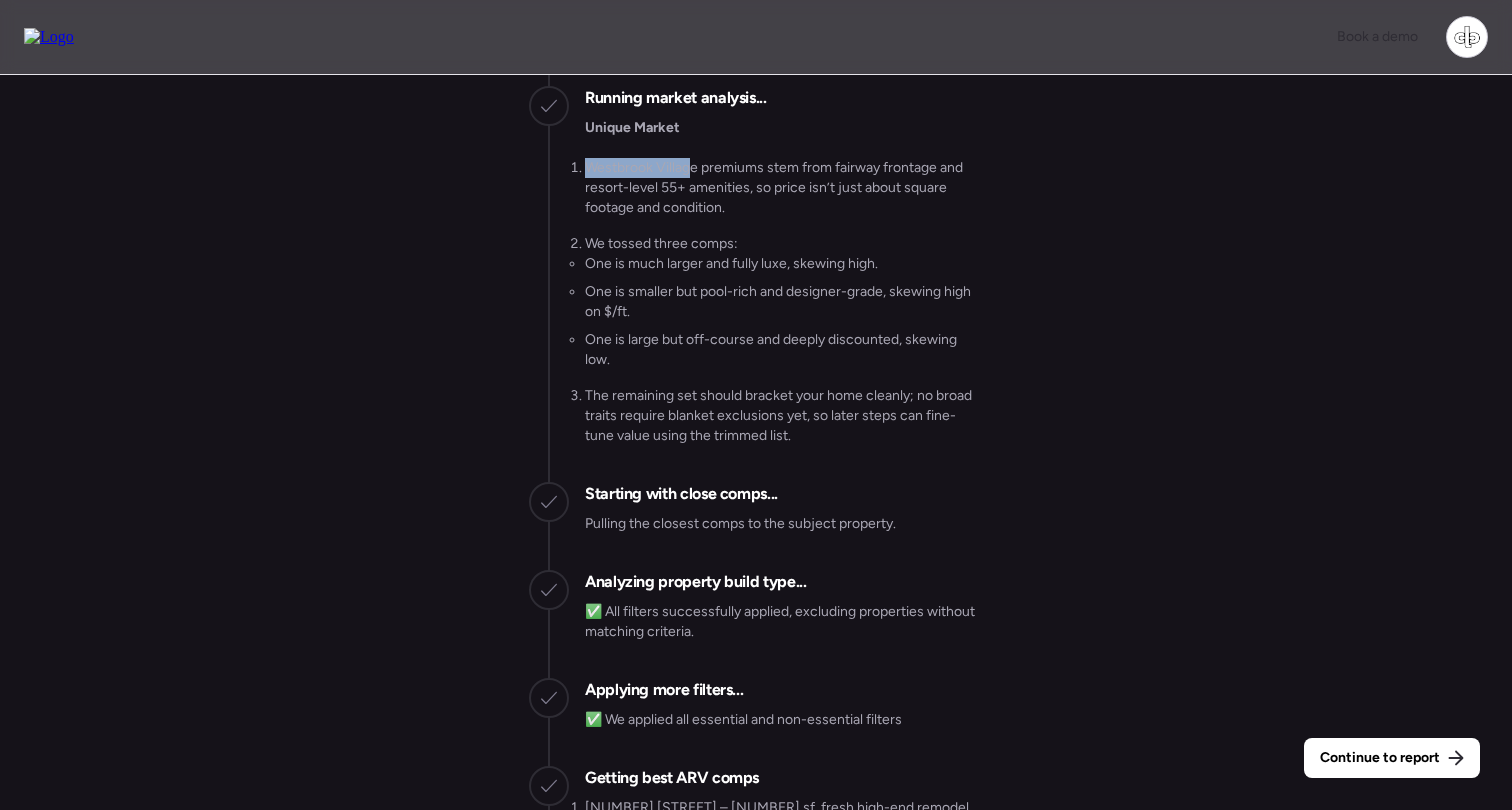drag, startPoint x: 588, startPoint y: 227, endPoint x: 691, endPoint y: 225, distance: 103.01942 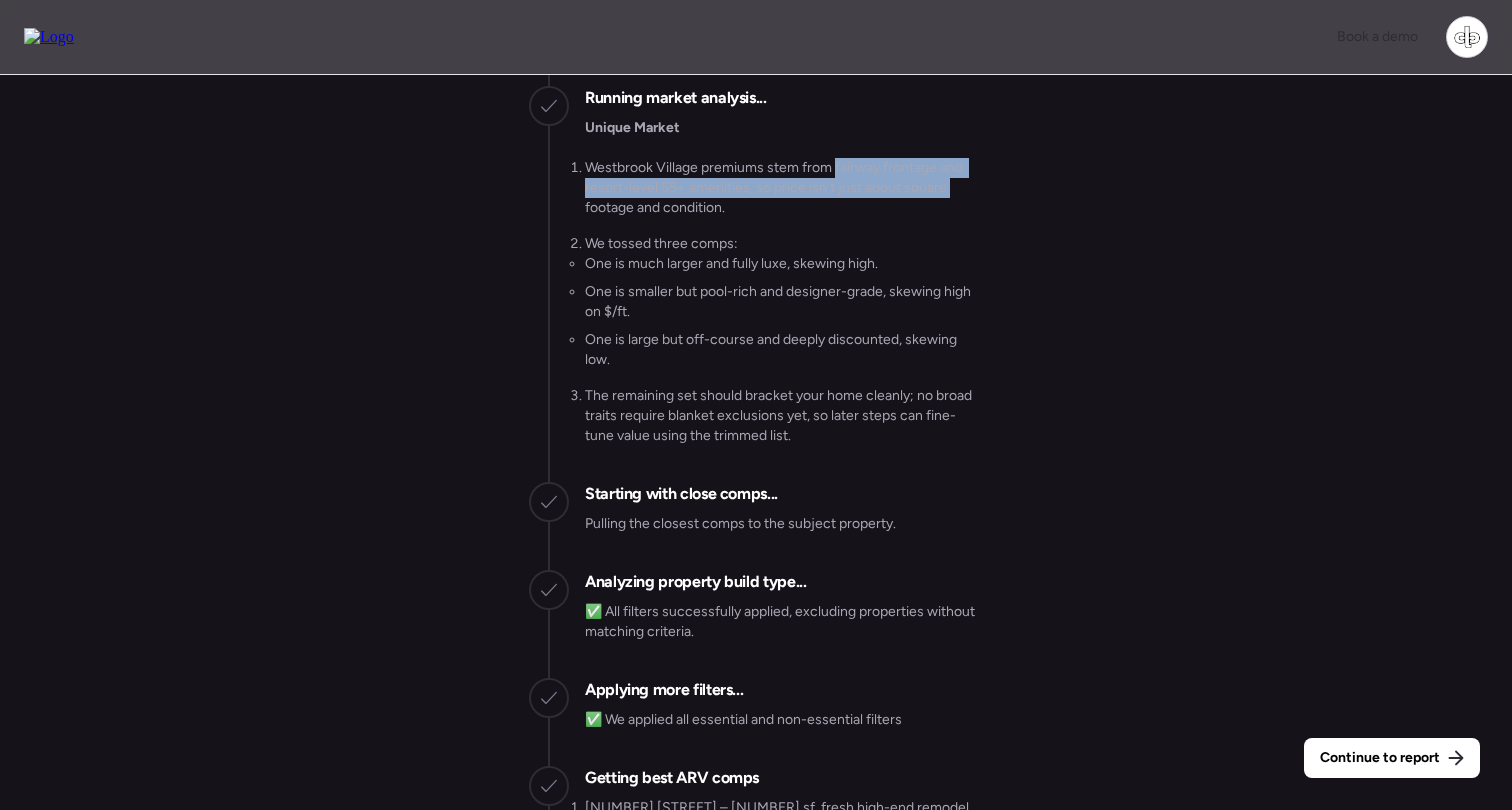drag, startPoint x: 838, startPoint y: 231, endPoint x: 952, endPoint y: 244, distance: 114.73883 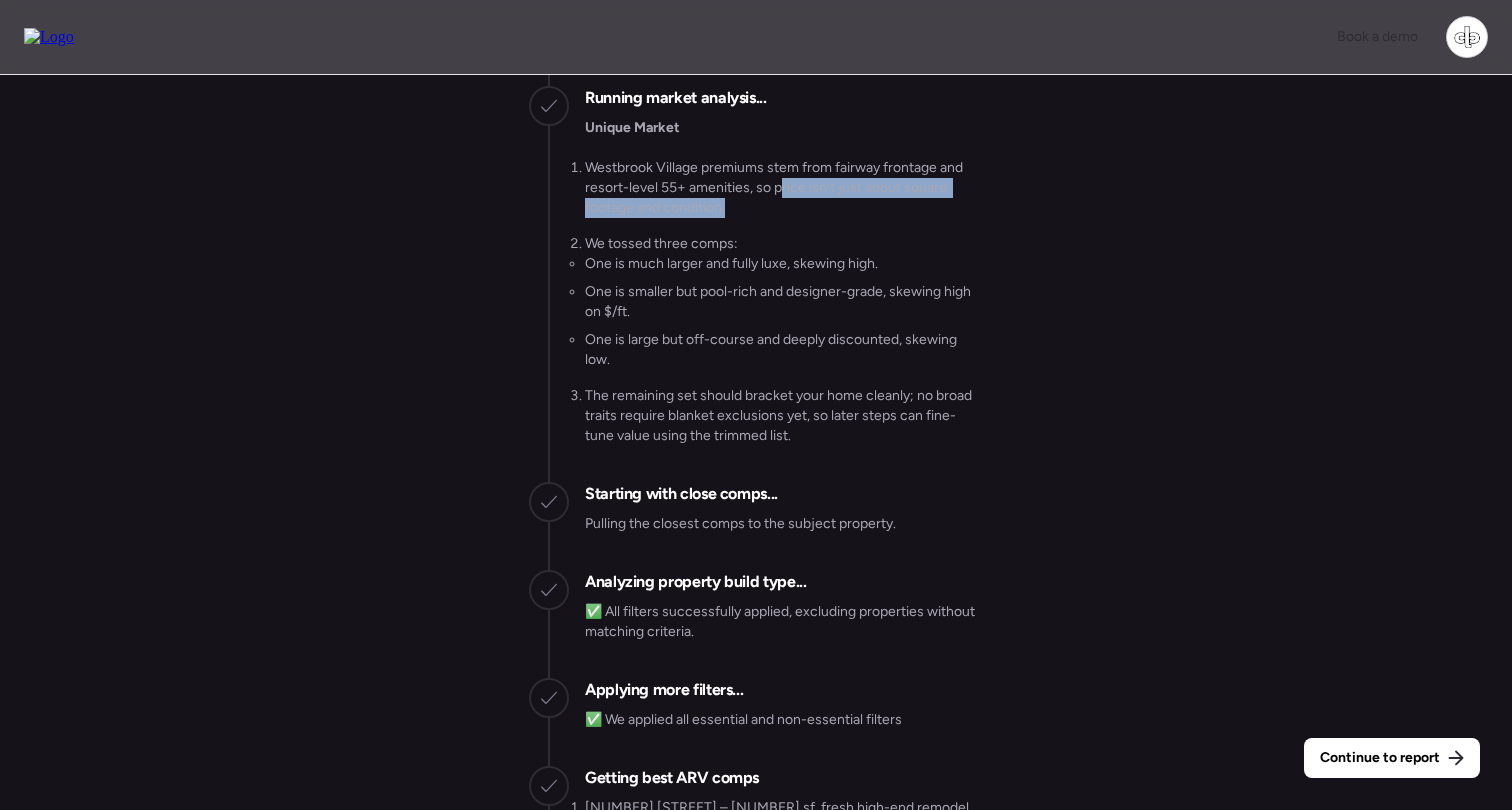 drag, startPoint x: 779, startPoint y: 250, endPoint x: 858, endPoint y: 261, distance: 79.762146 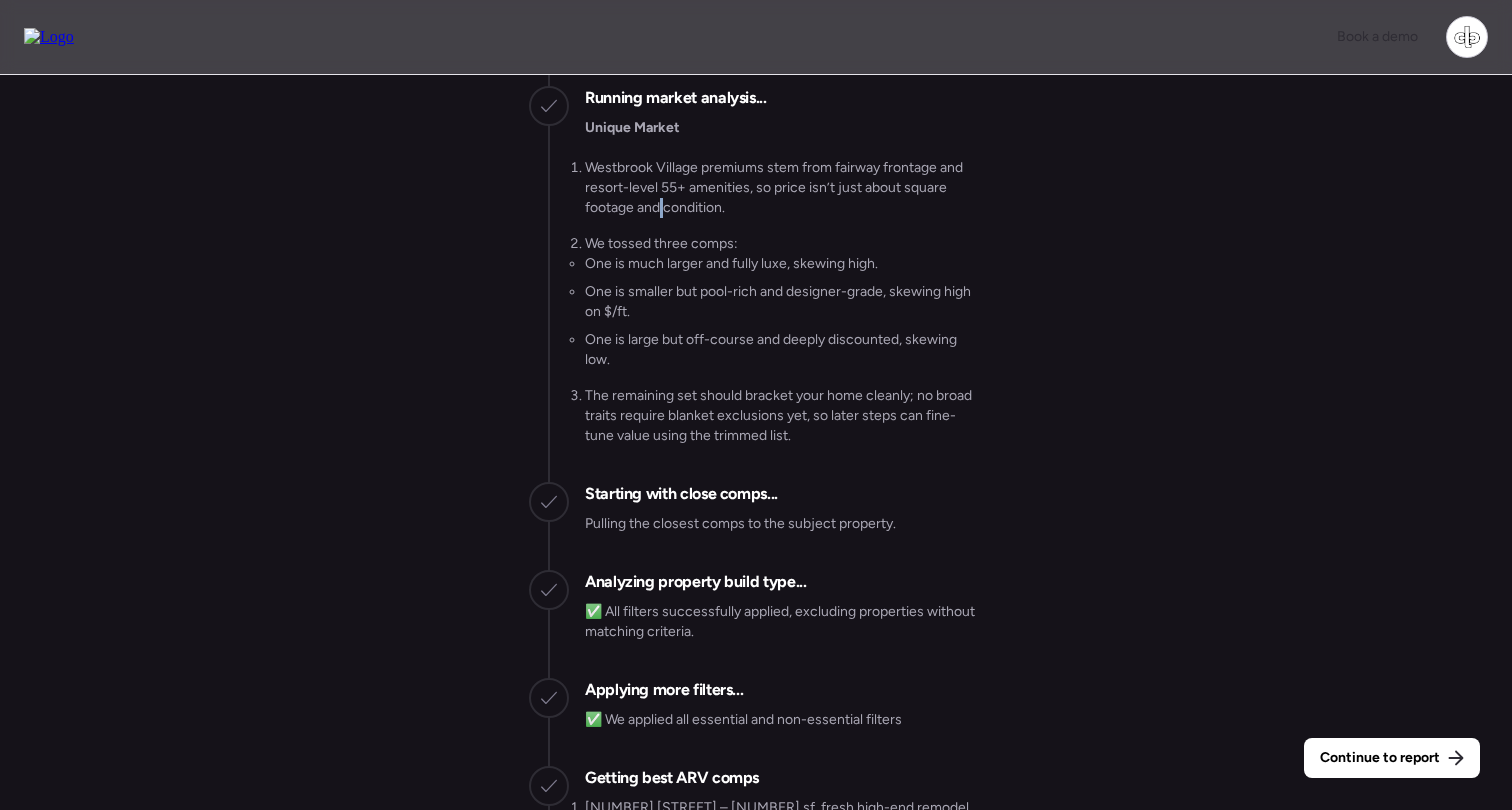 click on "Westbrook Village premiums stem from fairway frontage and resort-level 55+ amenities, so price isn’t just about square footage and condition." at bounding box center (784, 188) 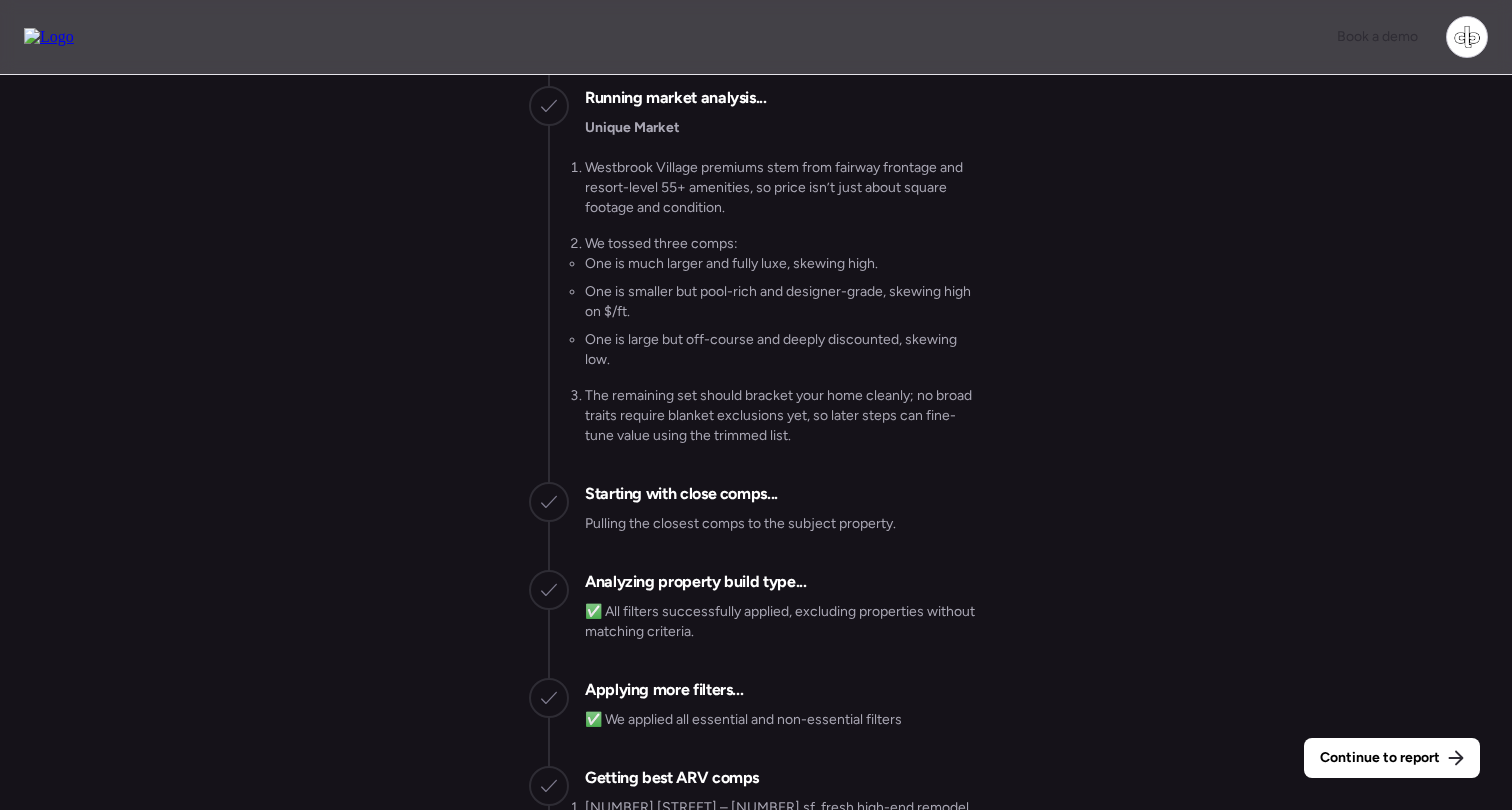 click on "Westbrook Village premiums stem from fairway frontage and resort-level 55+ amenities, so price isn’t just about square footage and condition." at bounding box center (784, 188) 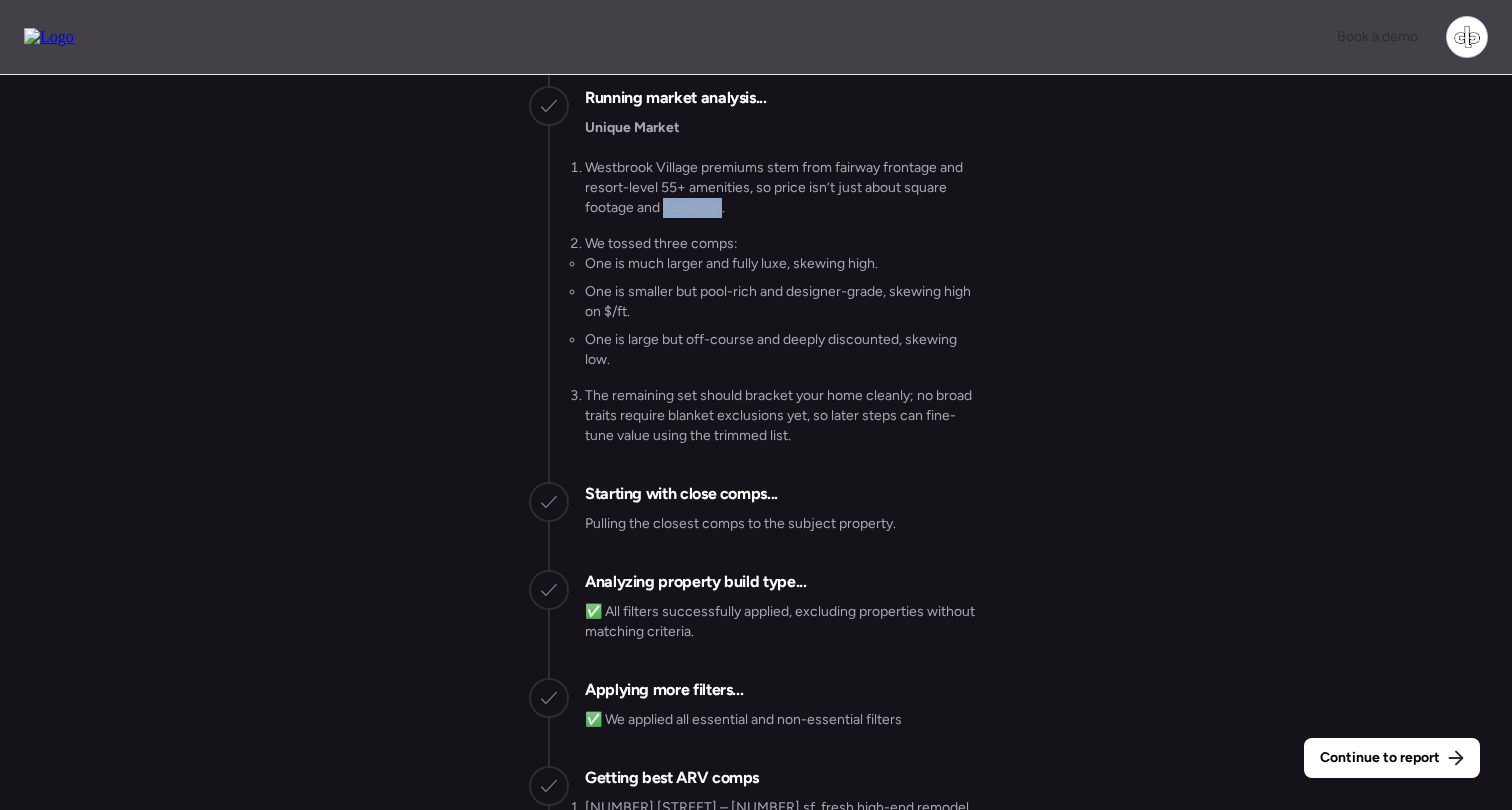 click on "Westbrook Village premiums stem from fairway frontage and resort-level 55+ amenities, so price isn’t just about square footage and condition." at bounding box center (784, 188) 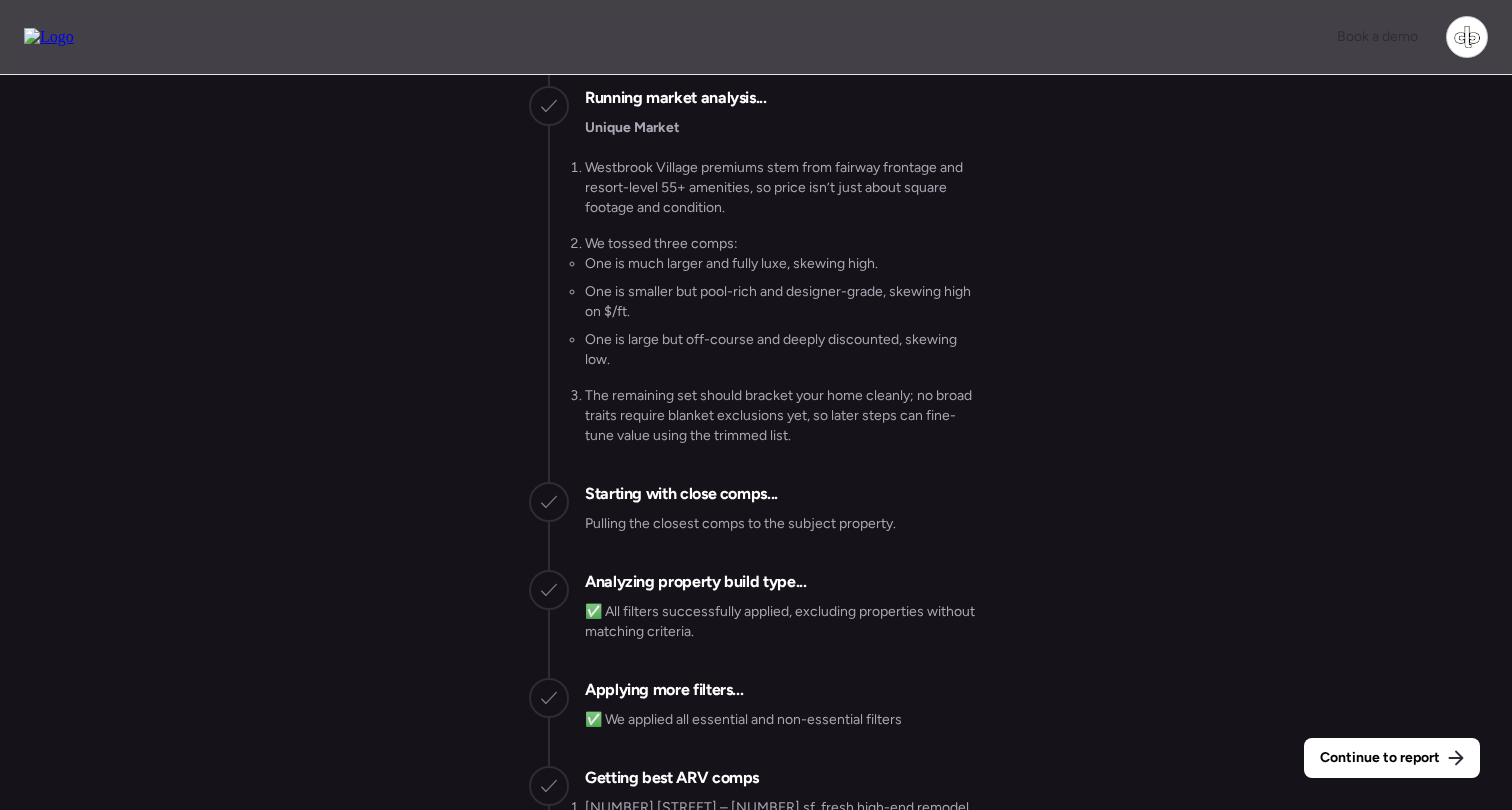 click on "Westbrook Village premiums stem from fairway frontage and resort-level 55+ amenities, so price isn’t just about square footage and condition." at bounding box center [784, 188] 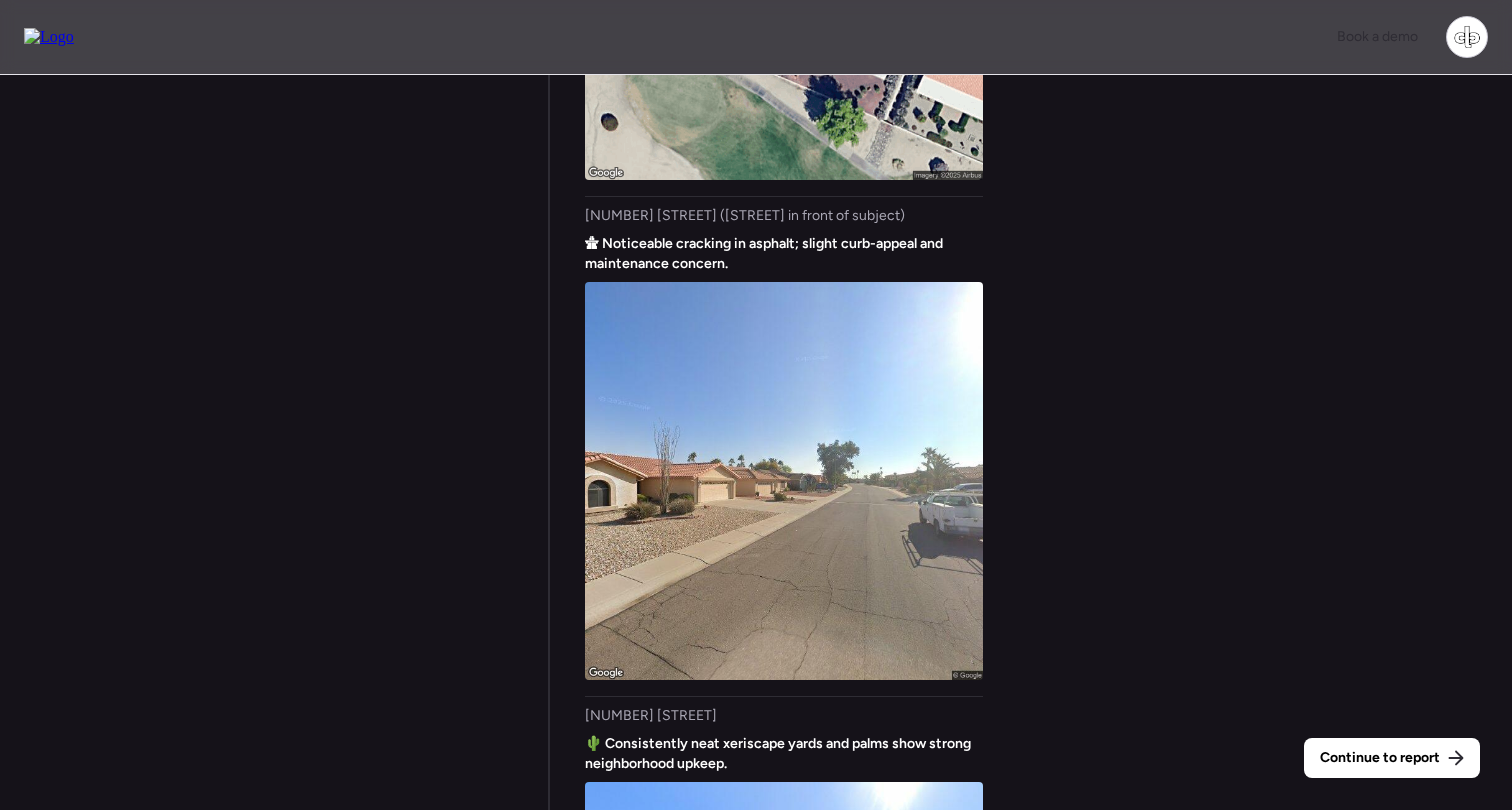 scroll, scrollTop: -1385, scrollLeft: 0, axis: vertical 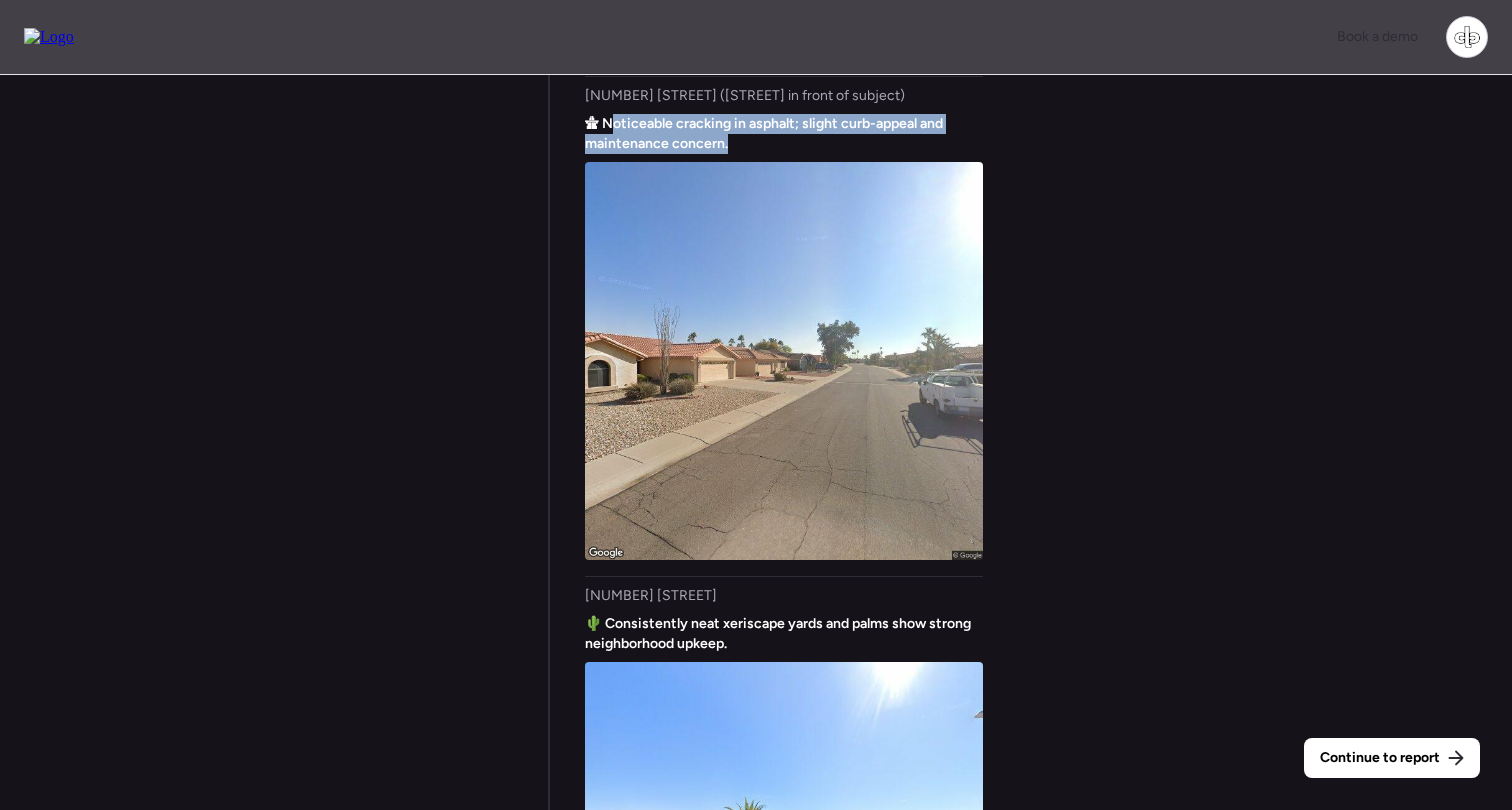 drag, startPoint x: 615, startPoint y: 162, endPoint x: 816, endPoint y: 173, distance: 201.30077 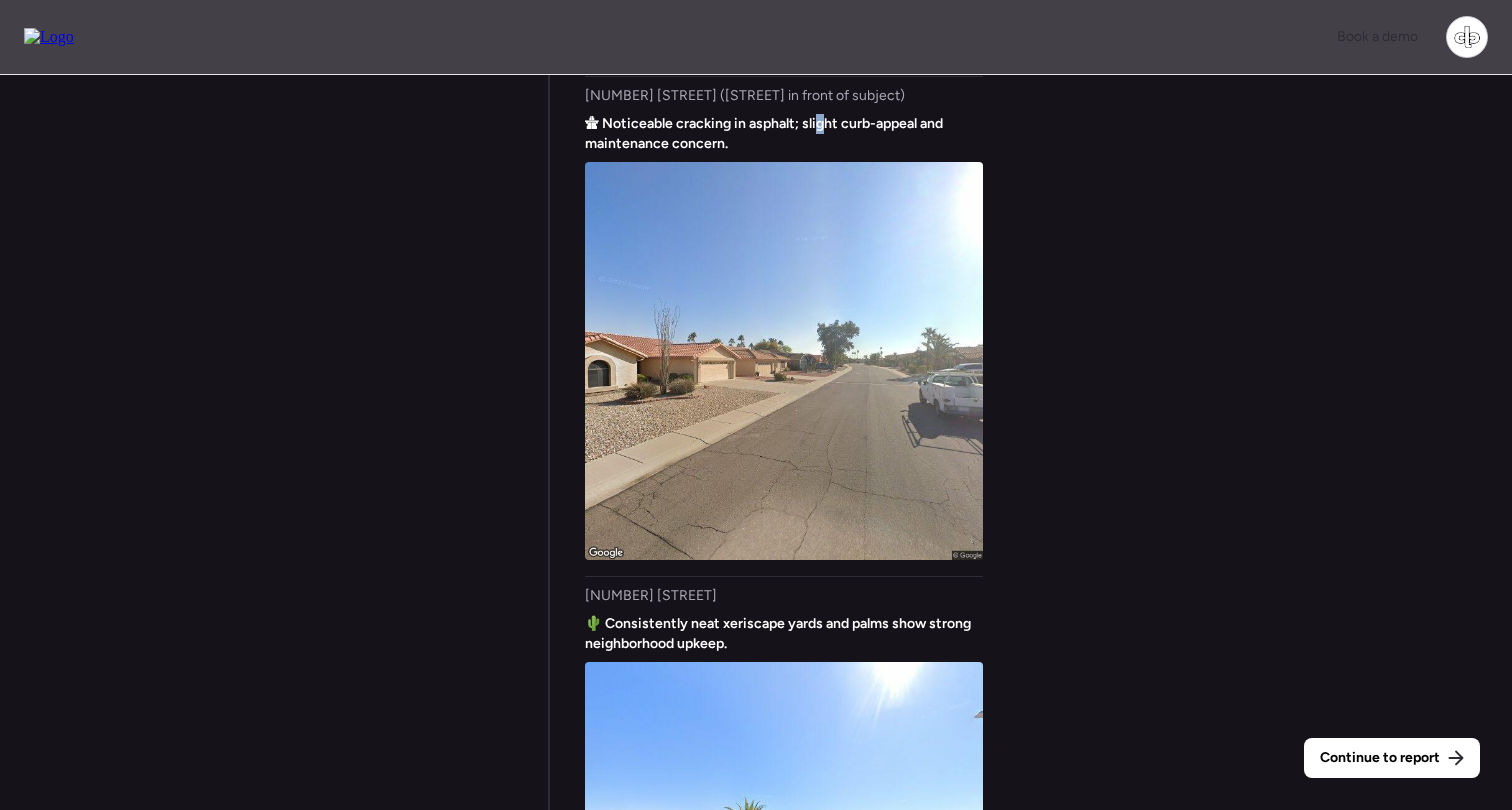 click on "🛣 Noticeable cracking in asphalt; slight curb-appeal and maintenance concern." at bounding box center (784, 134) 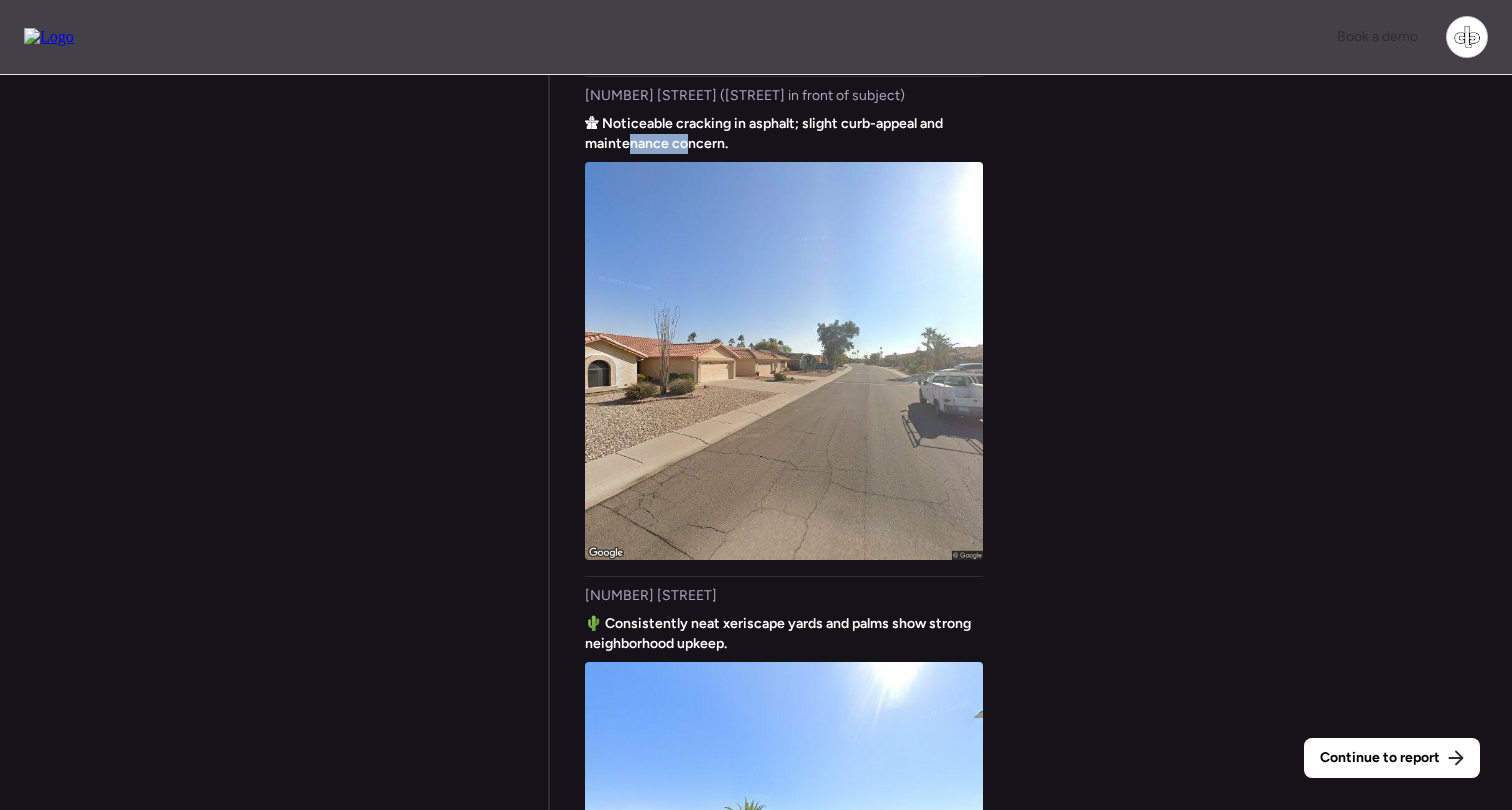 drag, startPoint x: 660, startPoint y: 191, endPoint x: 688, endPoint y: 191, distance: 28 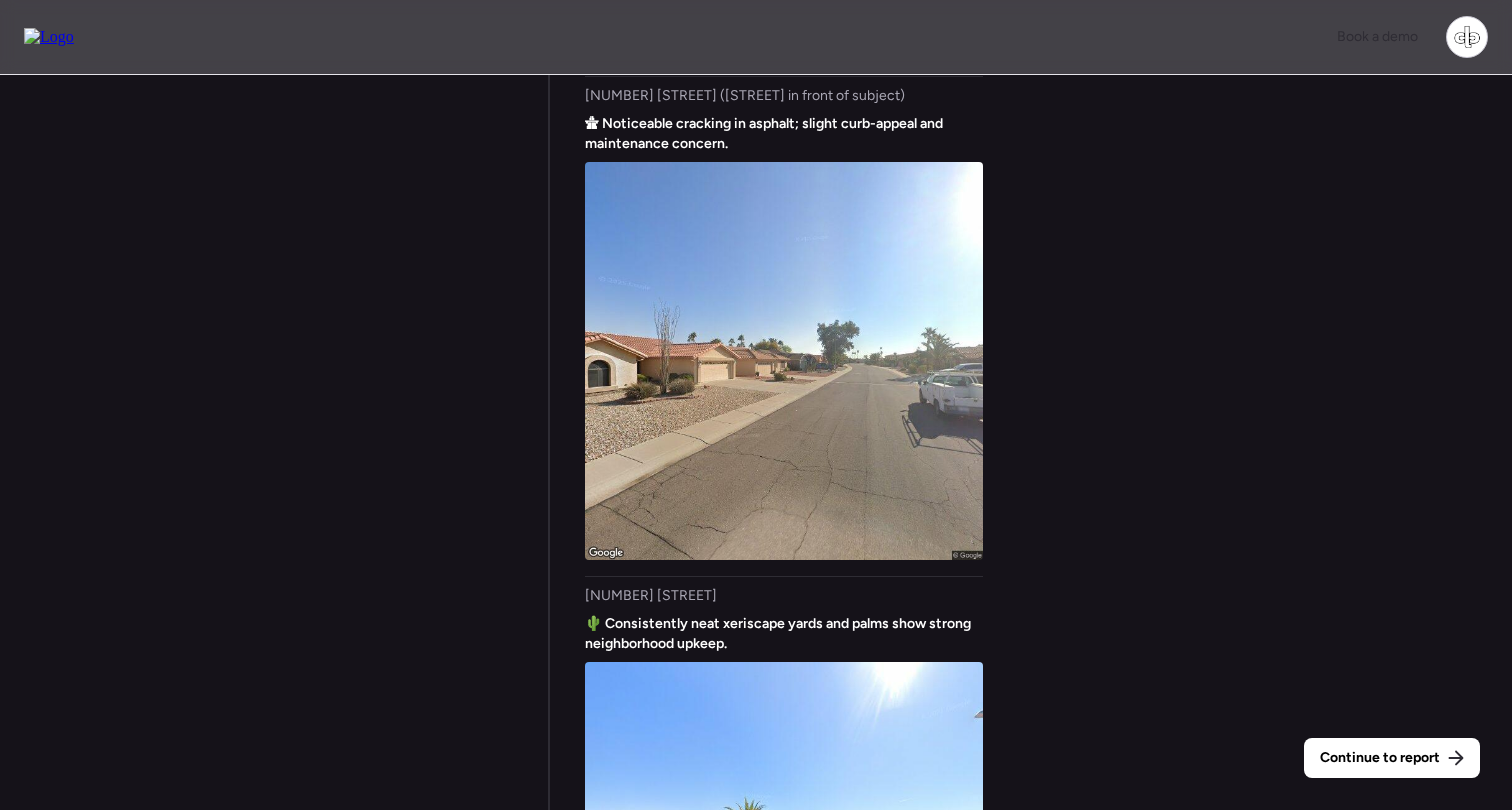 click on "🛣 Noticeable cracking in asphalt; slight curb-appeal and maintenance concern." at bounding box center (784, 134) 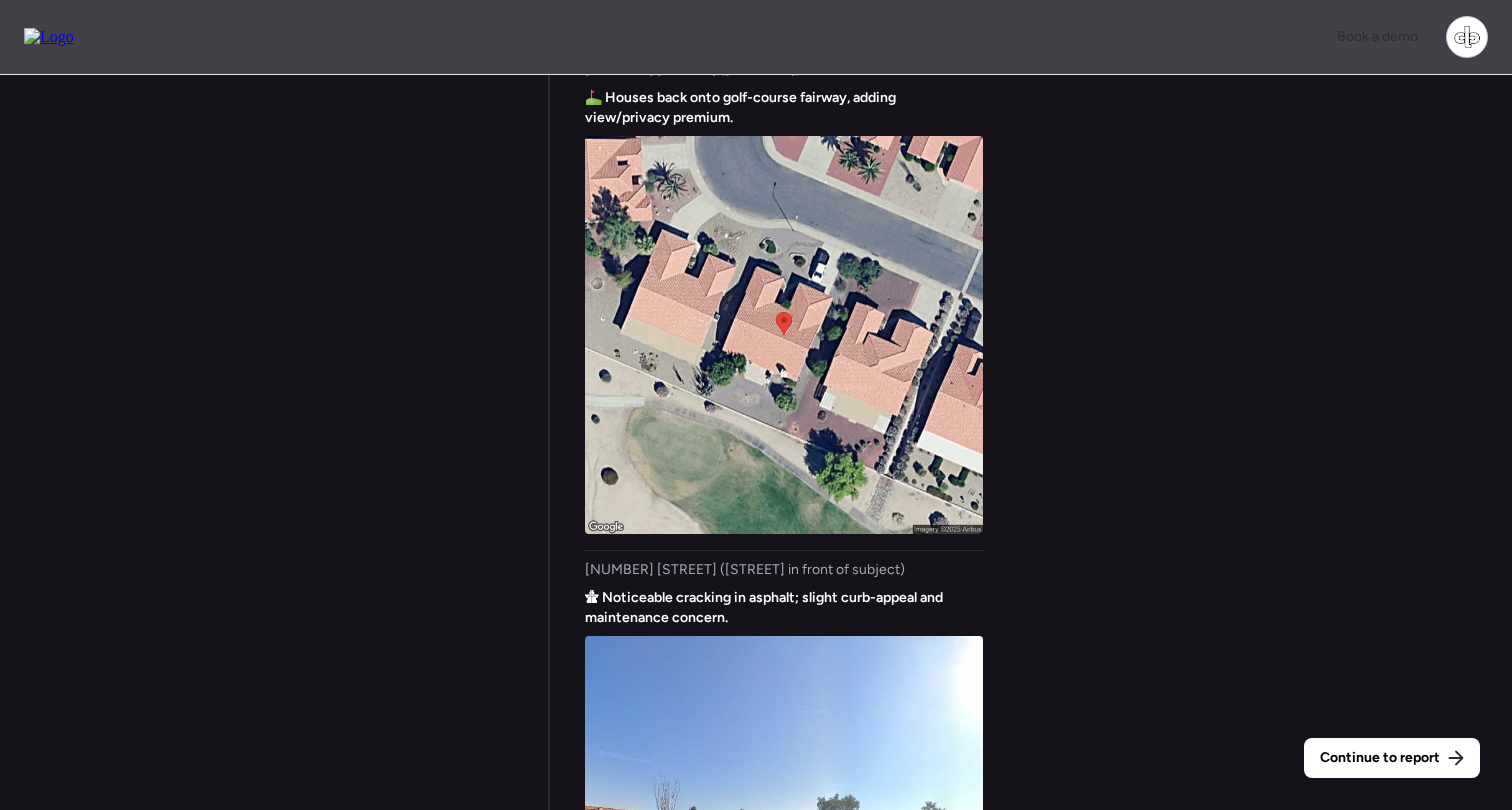scroll, scrollTop: -1862, scrollLeft: 0, axis: vertical 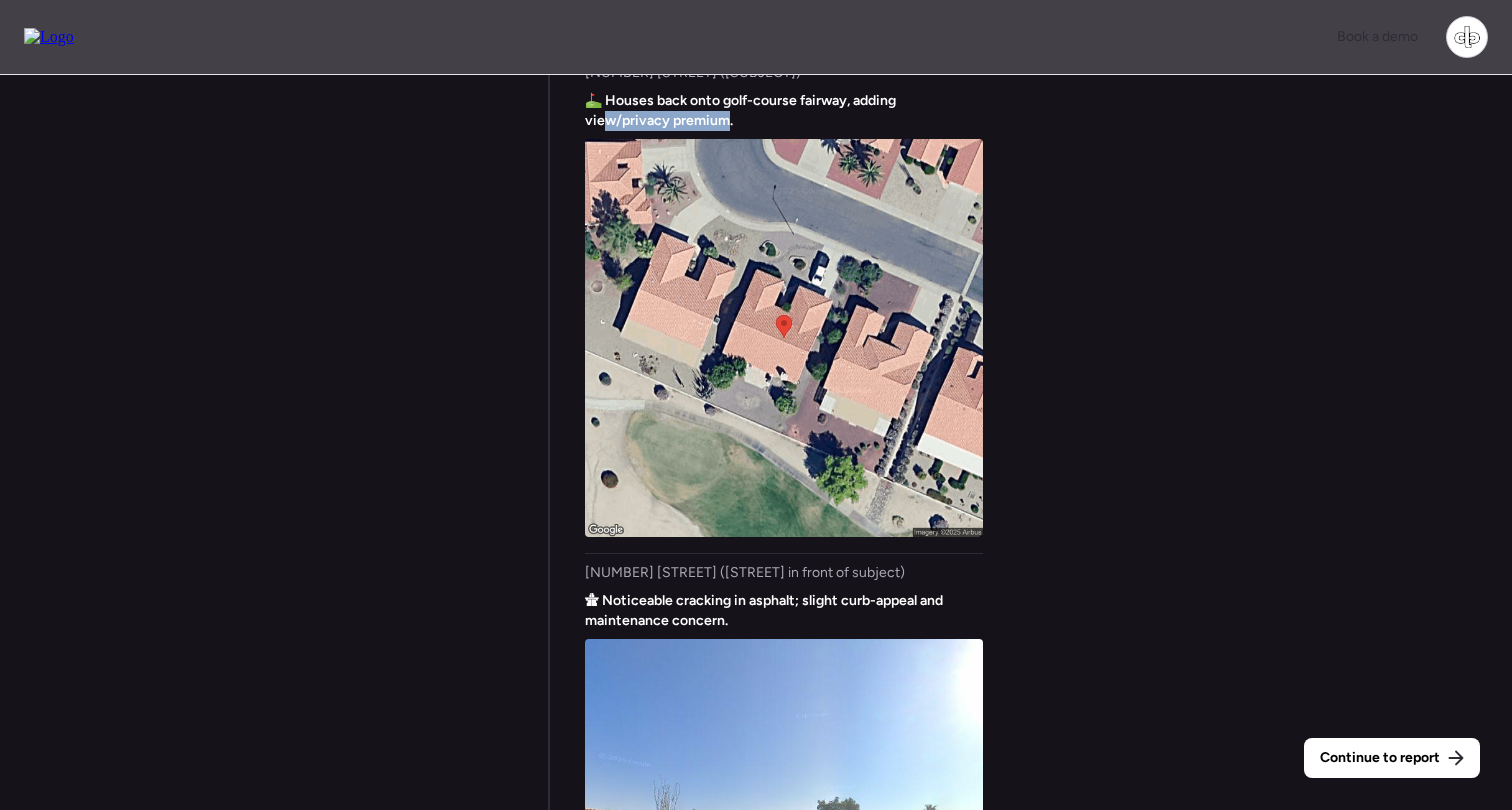 drag, startPoint x: 604, startPoint y: 158, endPoint x: 722, endPoint y: 157, distance: 118.004234 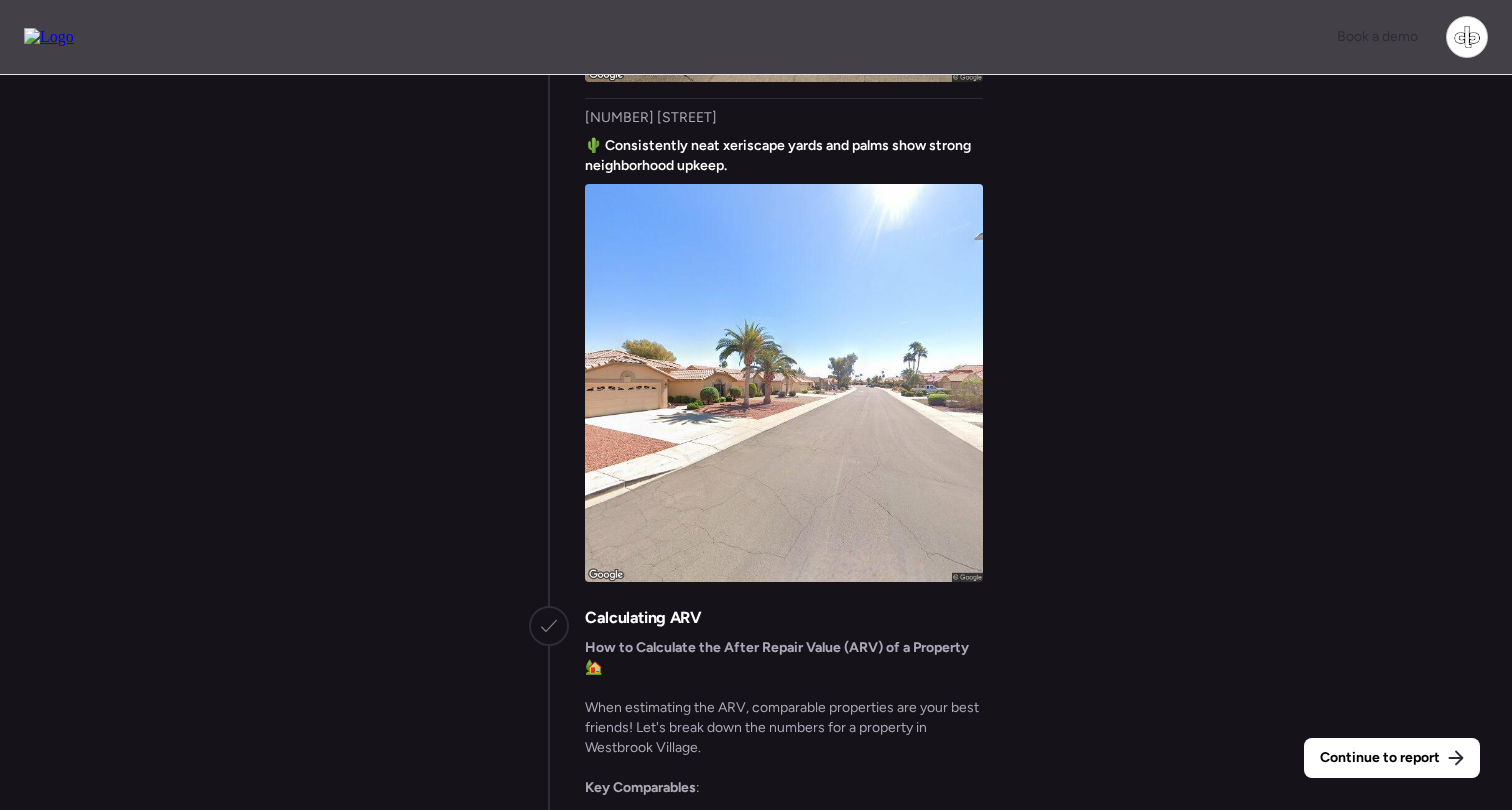 scroll, scrollTop: -889, scrollLeft: 0, axis: vertical 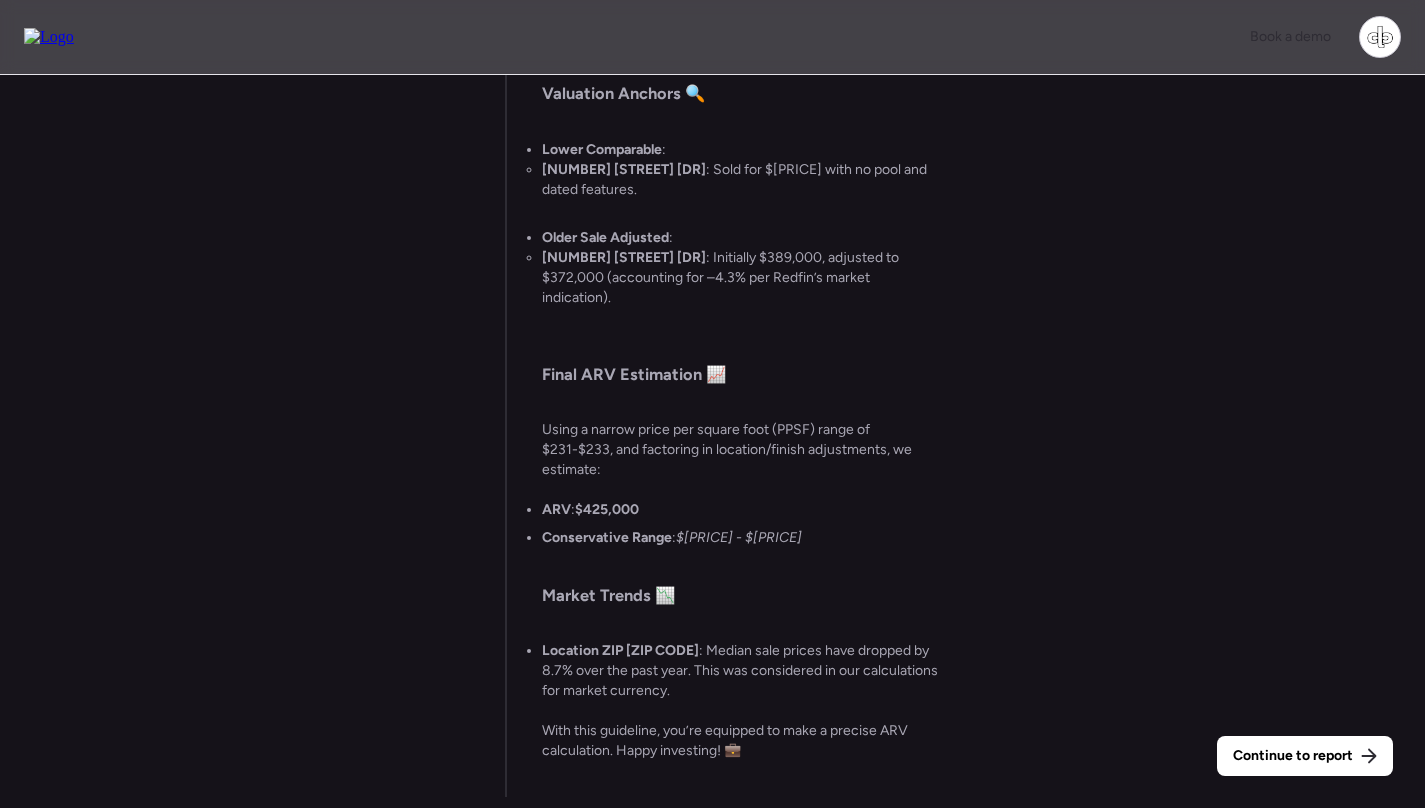 click on "Continue to report Gathering all comps... I found [NUMBER] possible comps near [NUMBER] [STREET] [DR], Hudson, FL [ZIP CODE]
Getting Redfin market data... SFHs are  down [PERCENT]%  YoY in [ZIP CODE] according to Redfin
Getting US Census Bureau data... [NUMBER] [STREET] [DR] is in an area with:
Median Household Income:  $[PRICE]K
Employment Rate:  [PERCENT]%
Population Growth:  [PERCENT]%
Analyzing subject's curb appeal... 😊 high – Neighboring houses and across-street homes show manicured lawns, fresh drives, and no visible blight; subject sits on quiet interior street far from major roads, enhancing marketability.
Running market analysis... Unique Market
Your neighborhood’s values revolve around the Heritage Pines [AGE]+ gated setting and its golf-course clubhouse lifestyle—not just bedrooms and square footage.
Because most comps share those amenities, they stay in the same pricing lane; however, a few homes fall outside that lane:
Home on Archway Ave – different subdivision, no community amenities." at bounding box center [712, 444] 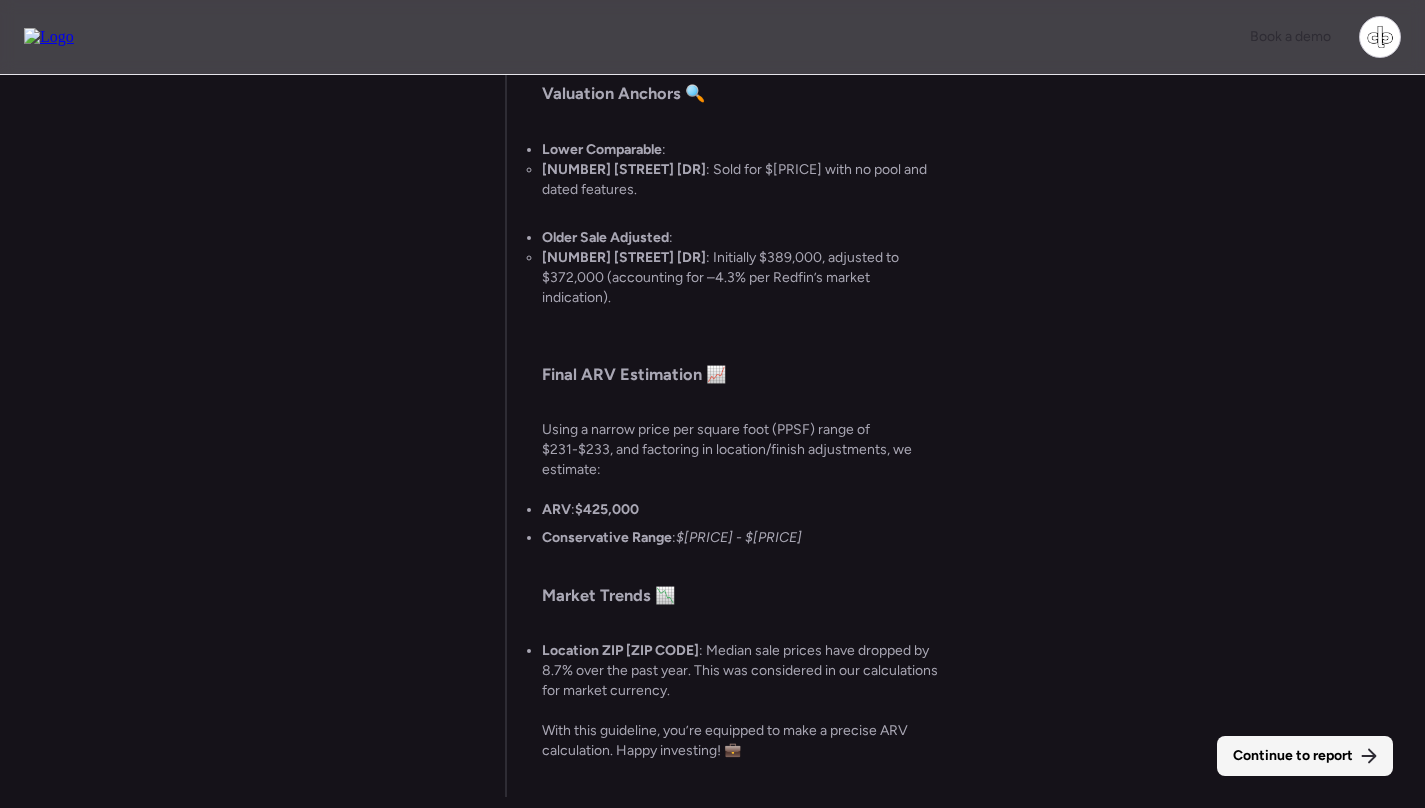 click on "Continue to report" at bounding box center [1293, 756] 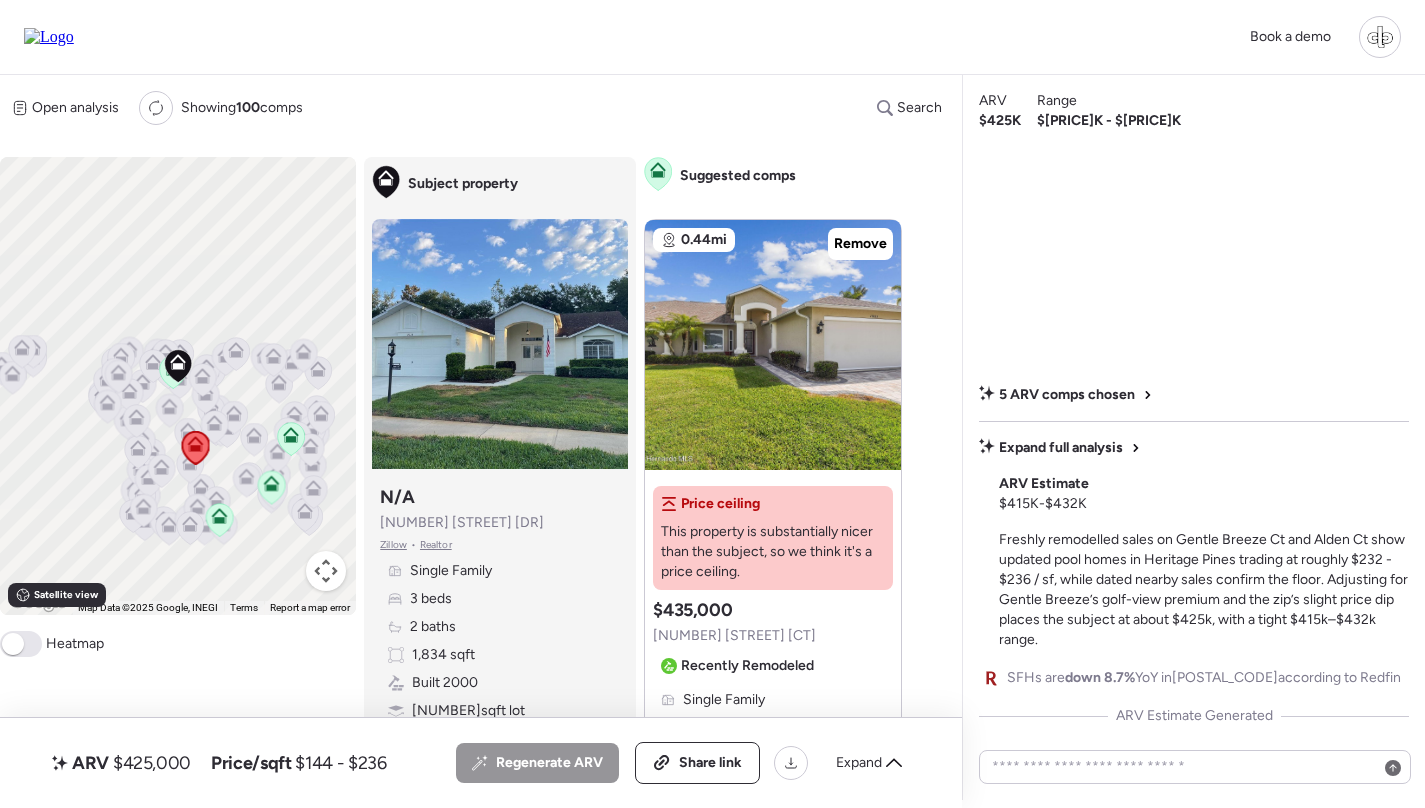scroll, scrollTop: 0, scrollLeft: 0, axis: both 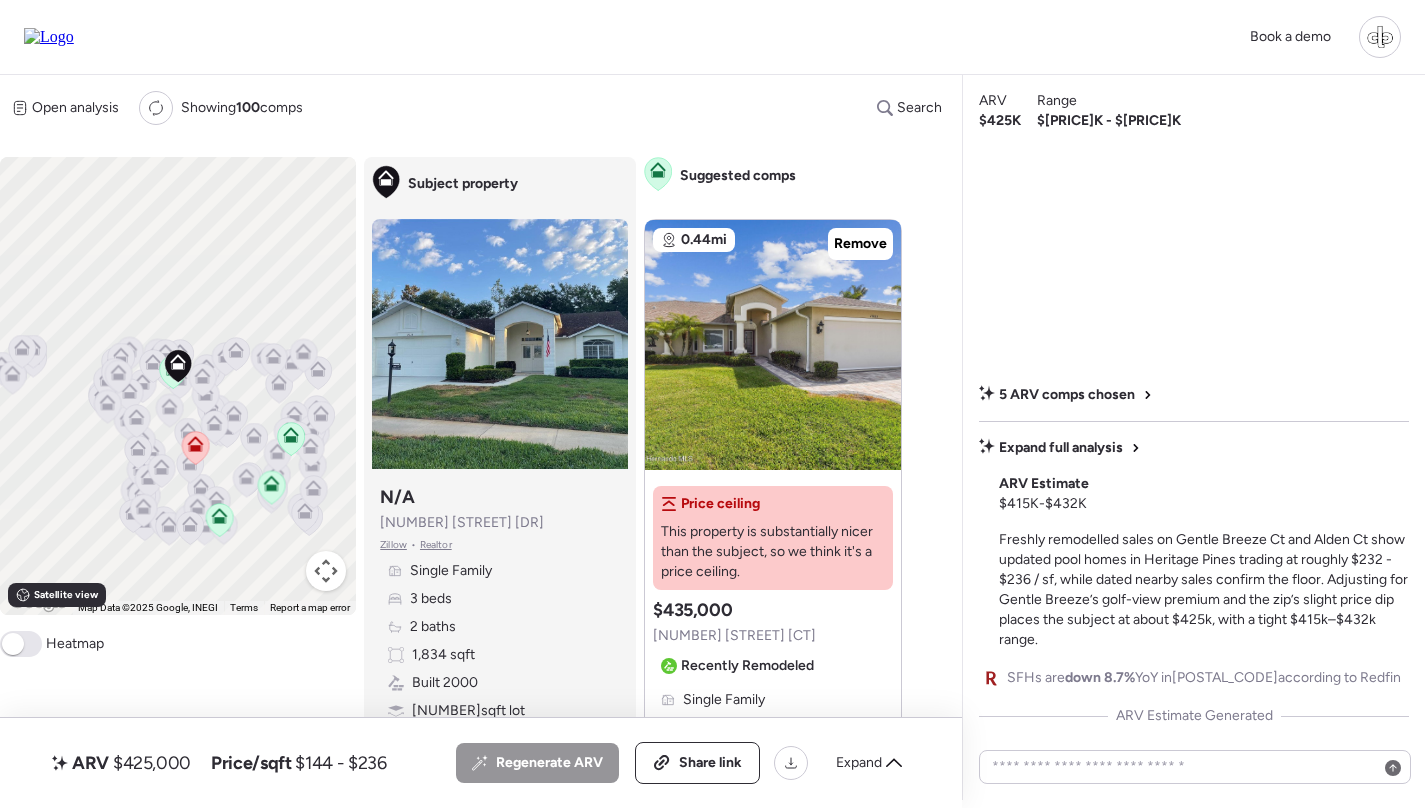 click at bounding box center [500, 344] 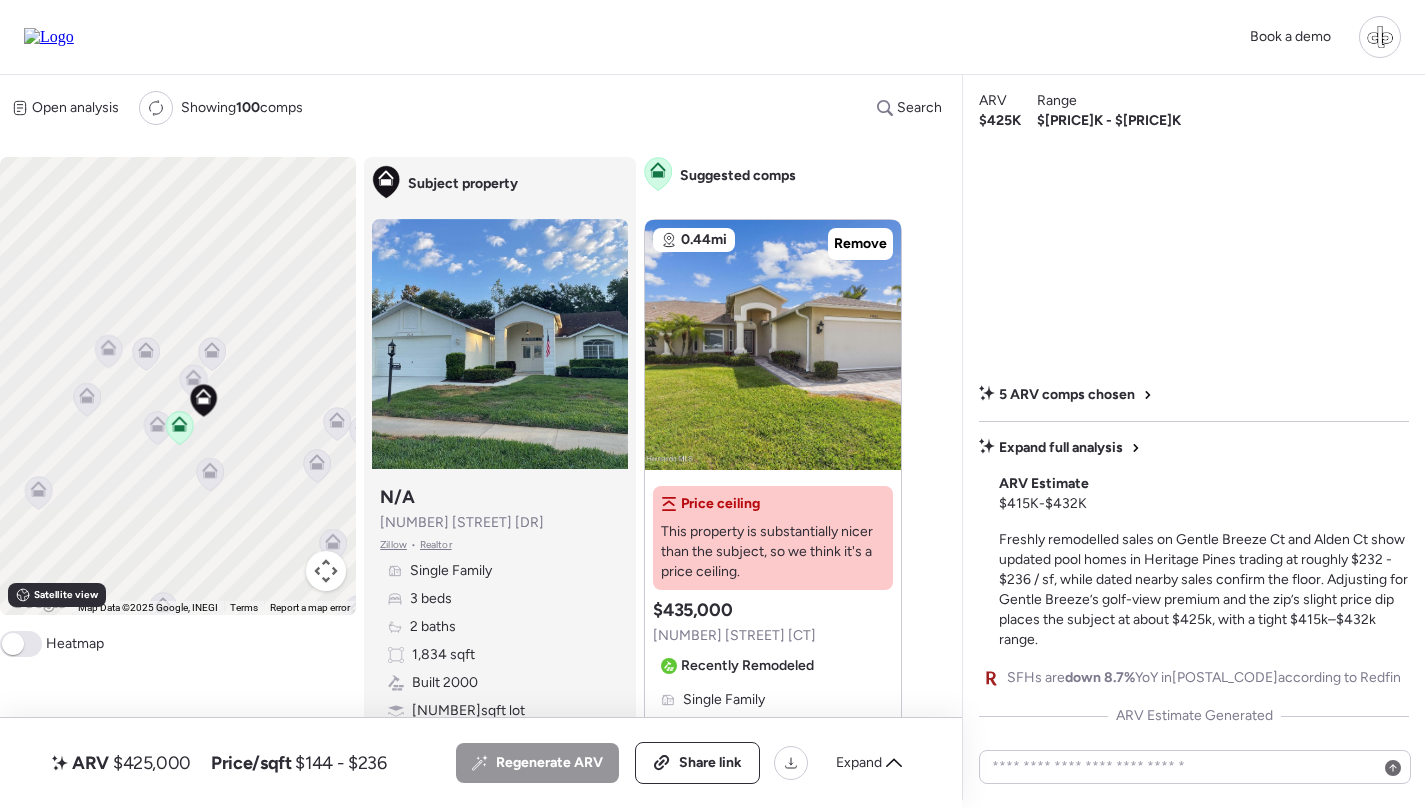click 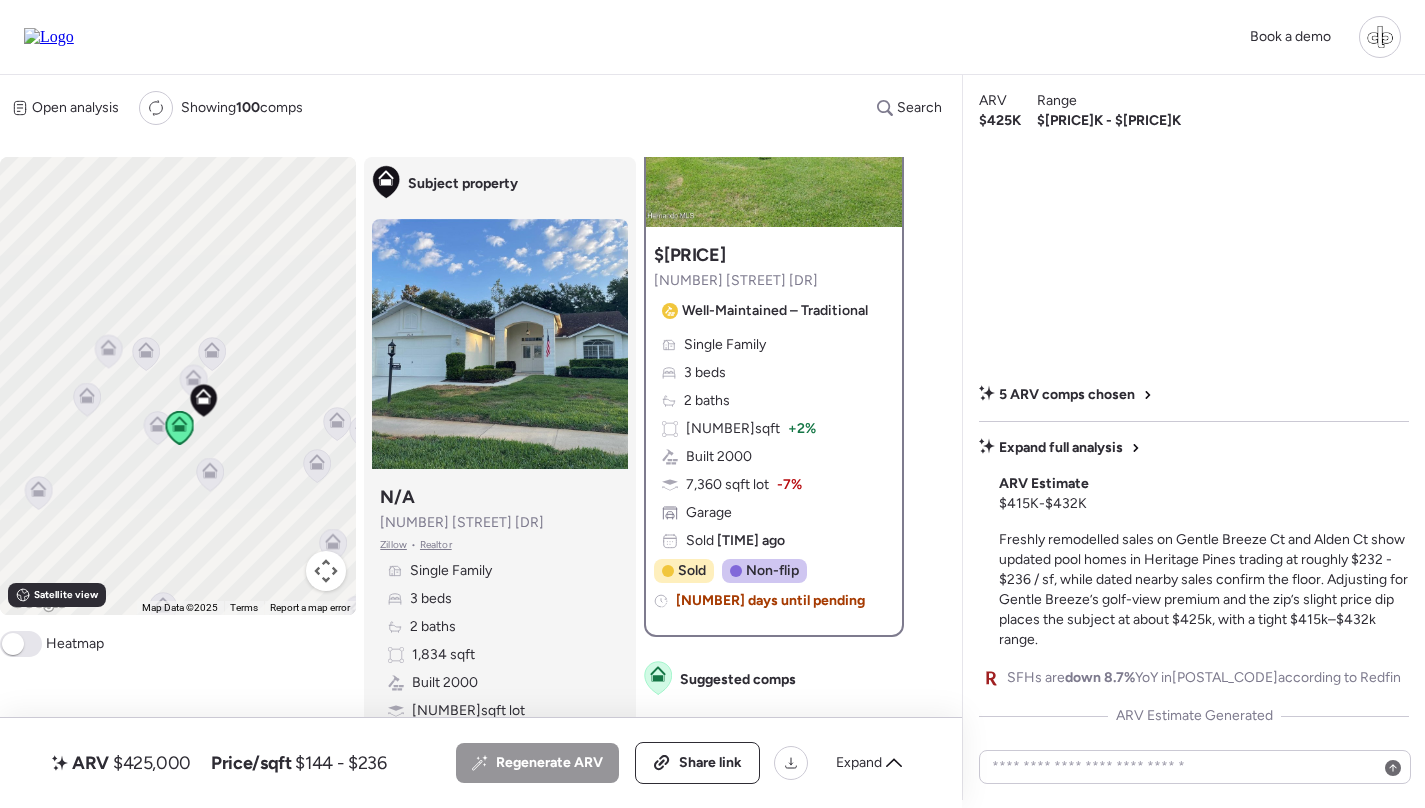 scroll, scrollTop: 193, scrollLeft: 0, axis: vertical 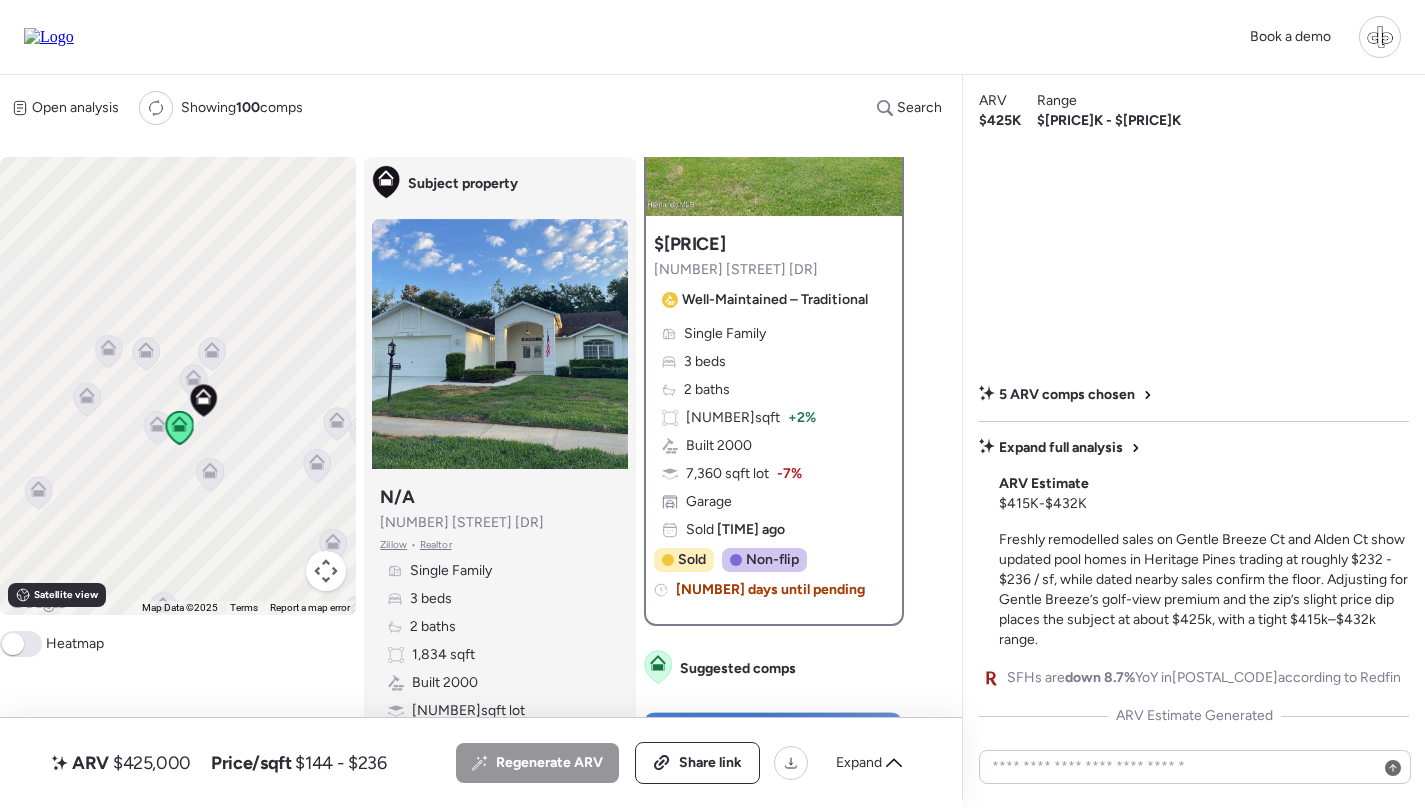 click 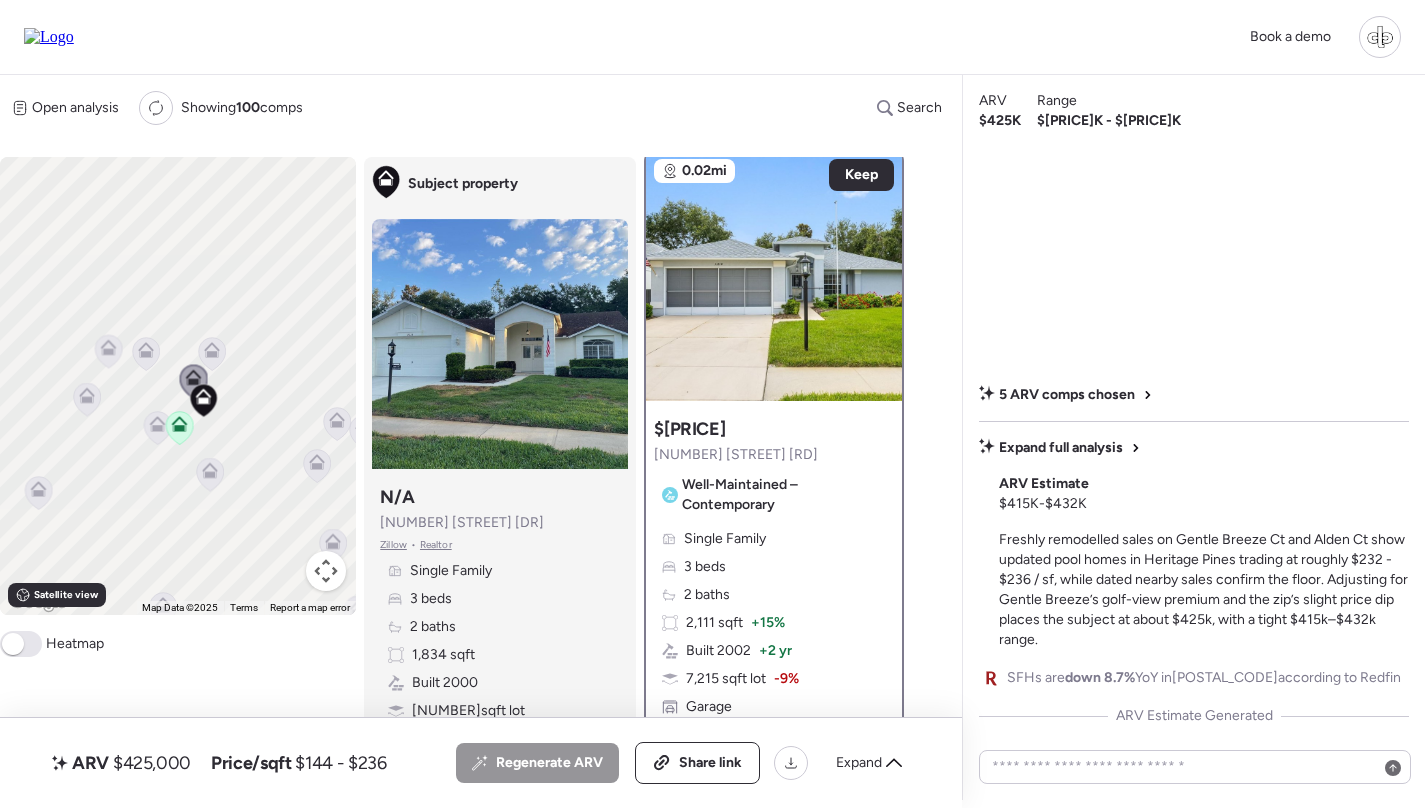 scroll, scrollTop: 7, scrollLeft: 0, axis: vertical 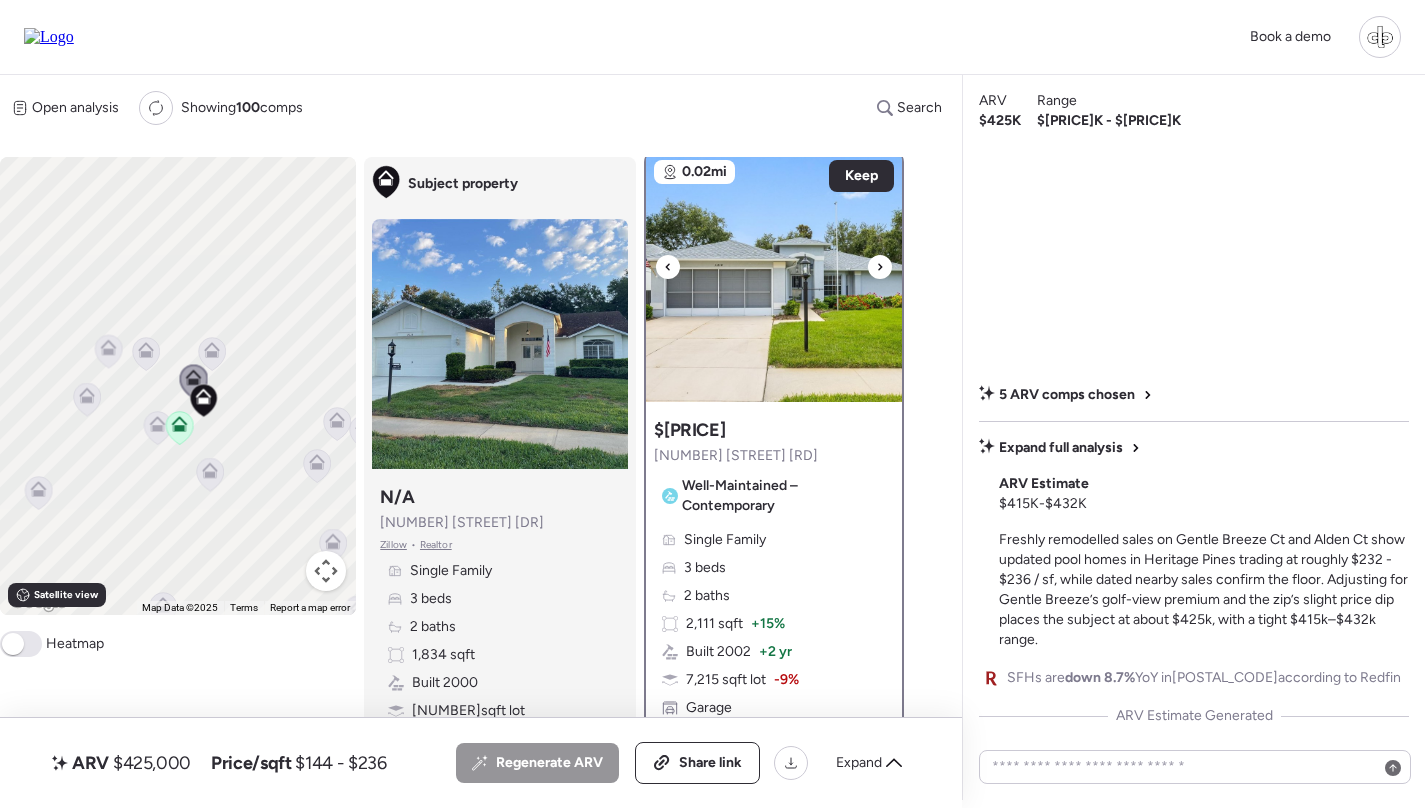 click at bounding box center [774, 277] 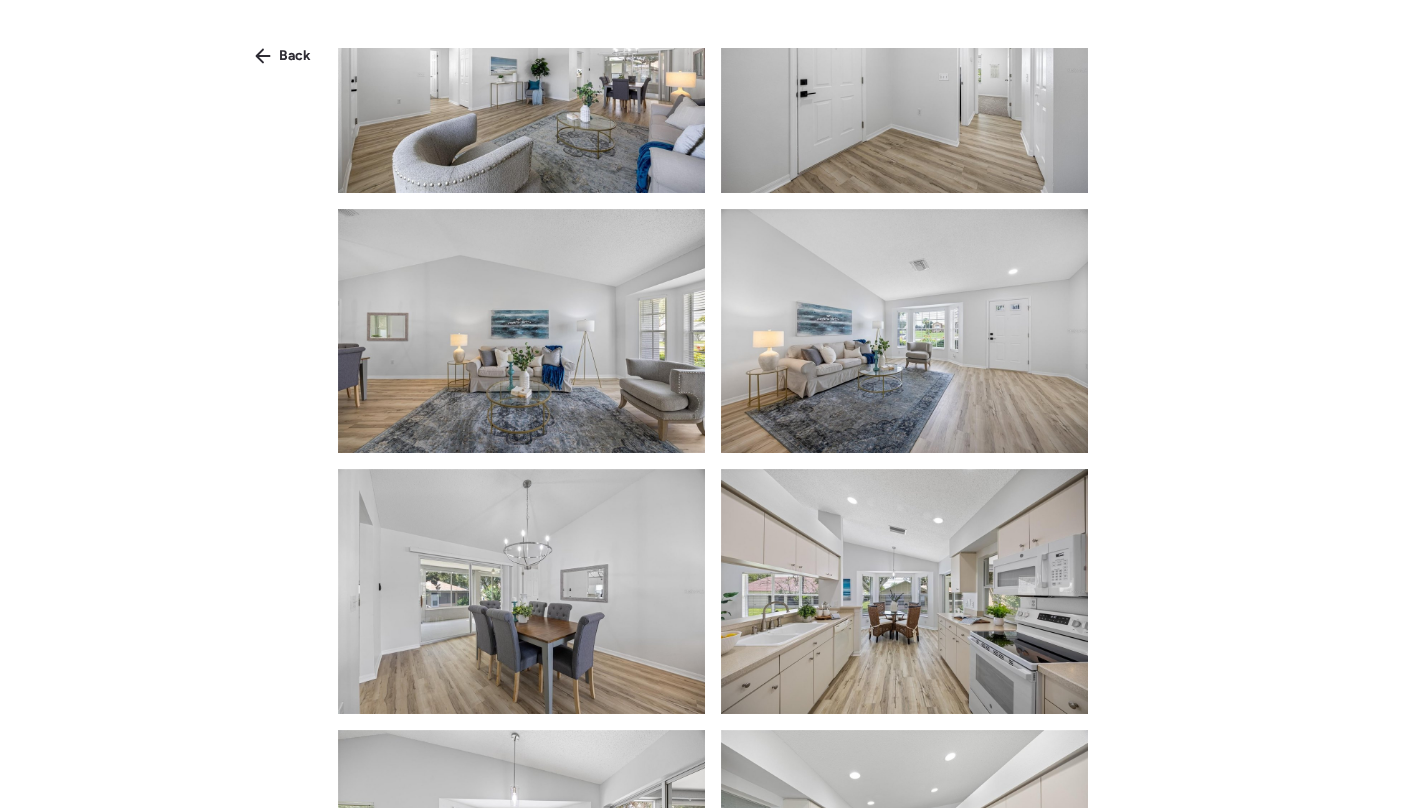 scroll, scrollTop: 1373, scrollLeft: 0, axis: vertical 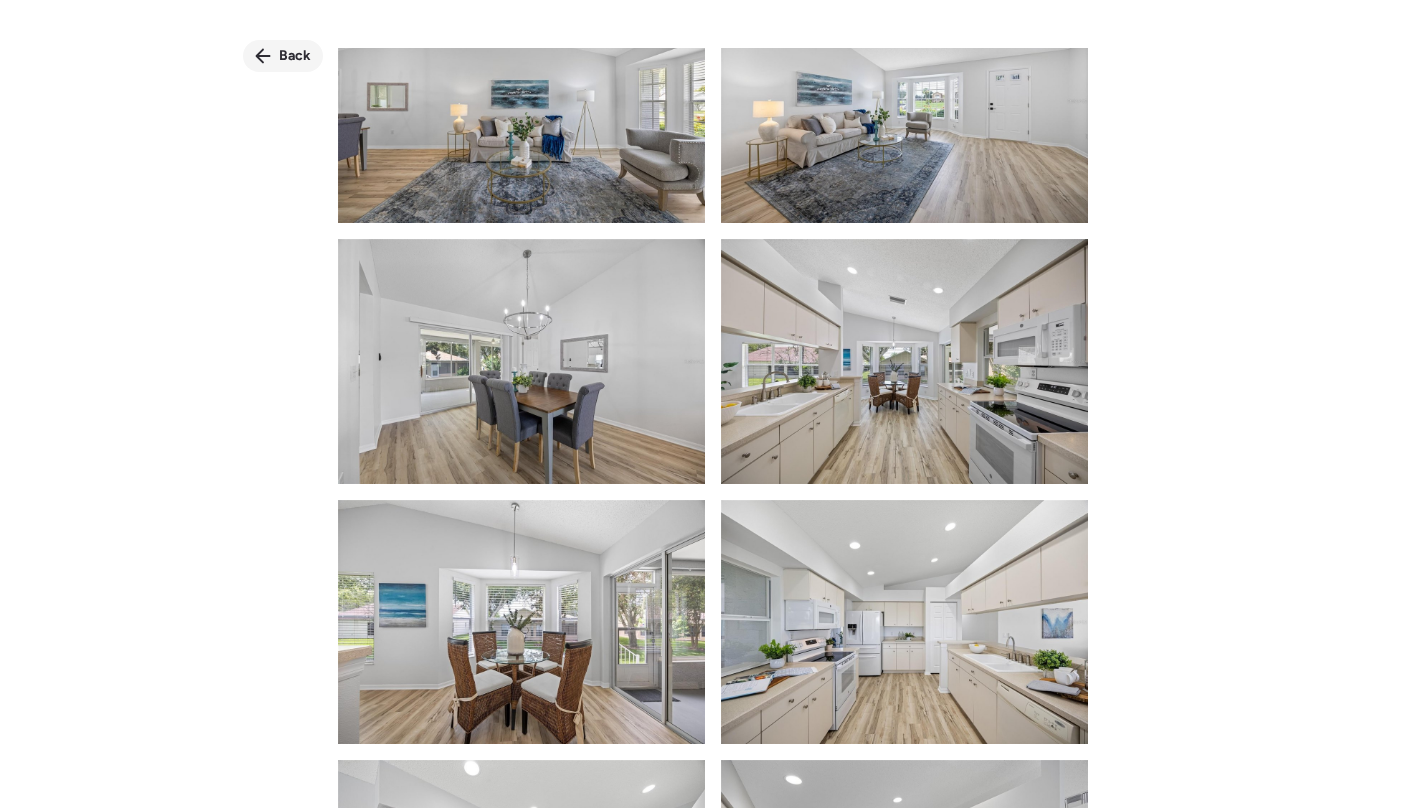 click on "Back" at bounding box center (283, 56) 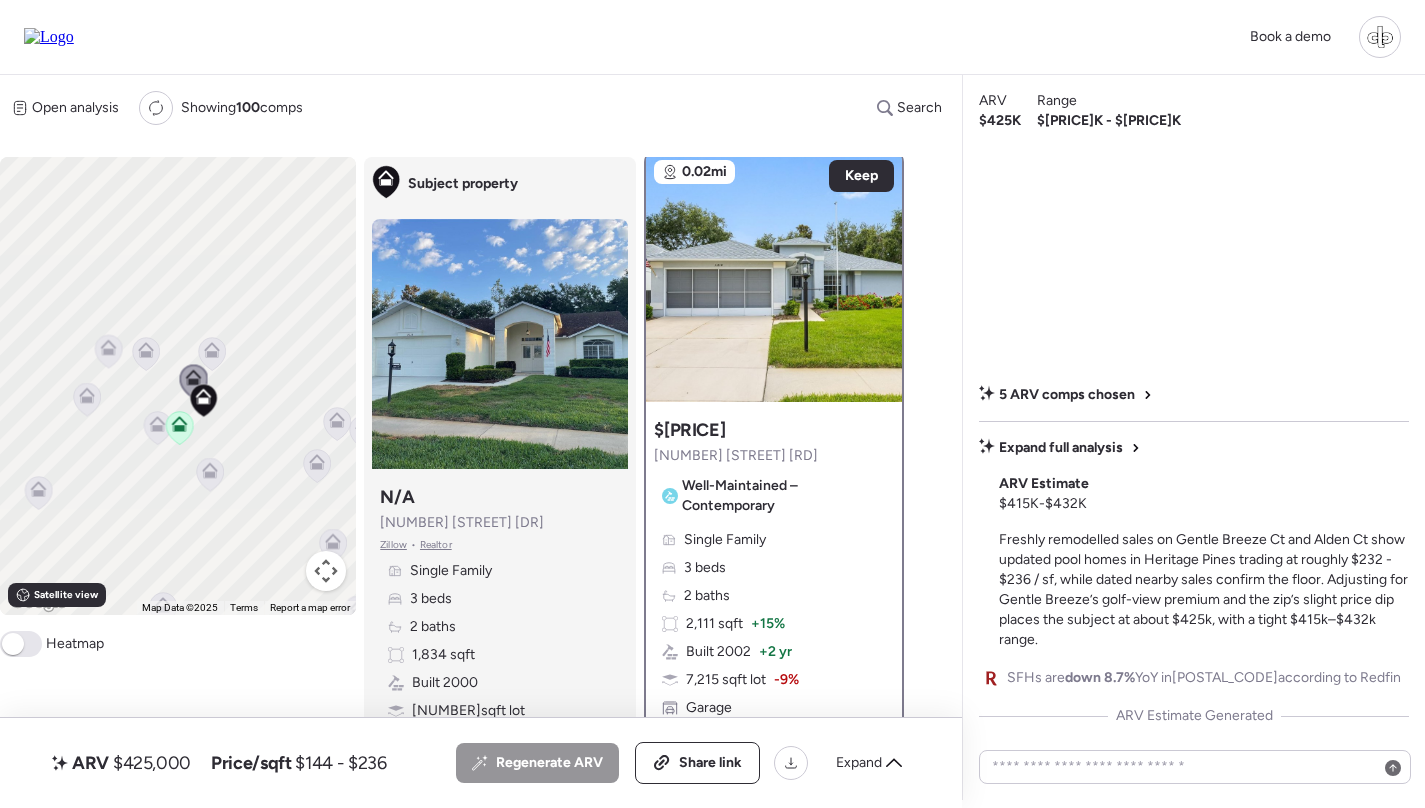 click 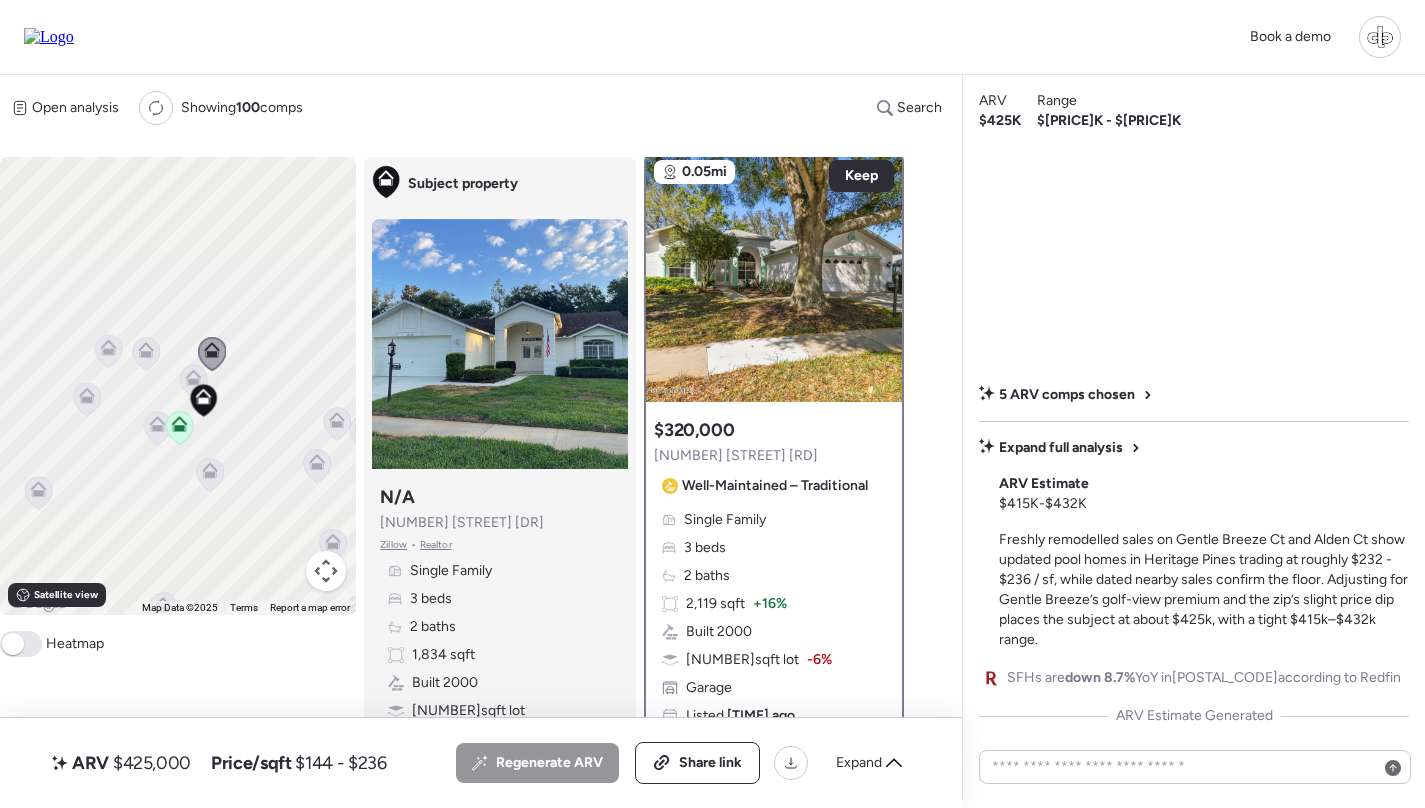 scroll, scrollTop: 0, scrollLeft: 0, axis: both 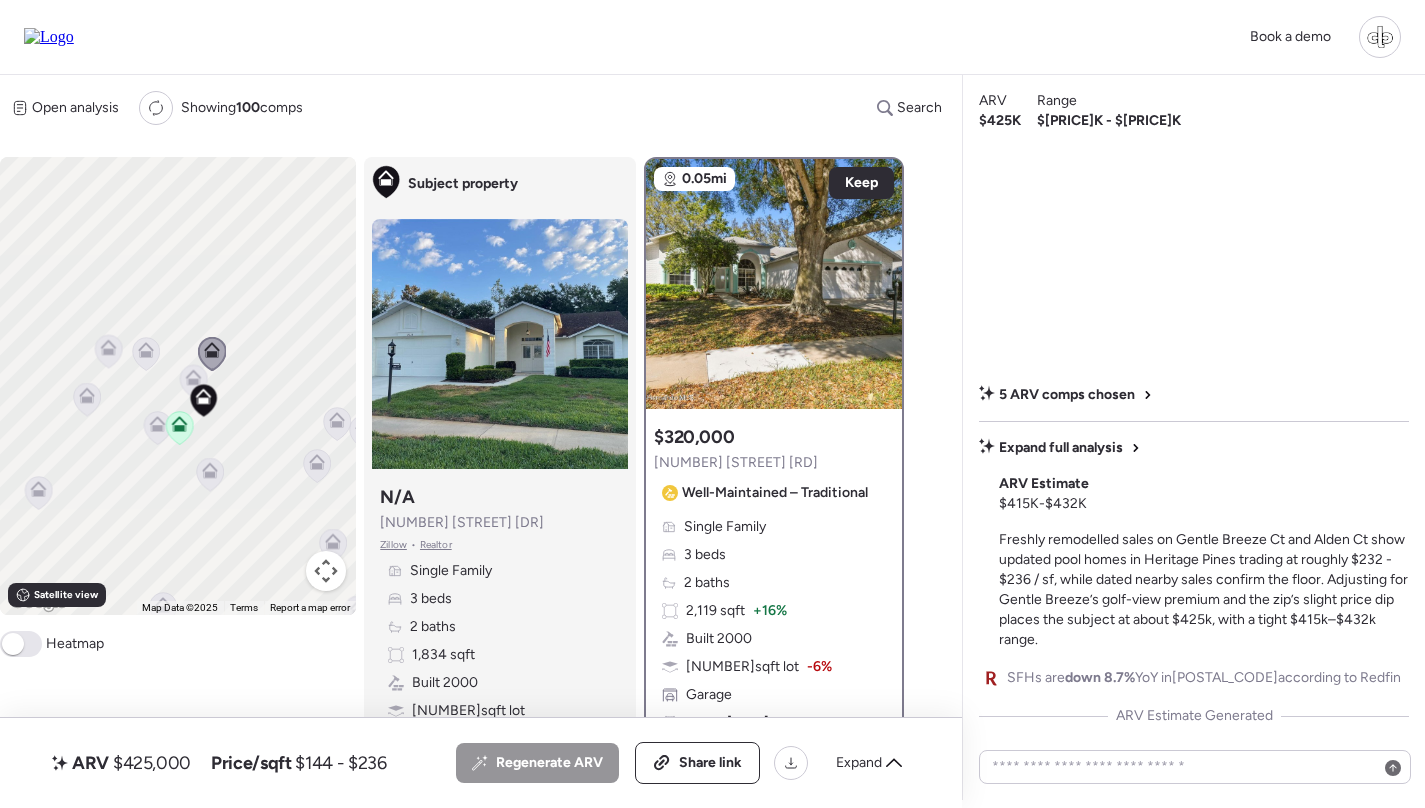 click 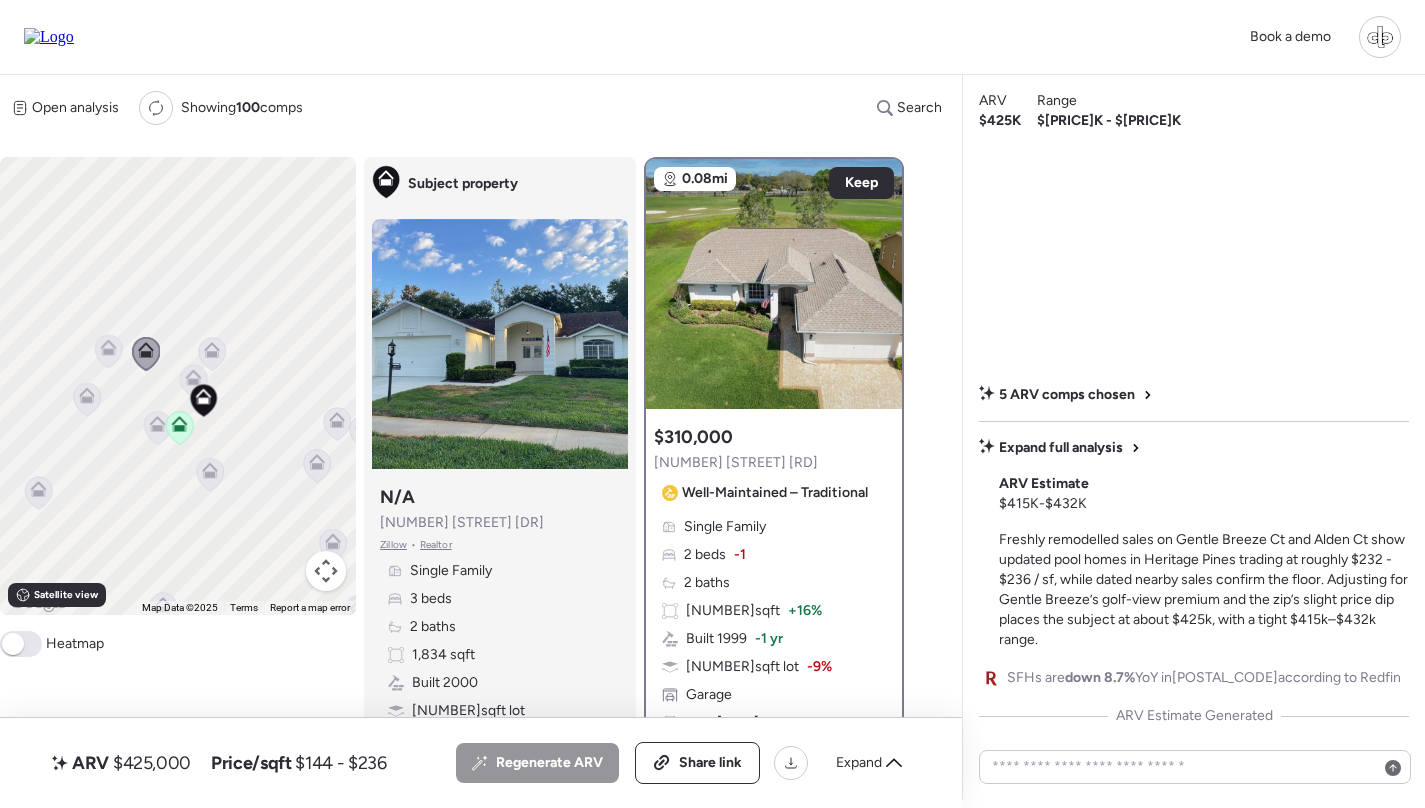 click 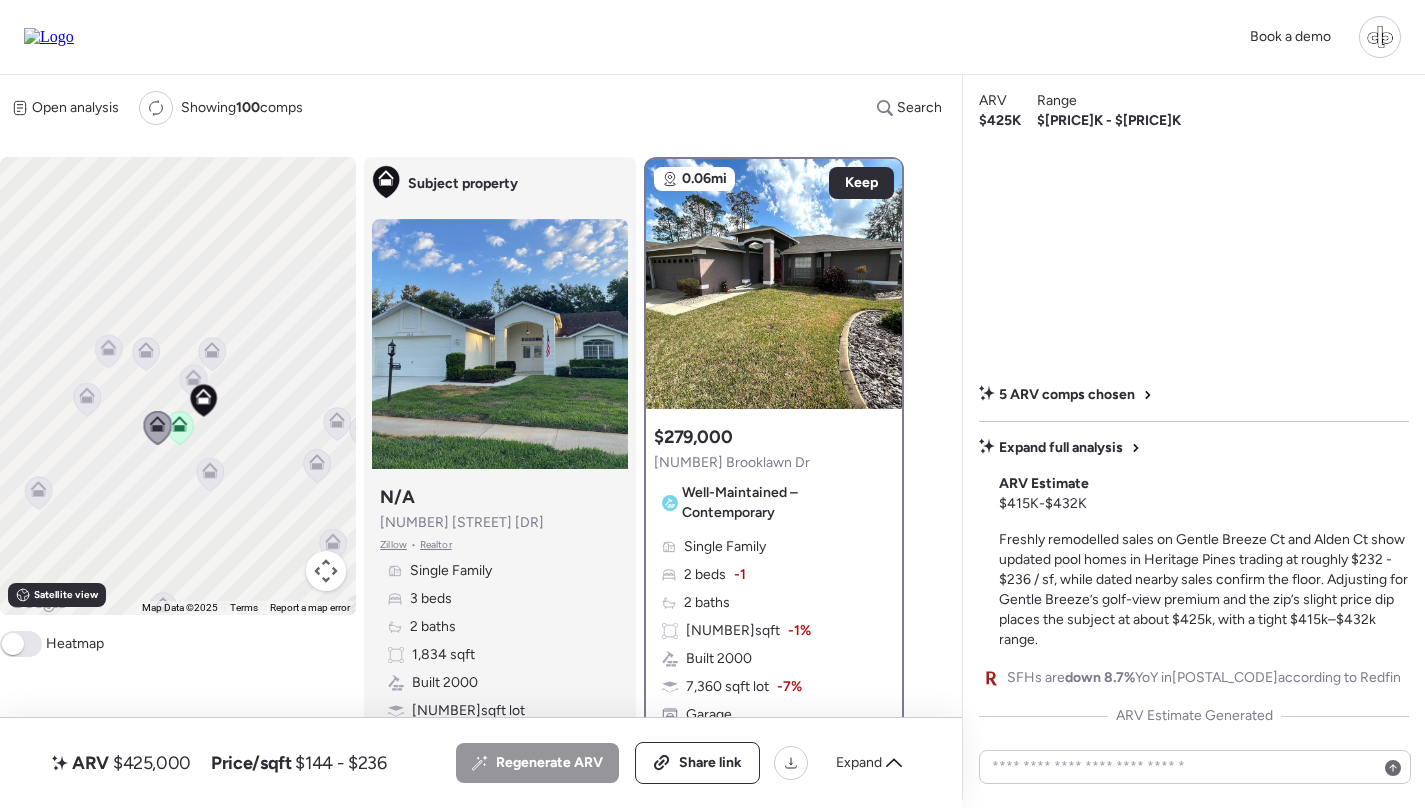 scroll, scrollTop: 83, scrollLeft: 0, axis: vertical 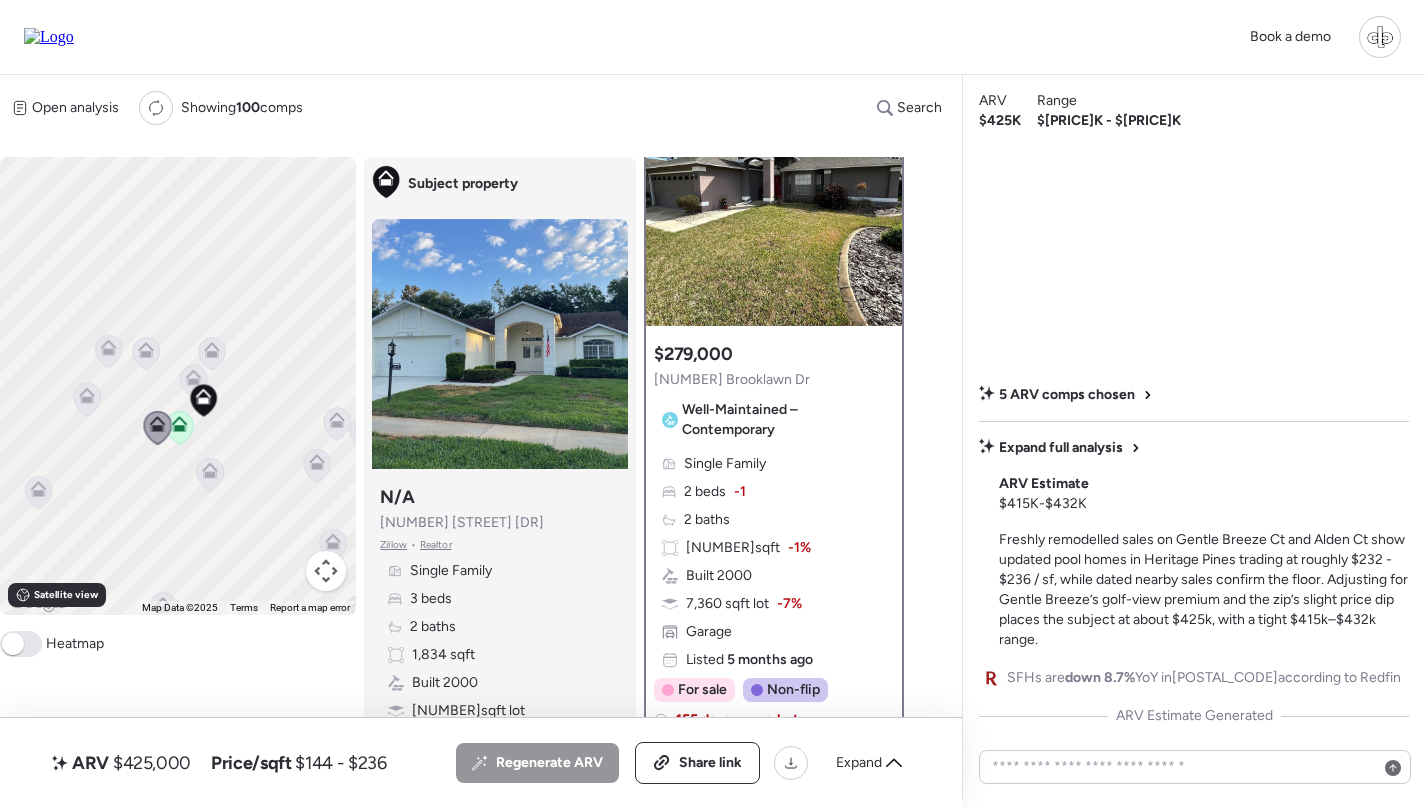 click 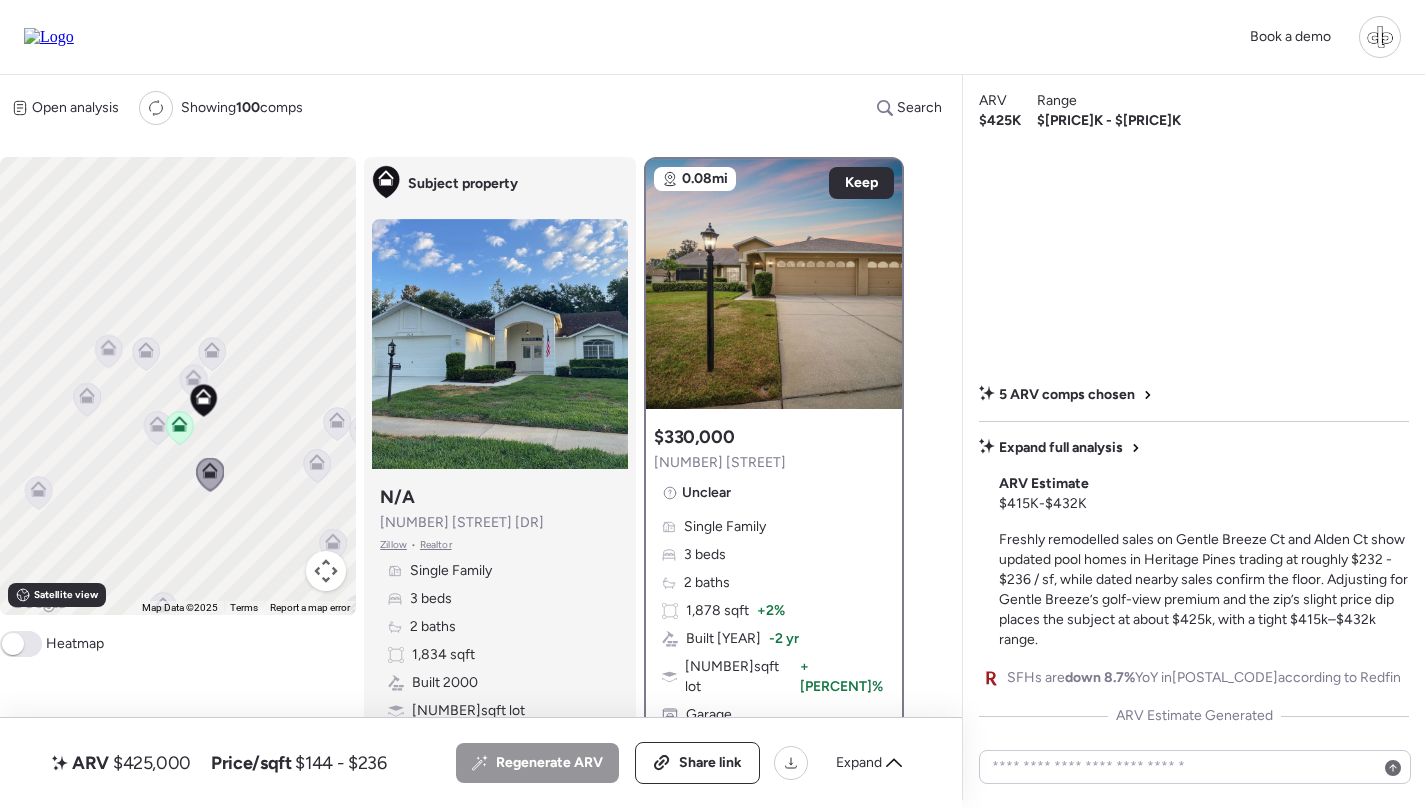 scroll, scrollTop: 0, scrollLeft: 0, axis: both 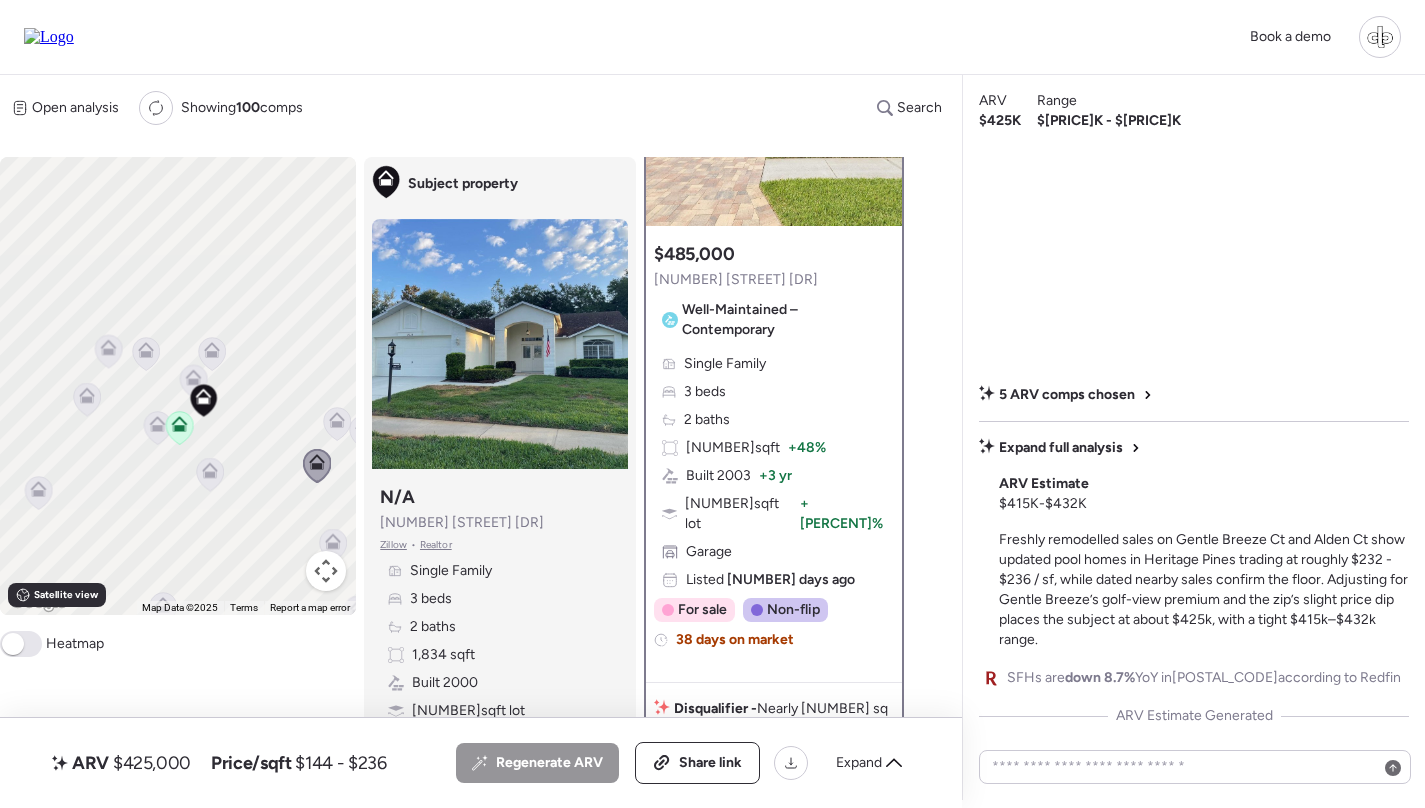 drag, startPoint x: 186, startPoint y: 434, endPoint x: 511, endPoint y: 407, distance: 326.1196 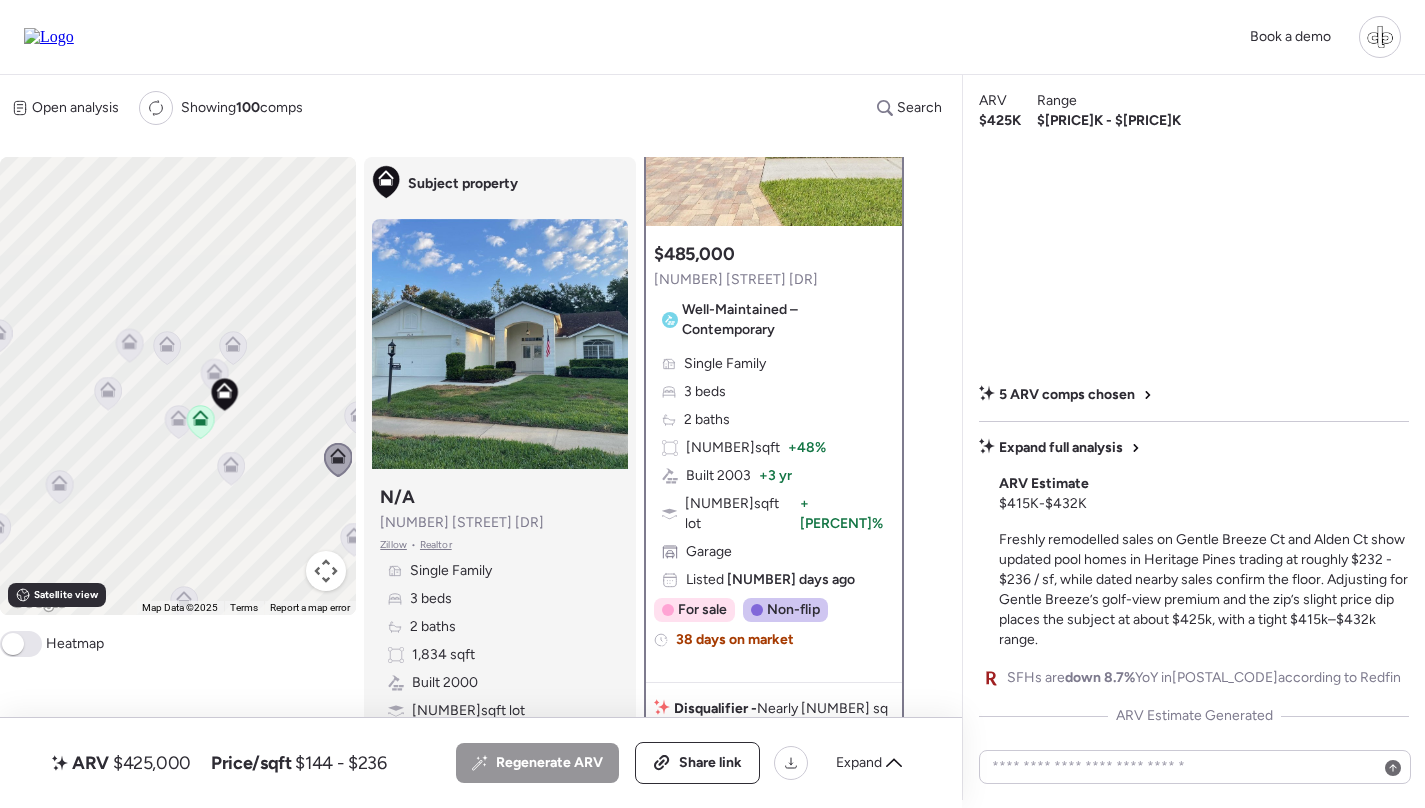 click 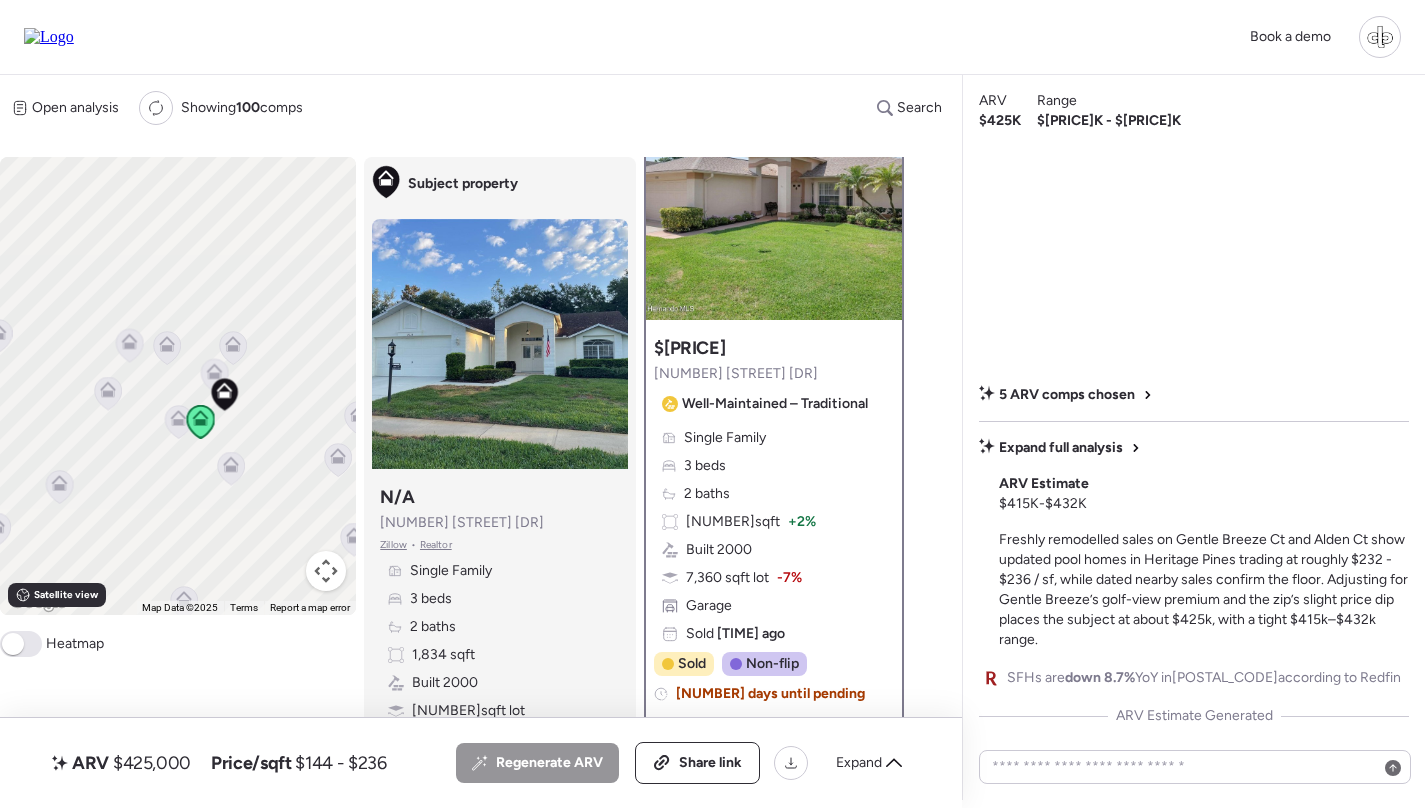 scroll, scrollTop: 91, scrollLeft: 0, axis: vertical 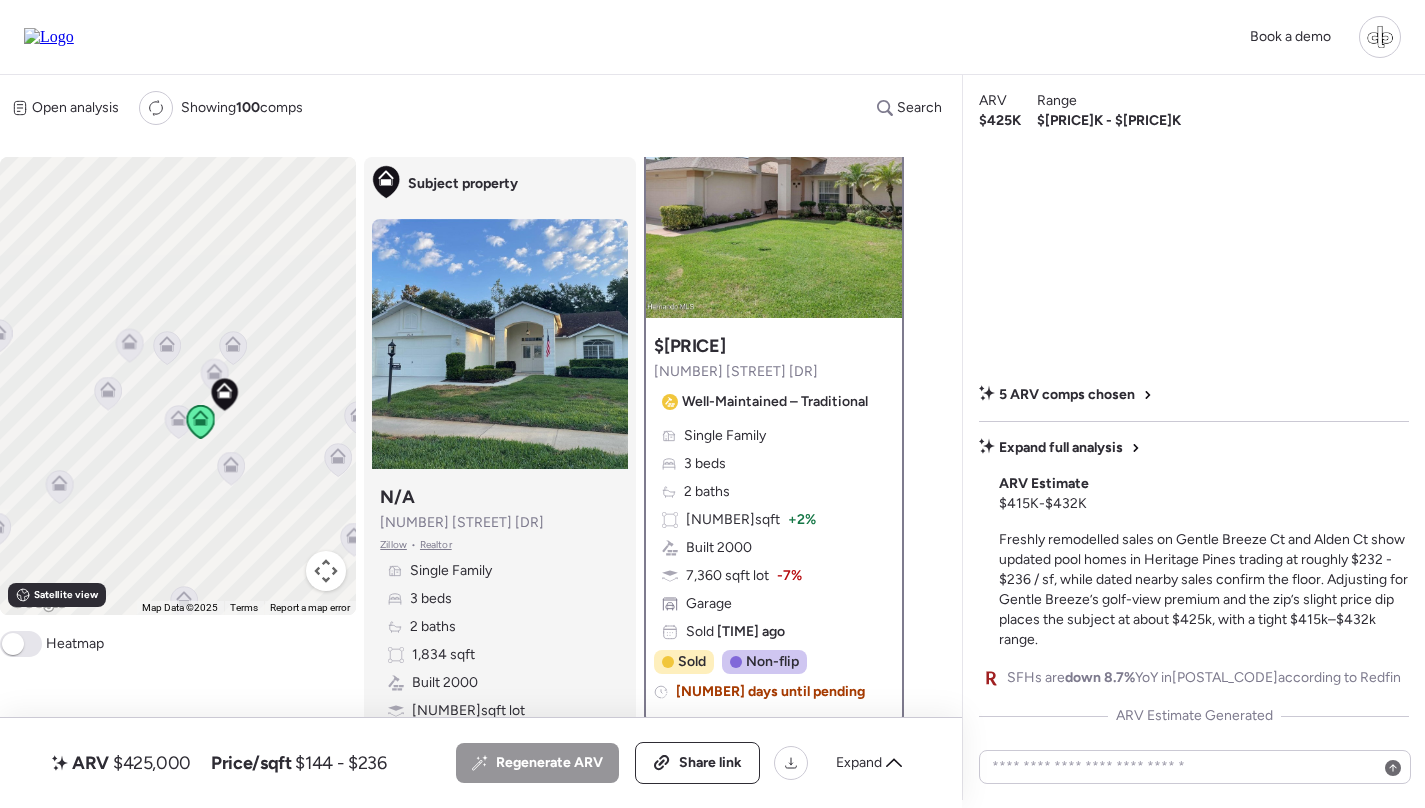 click at bounding box center (231, 470) 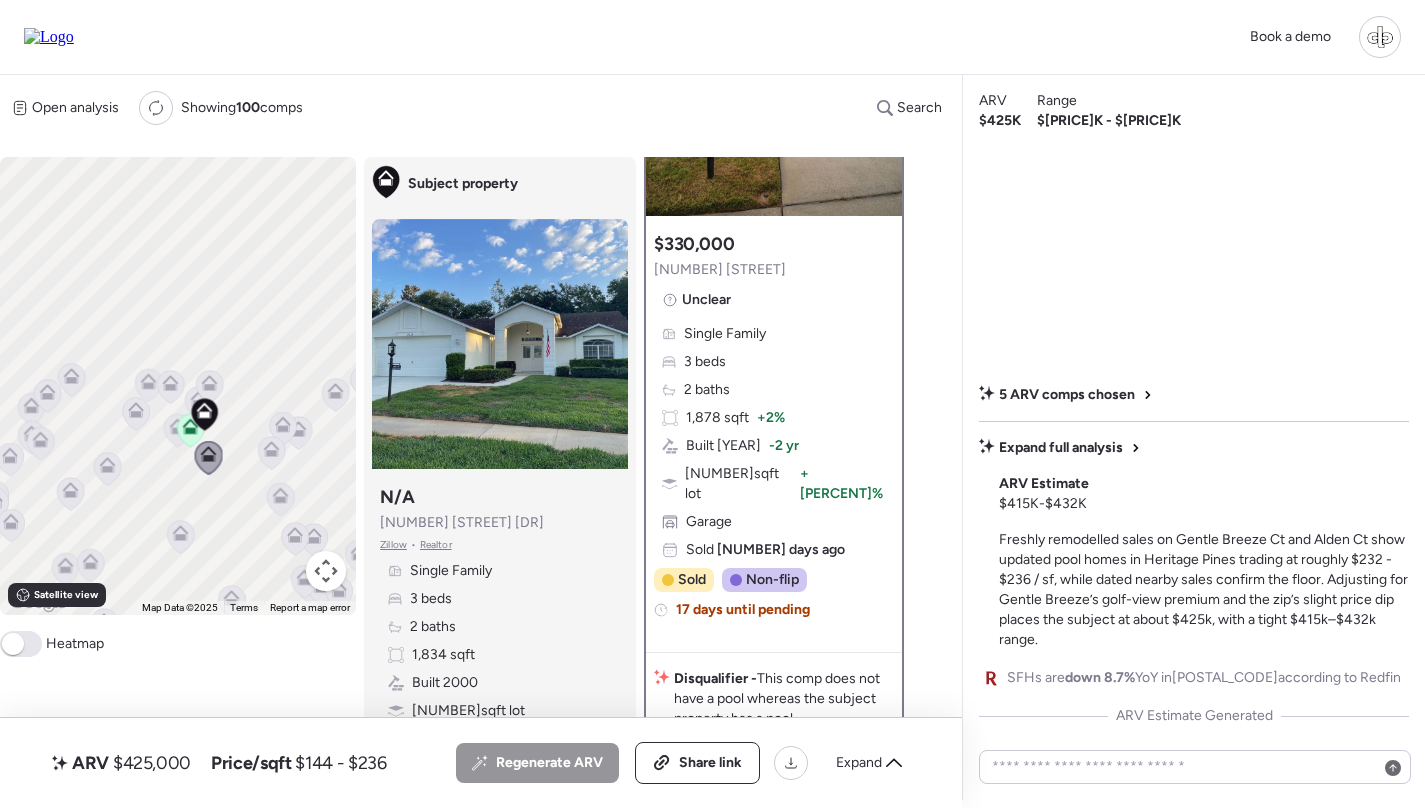 scroll, scrollTop: 256, scrollLeft: 0, axis: vertical 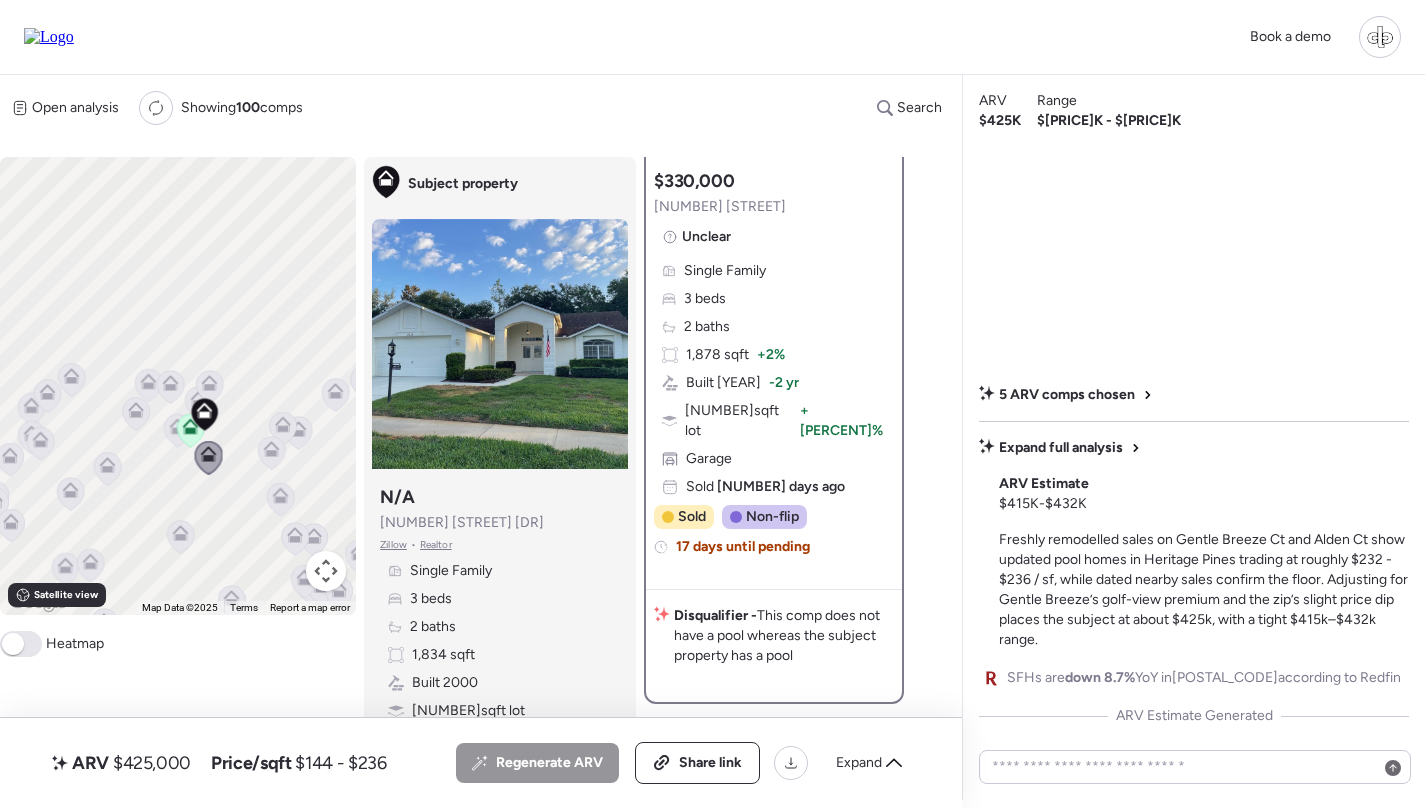 click 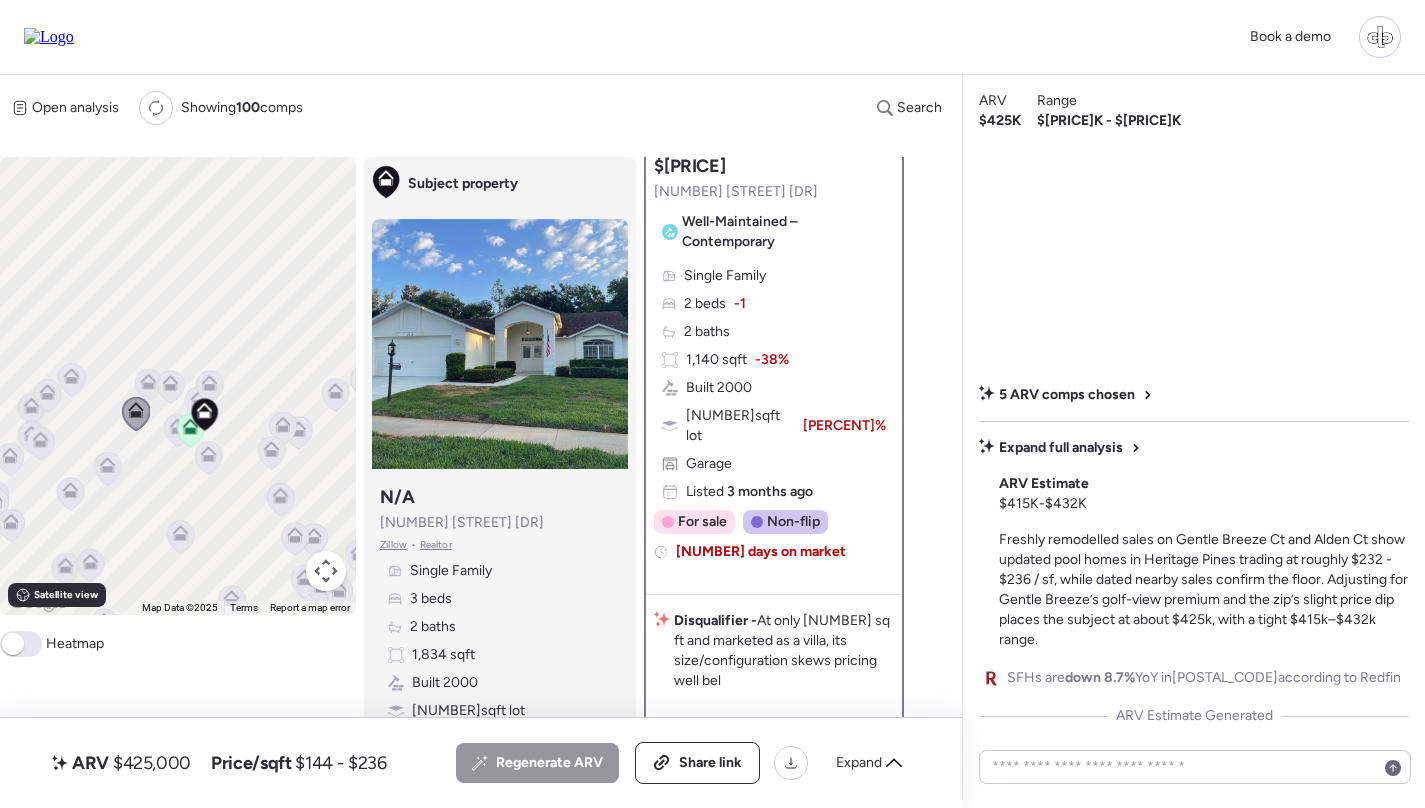 scroll, scrollTop: 327, scrollLeft: 0, axis: vertical 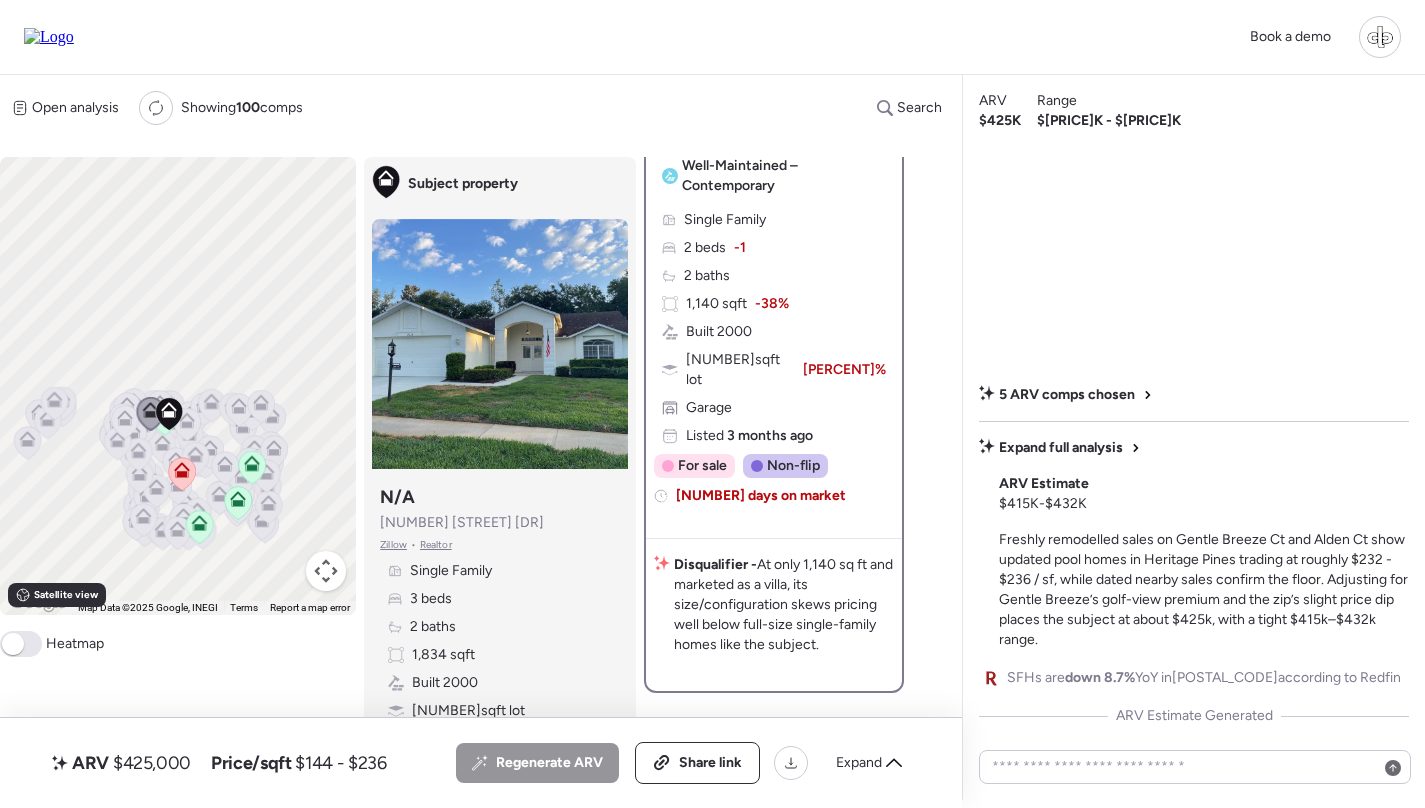 click 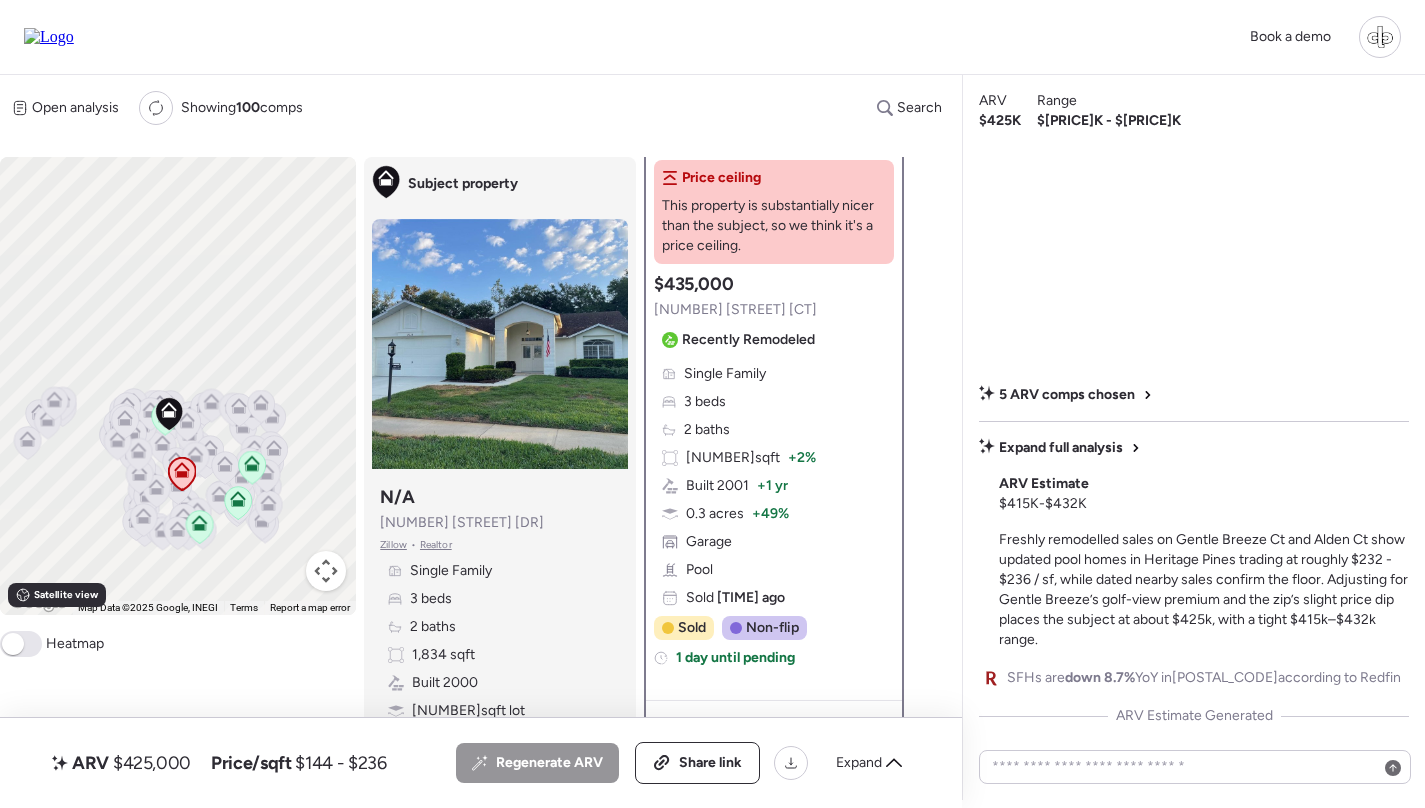 scroll, scrollTop: 264, scrollLeft: 0, axis: vertical 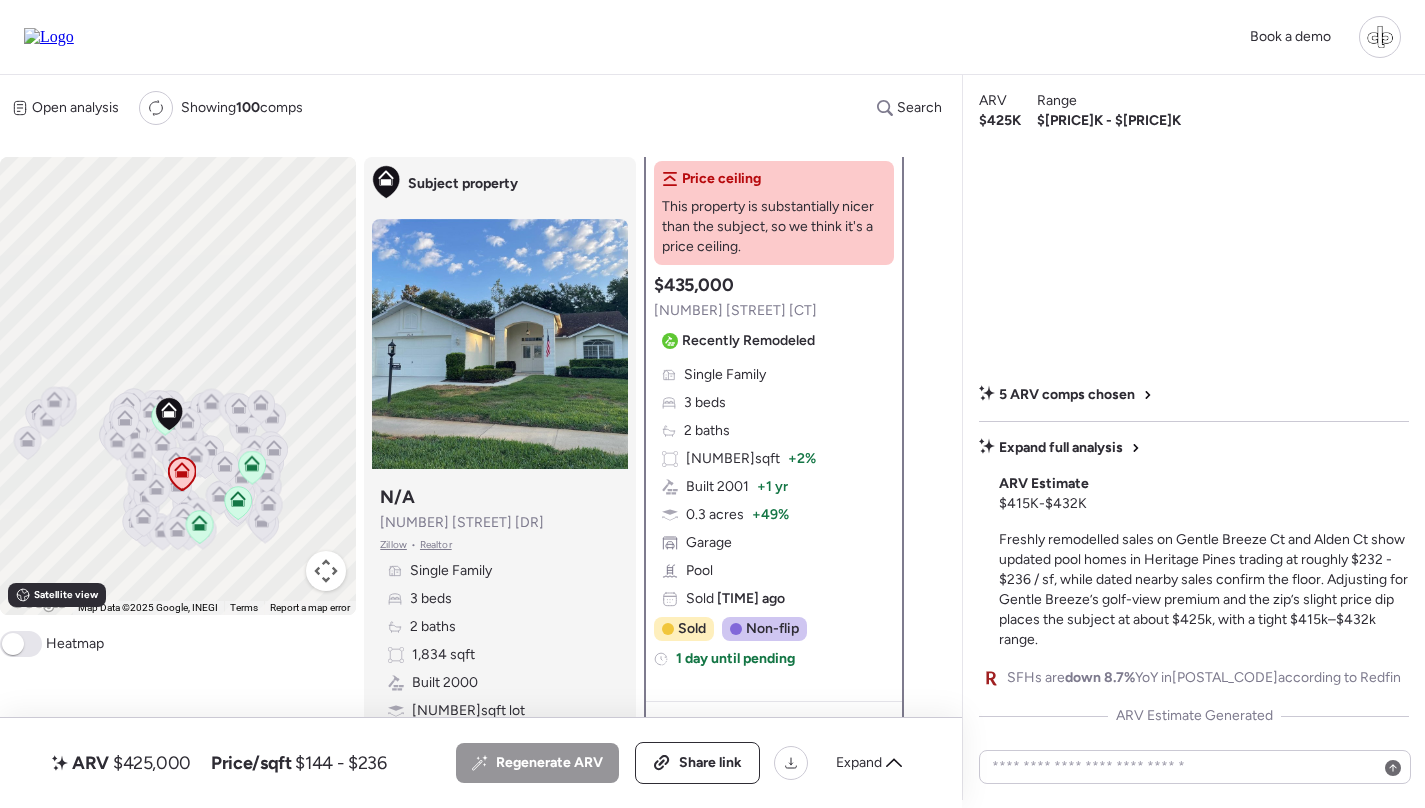 click 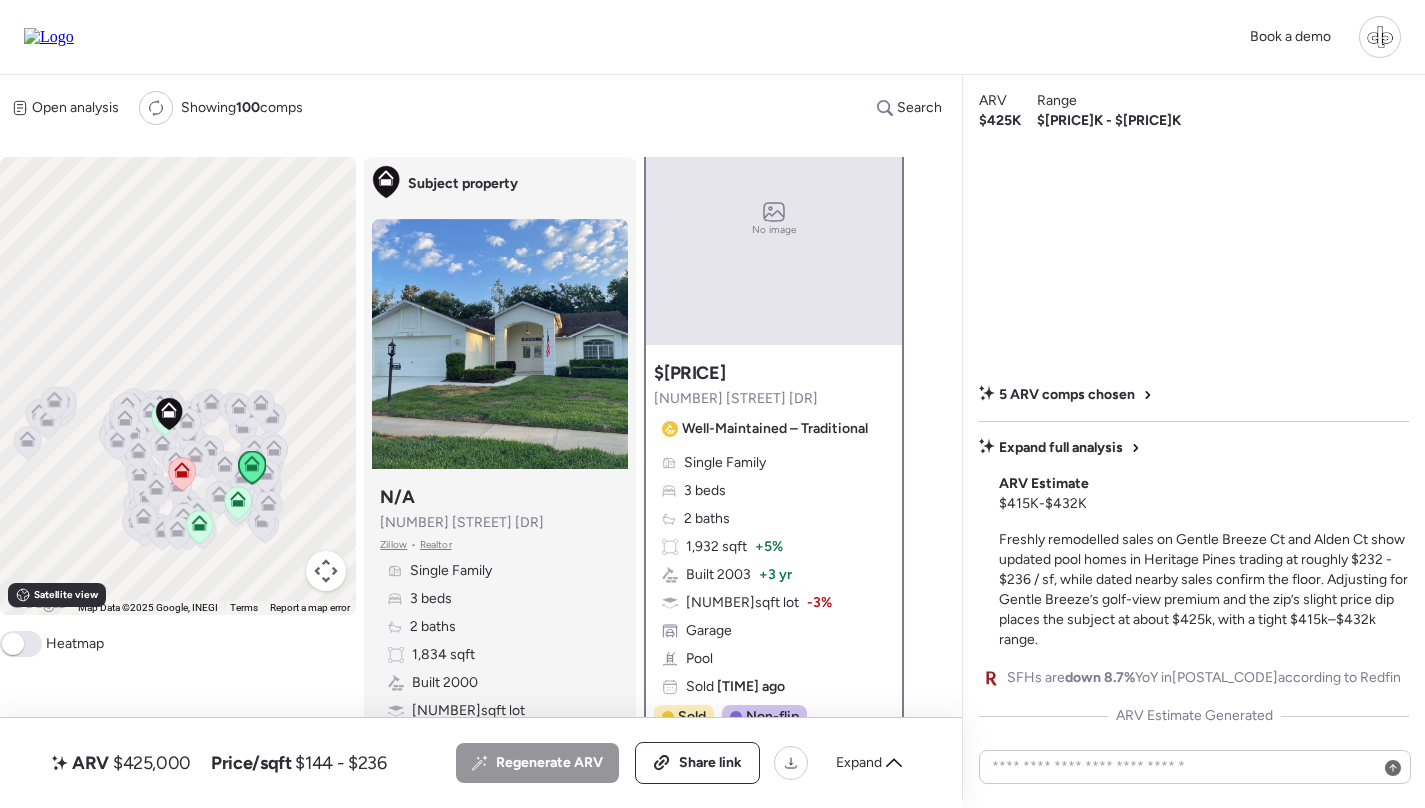 scroll, scrollTop: 65, scrollLeft: 0, axis: vertical 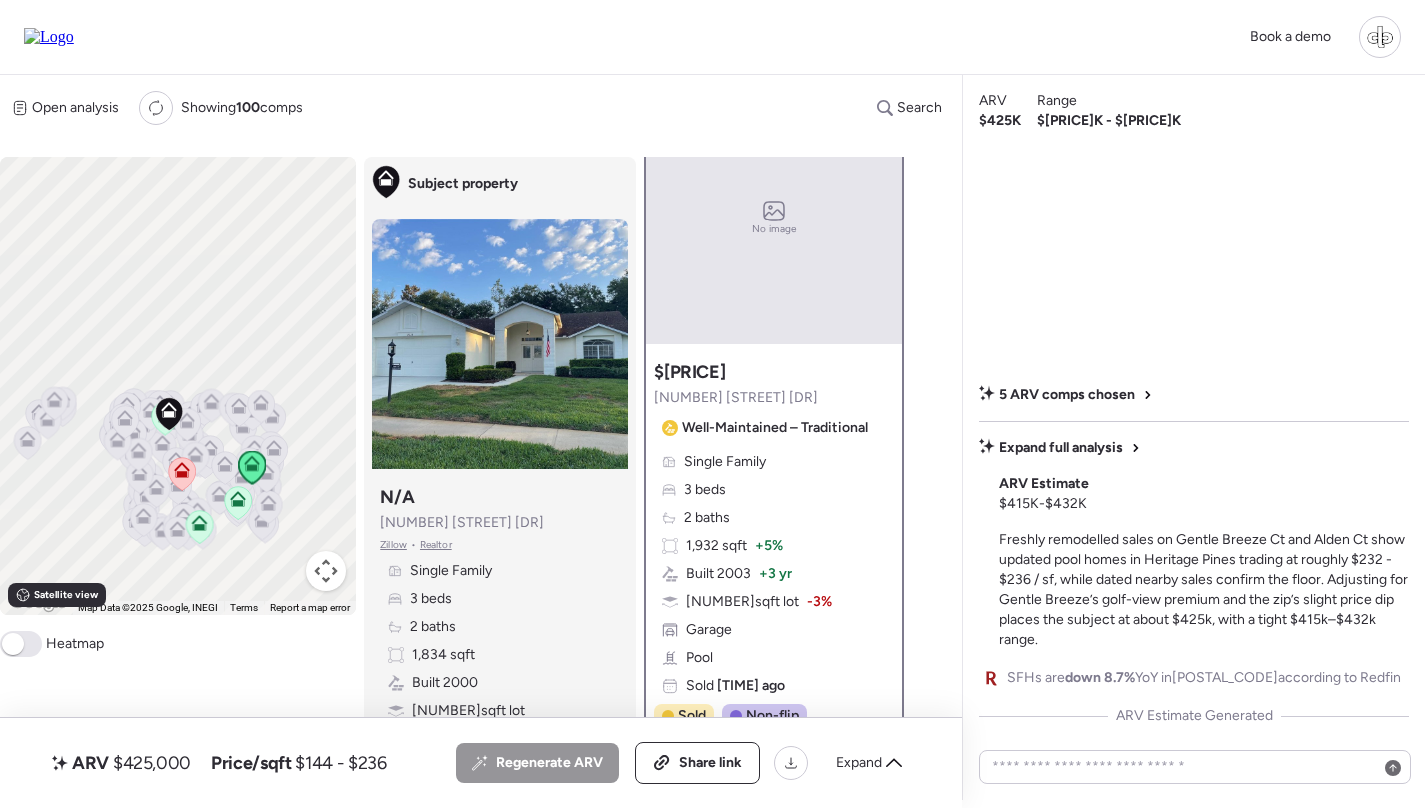 click 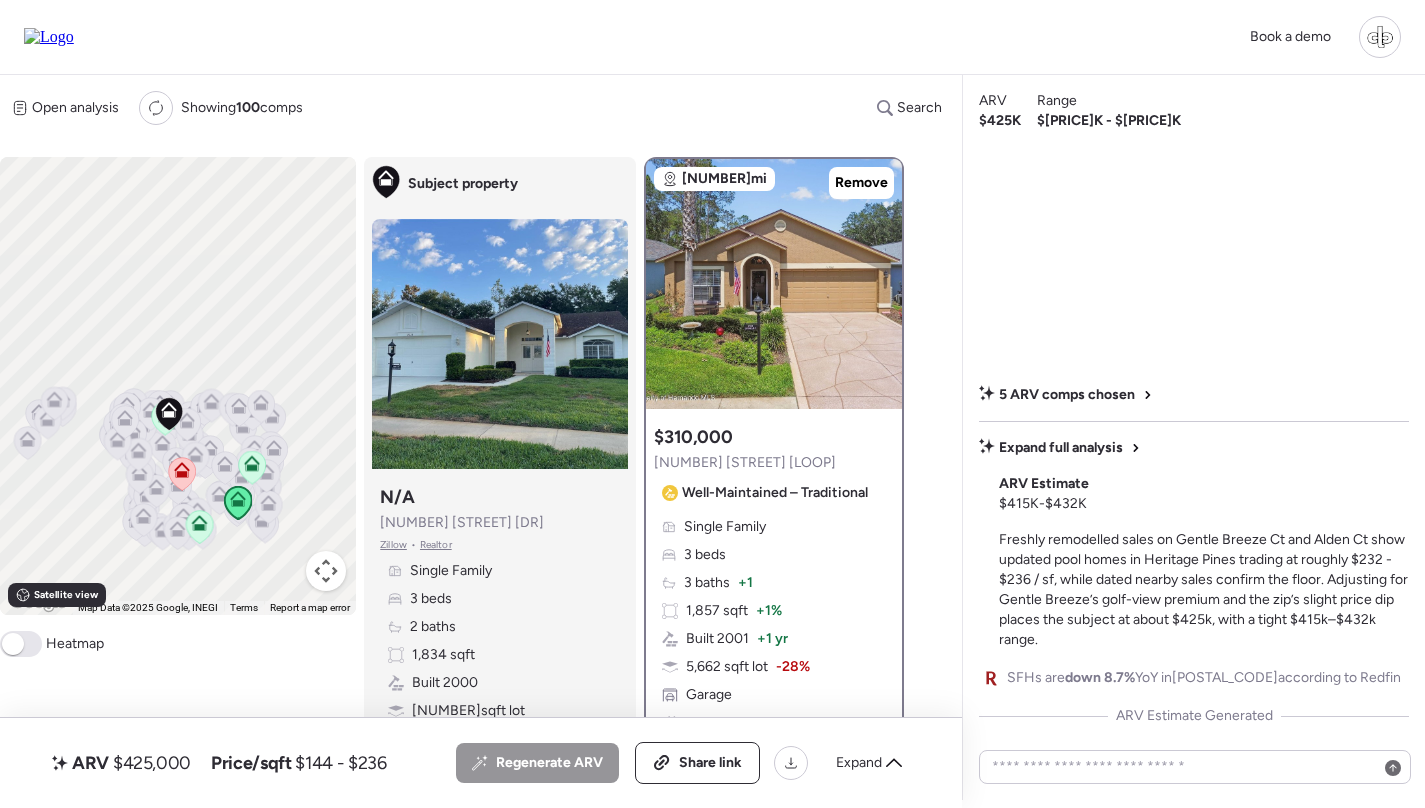 scroll, scrollTop: 99, scrollLeft: 0, axis: vertical 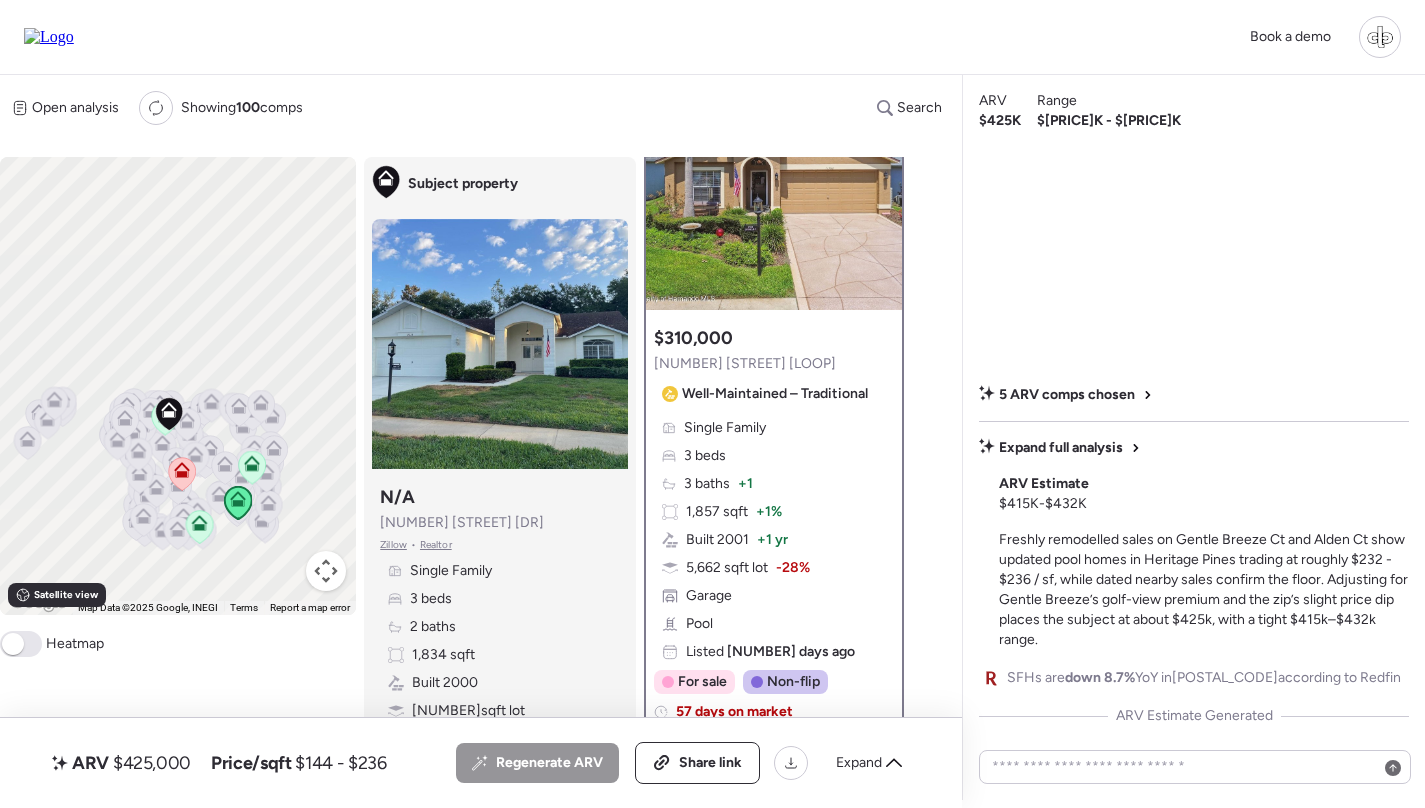 click at bounding box center (200, 528) 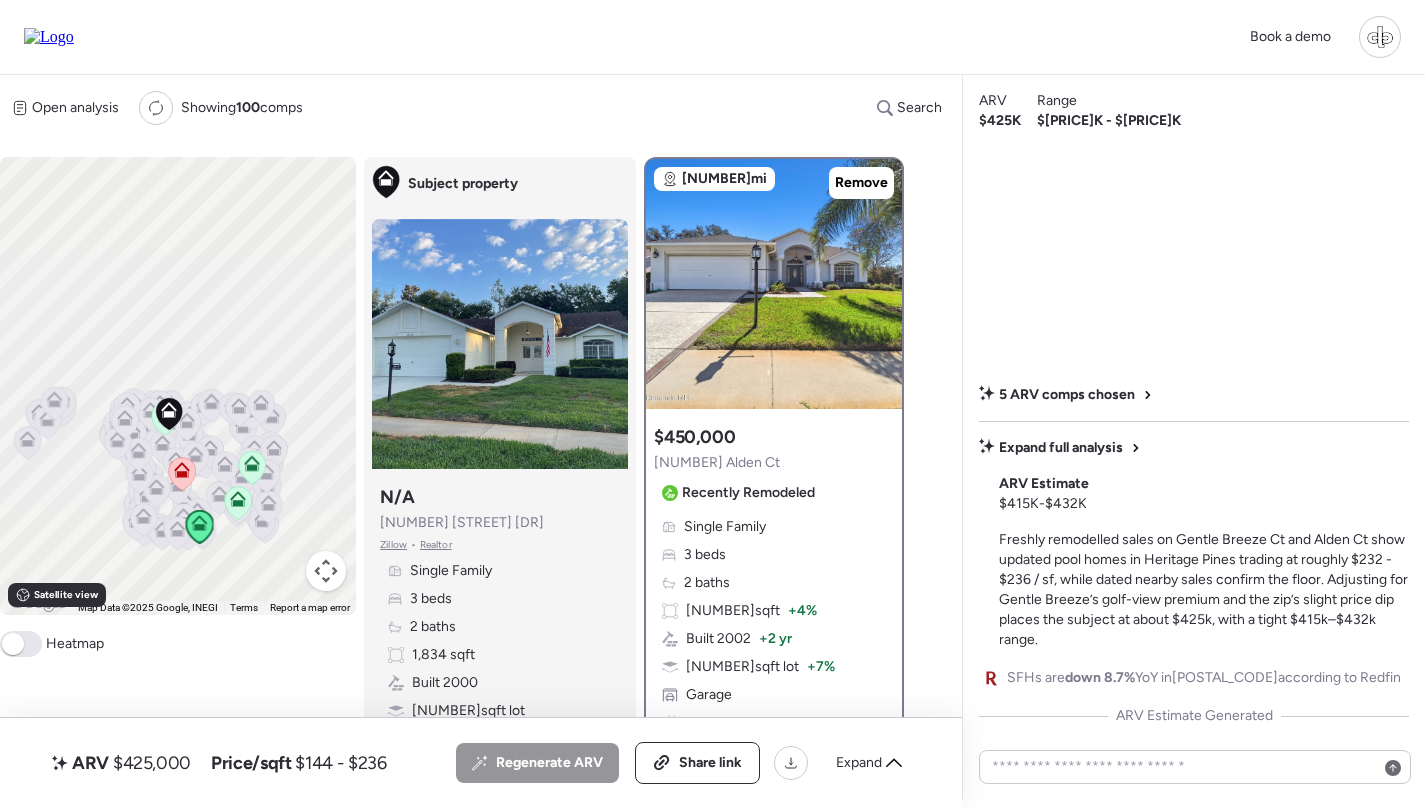 scroll, scrollTop: 0, scrollLeft: 0, axis: both 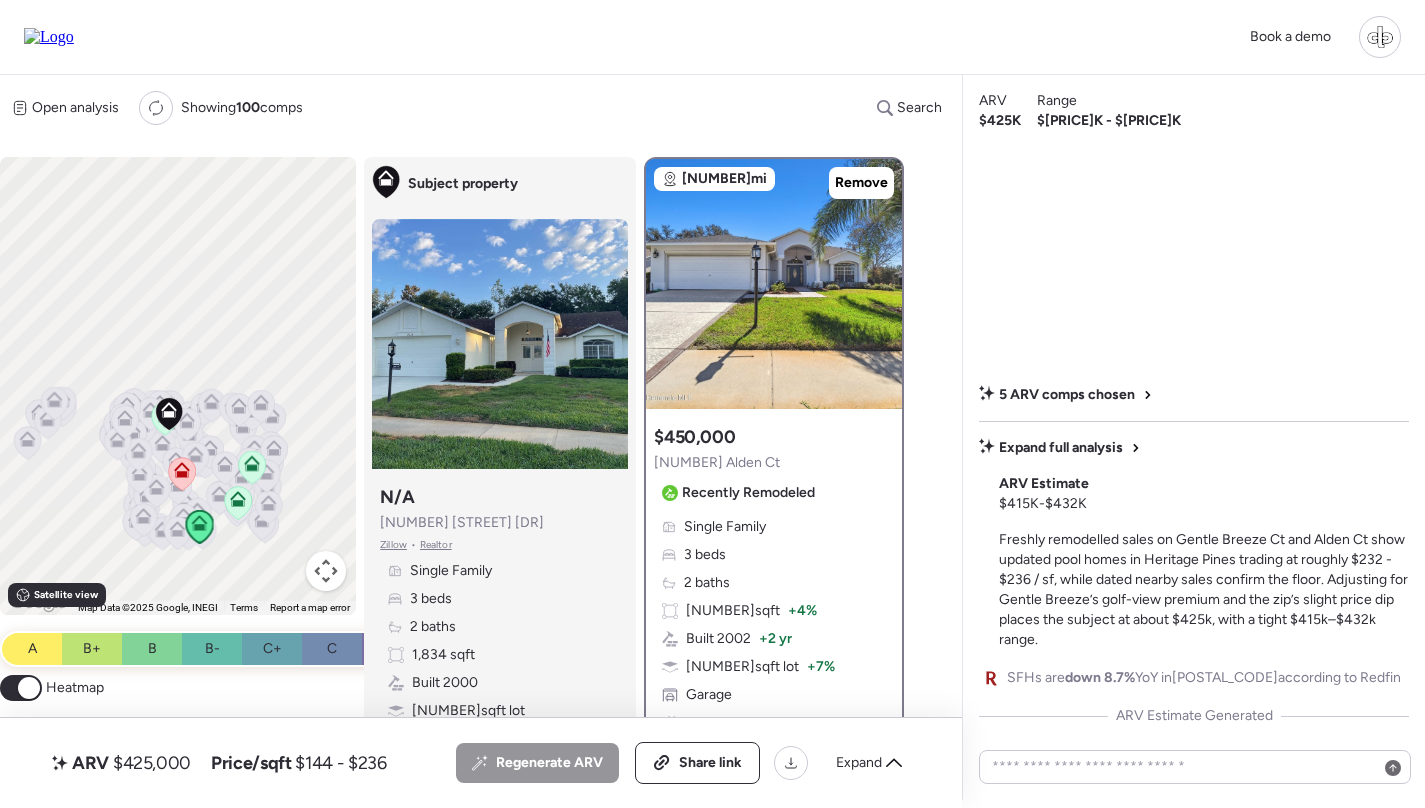 click at bounding box center [29, 688] 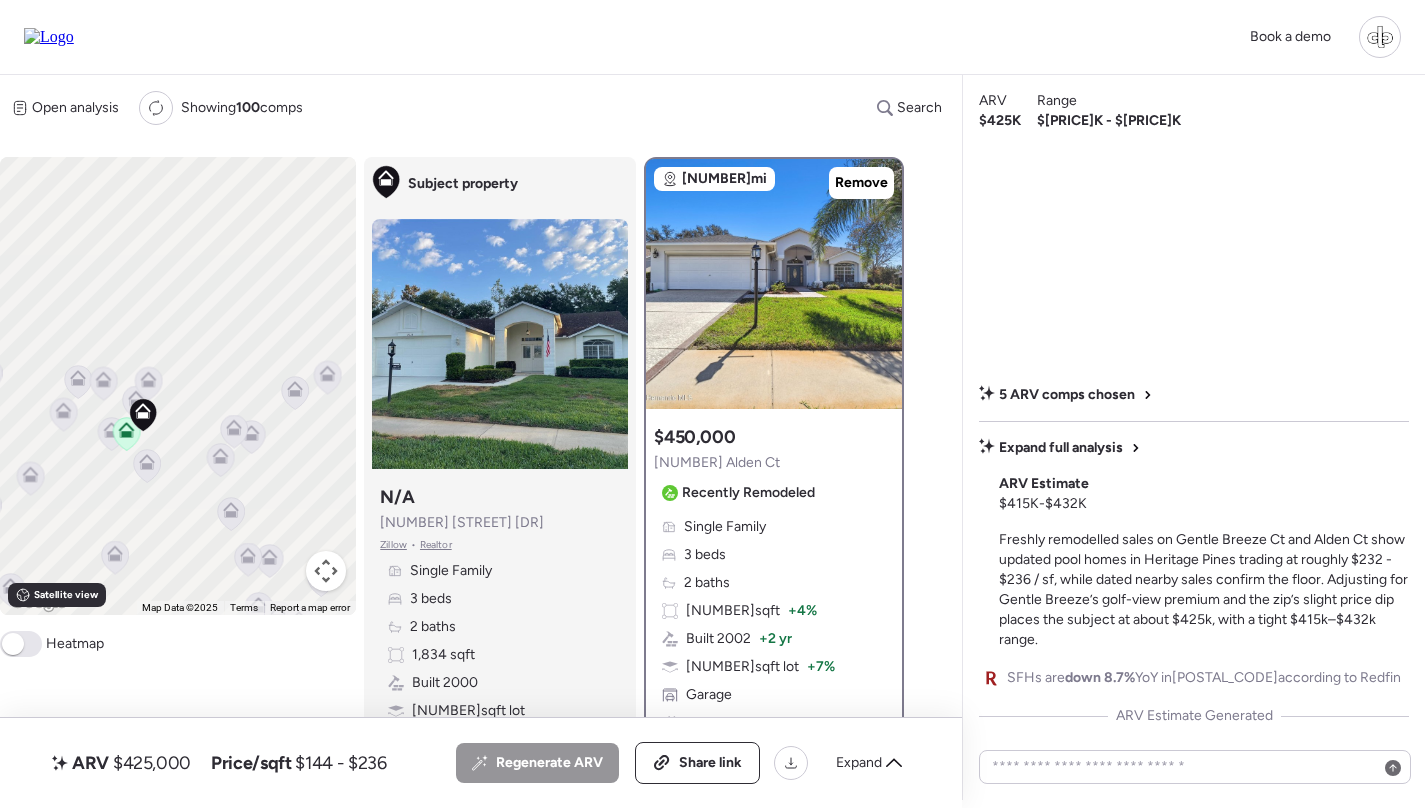 click 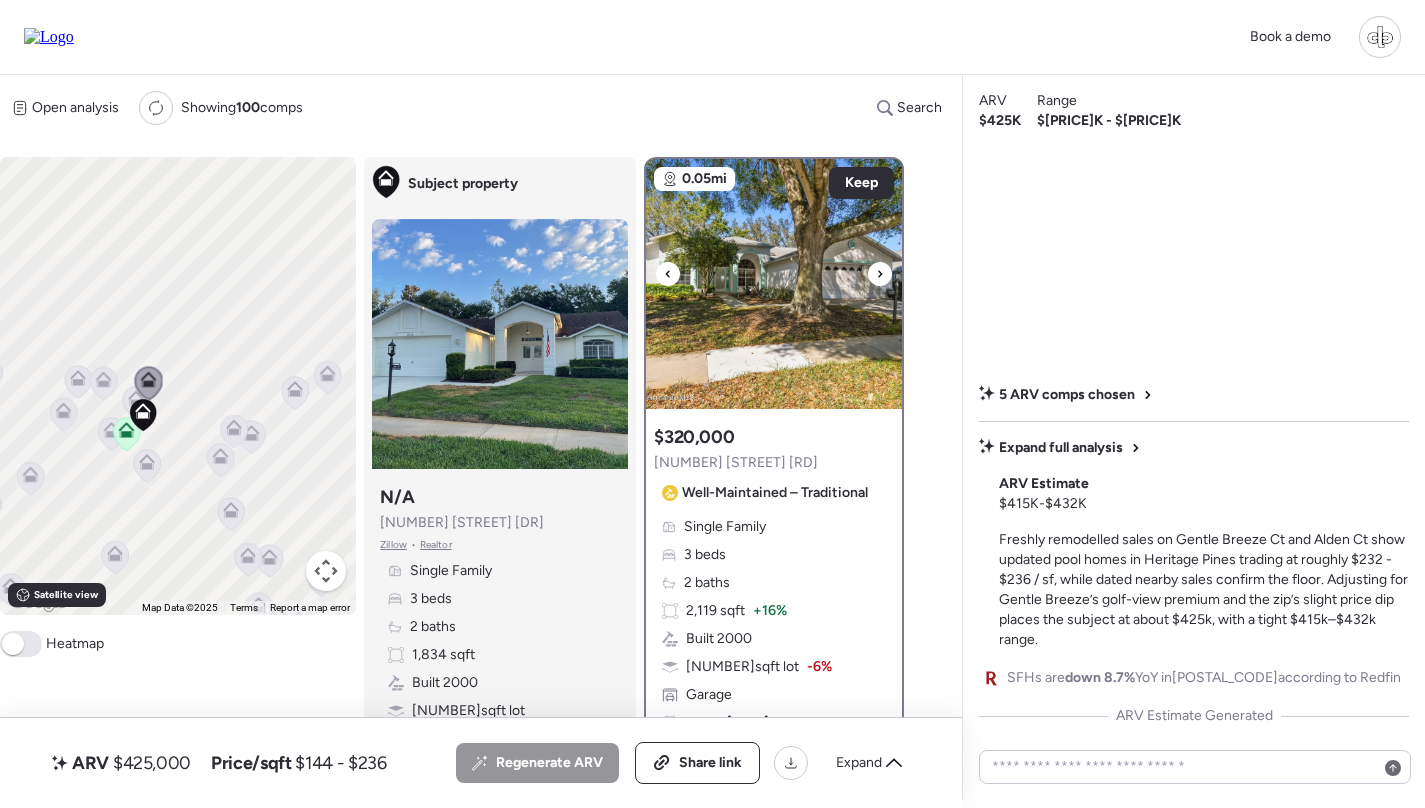click at bounding box center [774, 284] 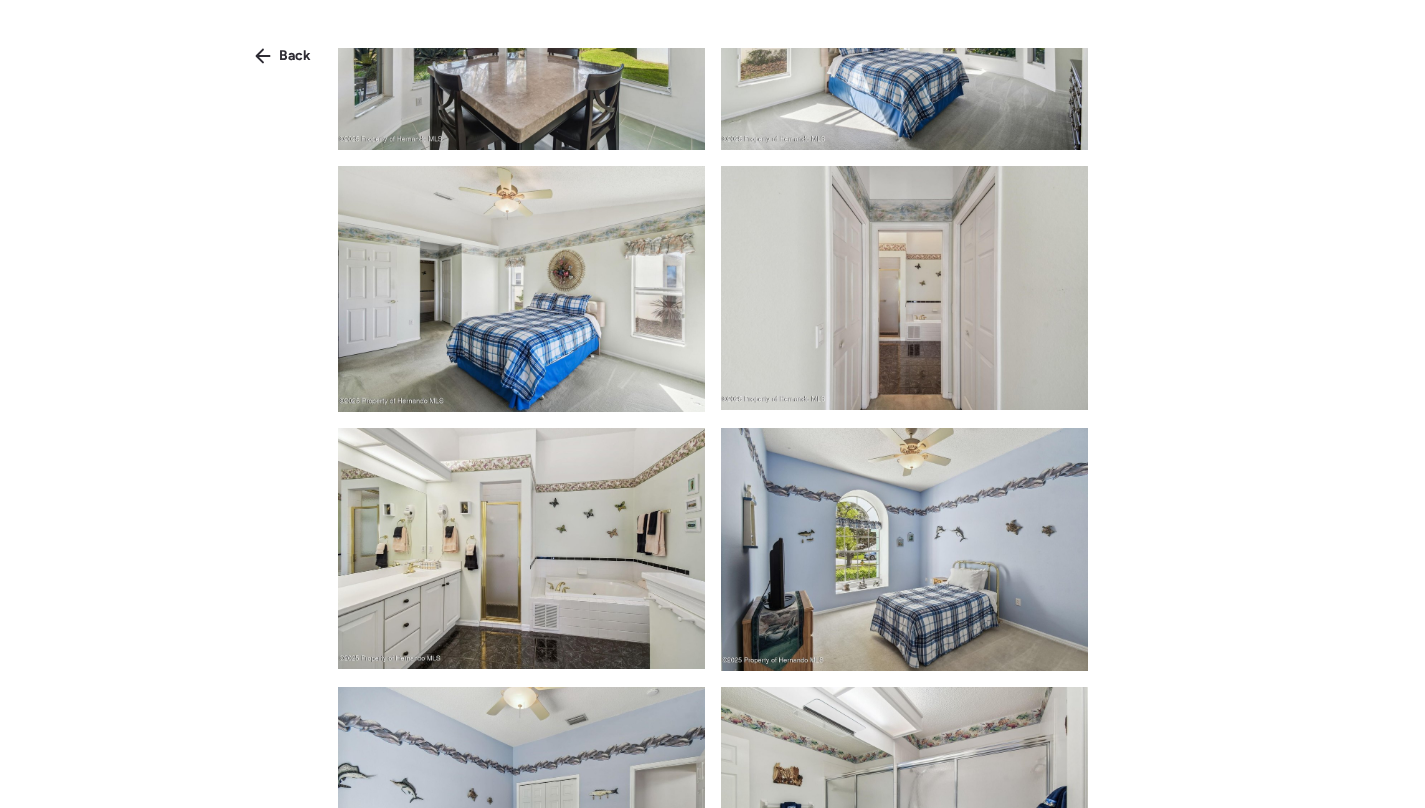 scroll, scrollTop: 1870, scrollLeft: 0, axis: vertical 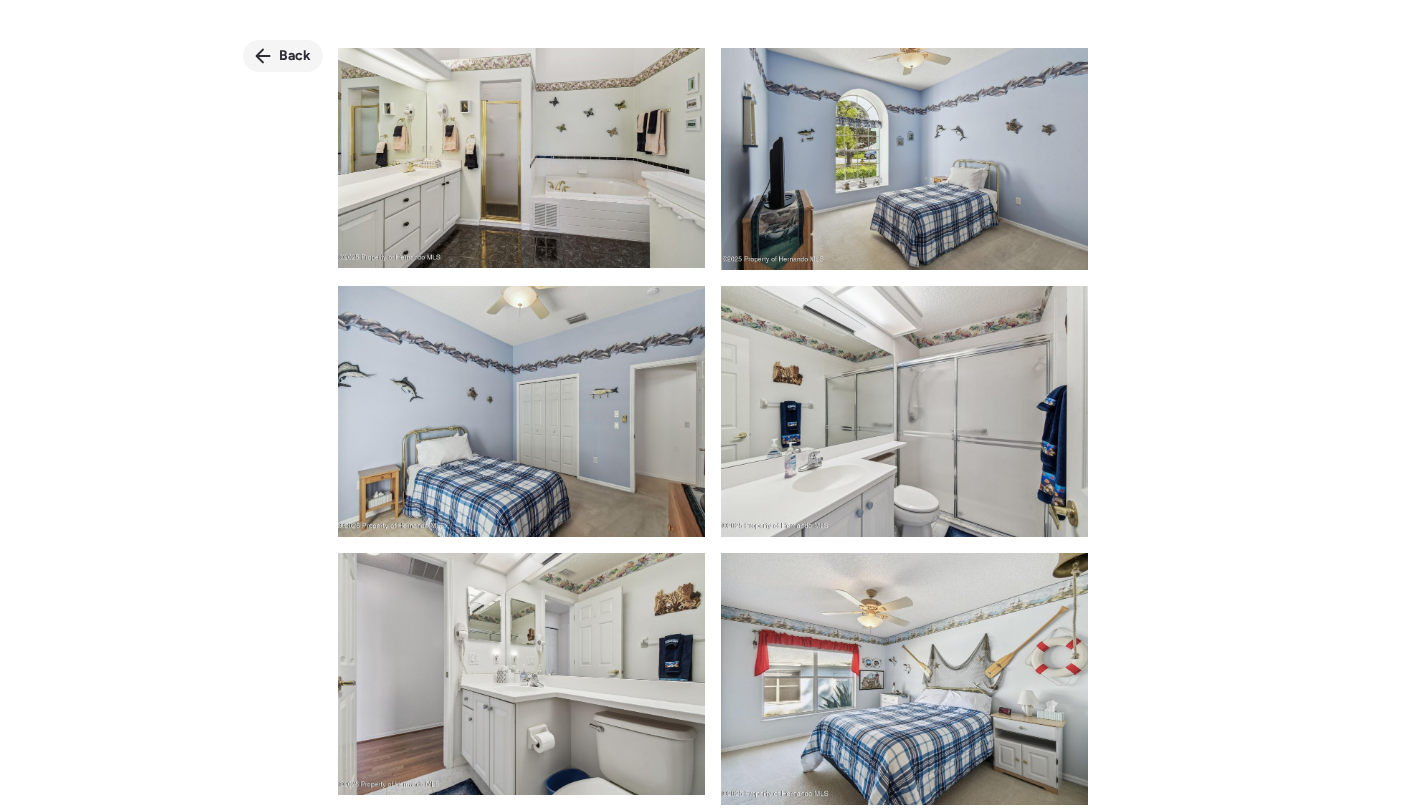 click on "Back" at bounding box center [283, 56] 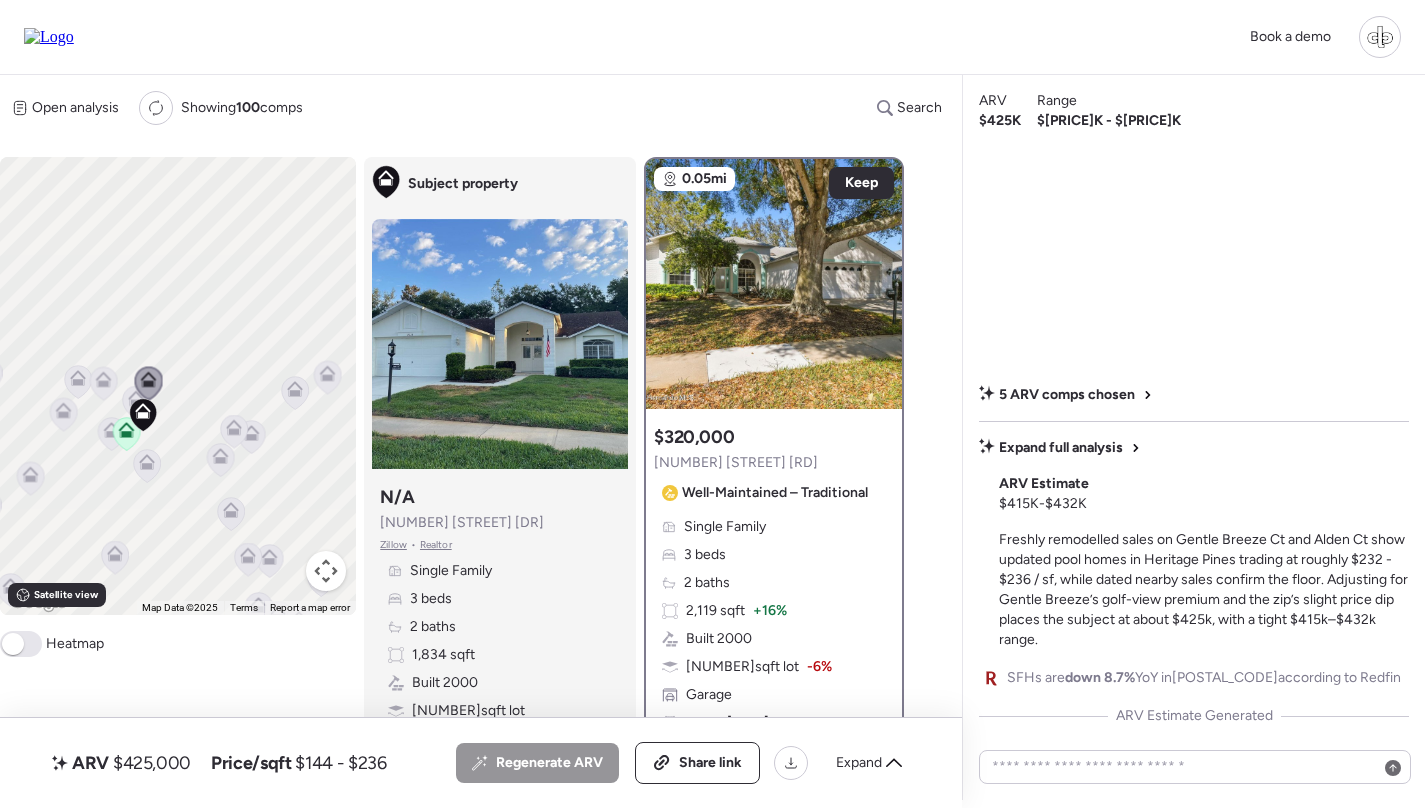 scroll, scrollTop: 0, scrollLeft: 0, axis: both 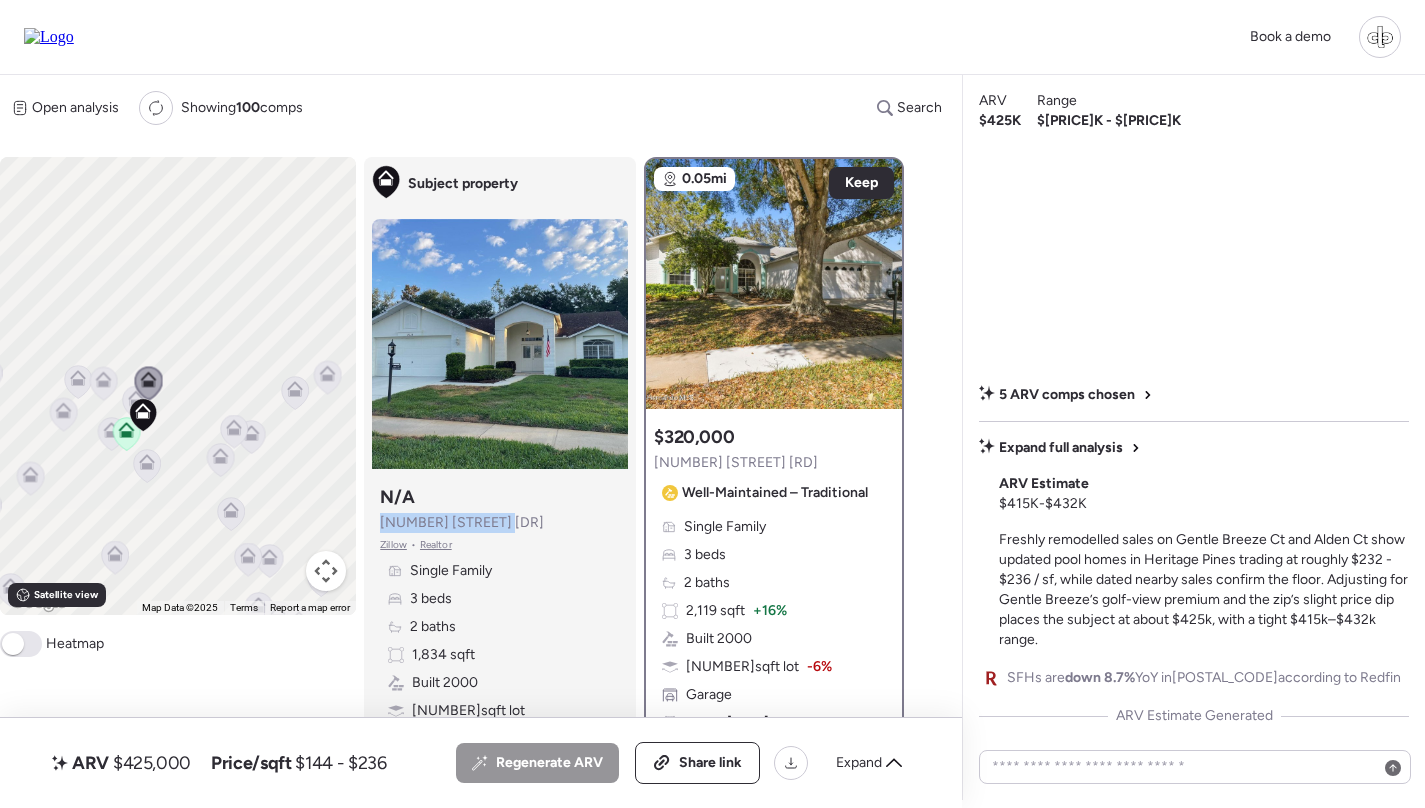 drag, startPoint x: 502, startPoint y: 526, endPoint x: 384, endPoint y: 526, distance: 118 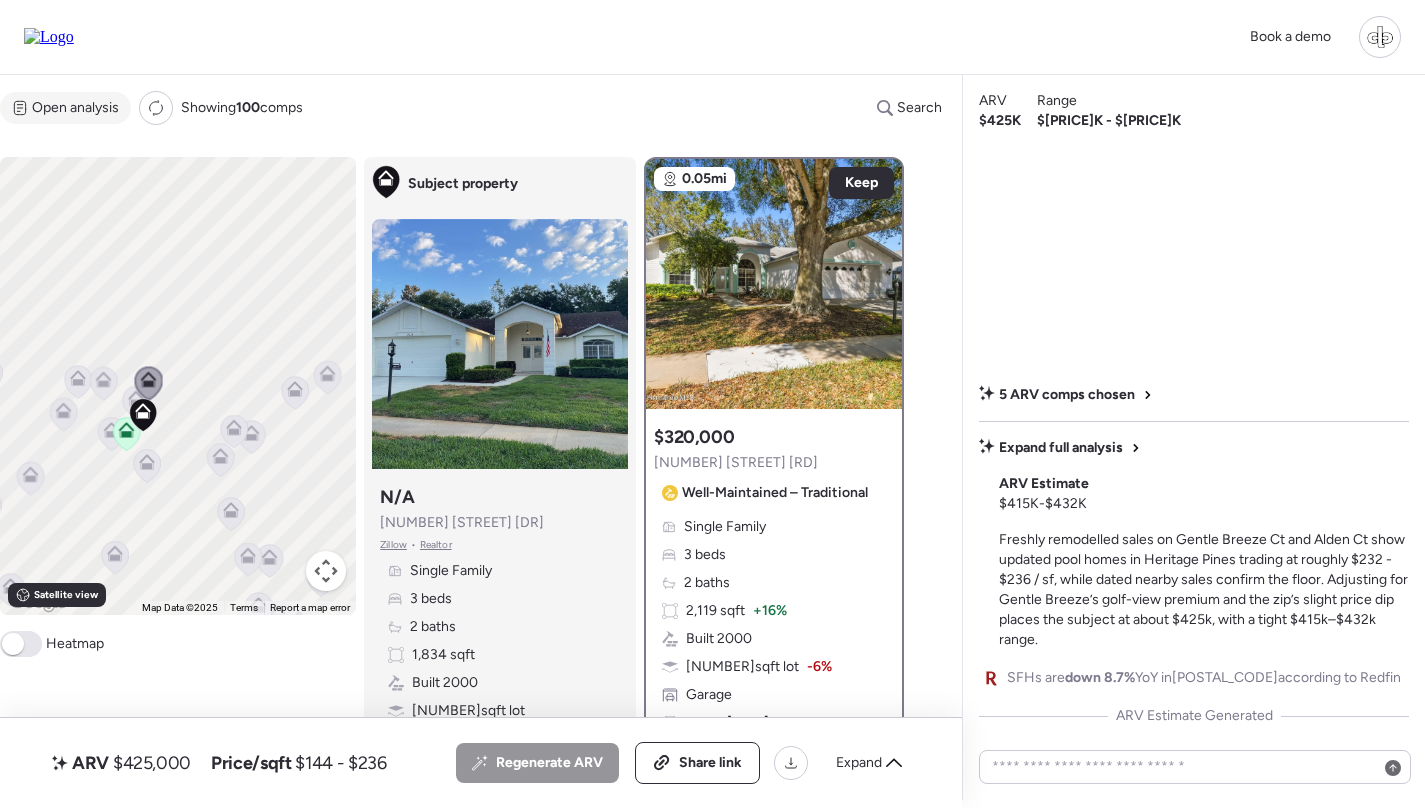 click on "Open analysis" at bounding box center [75, 108] 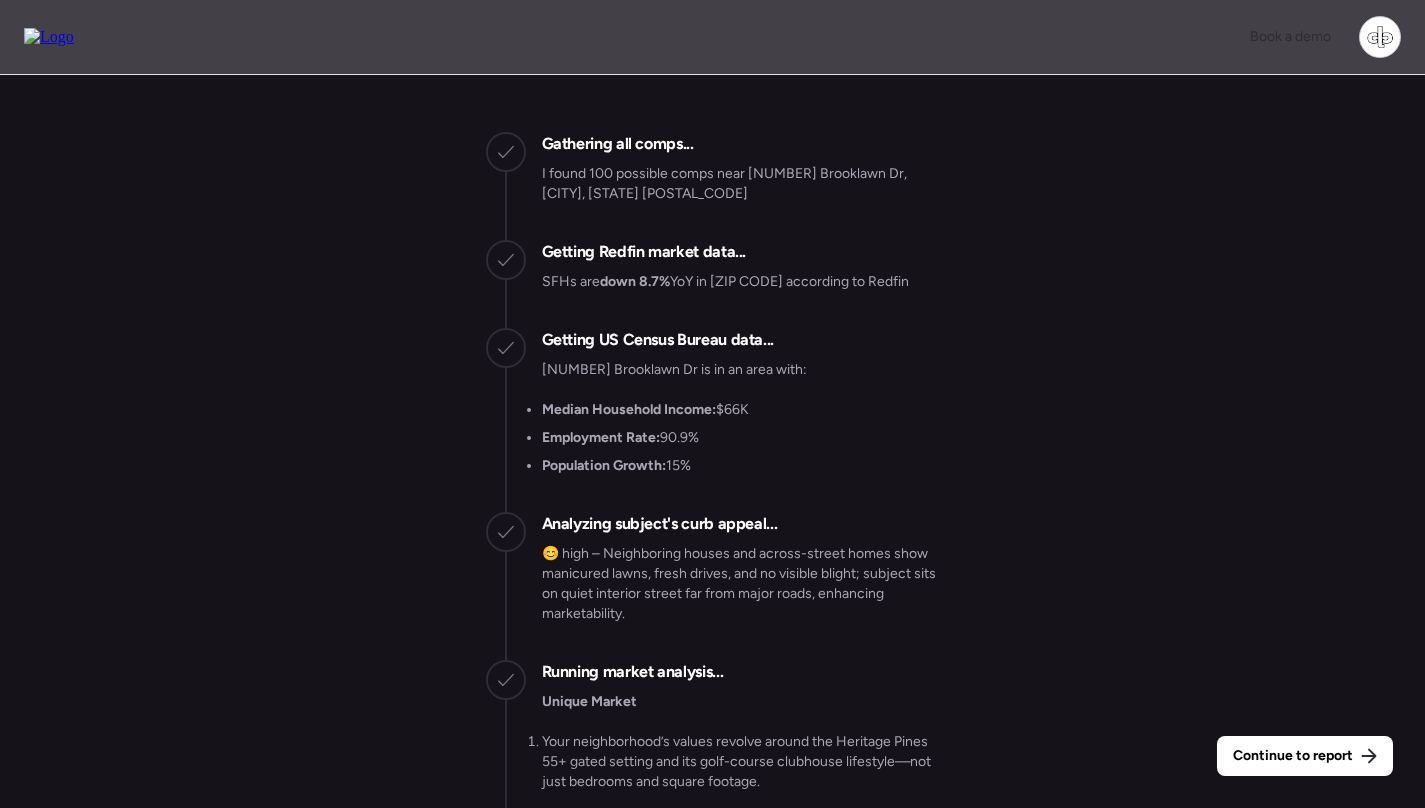 scroll, scrollTop: -5012, scrollLeft: 0, axis: vertical 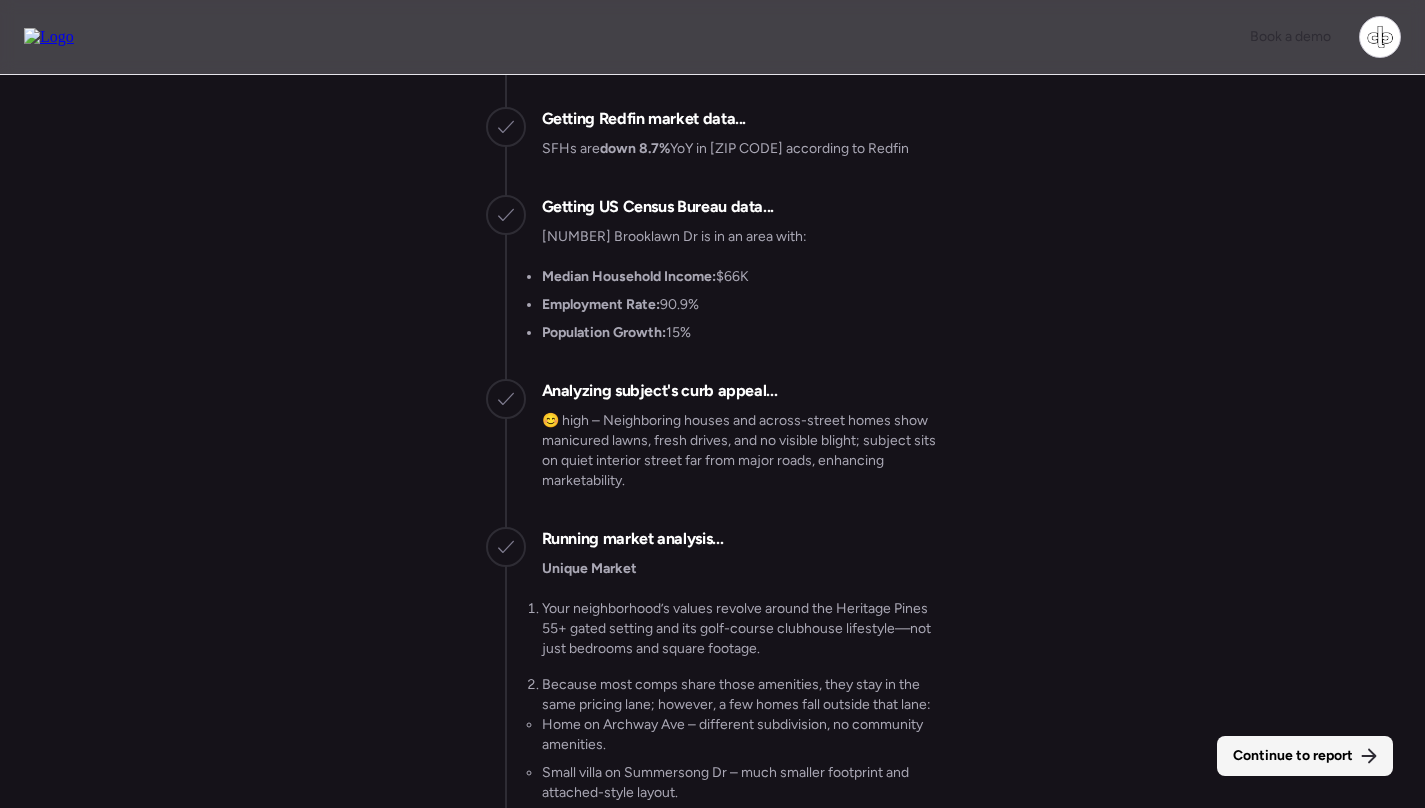 click on "Continue to report" at bounding box center (1293, 756) 